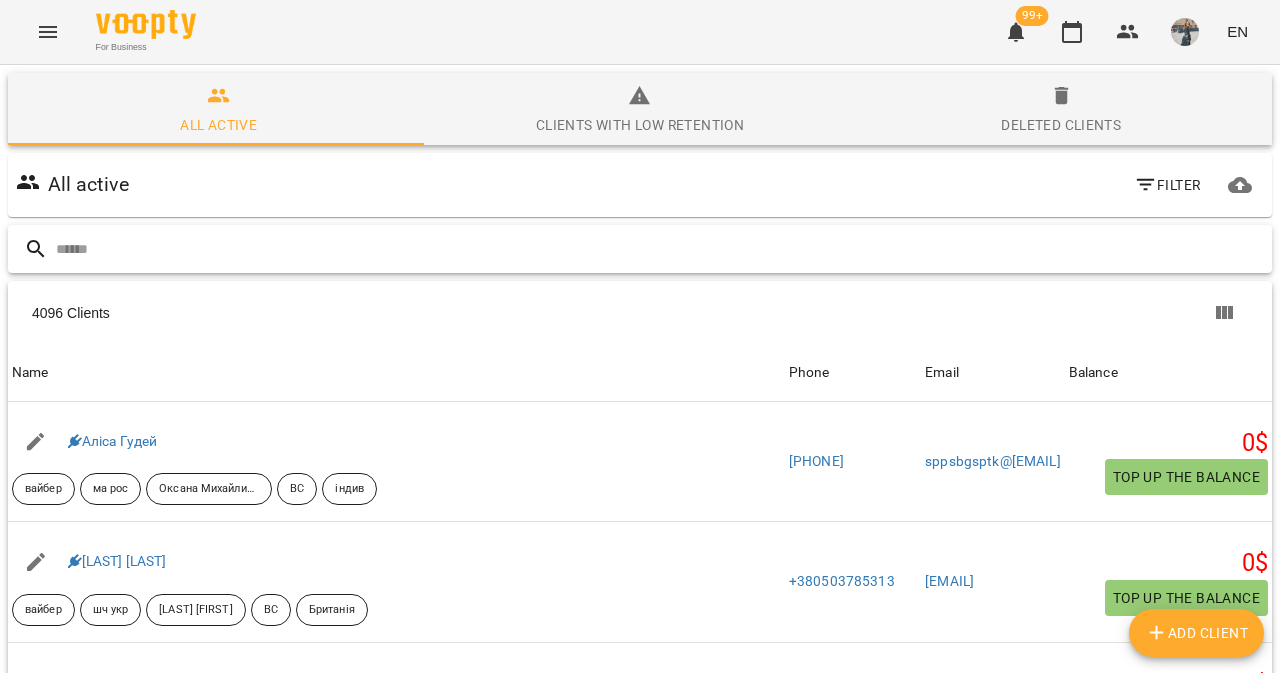 scroll, scrollTop: 0, scrollLeft: 0, axis: both 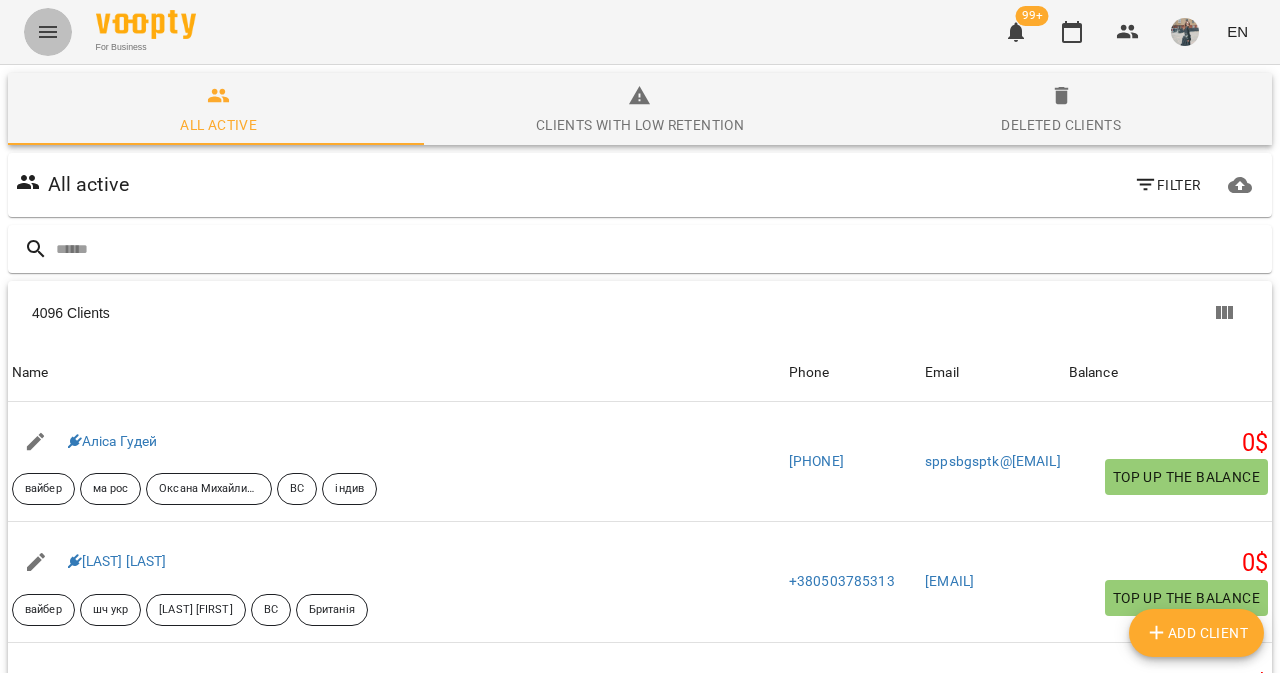 click 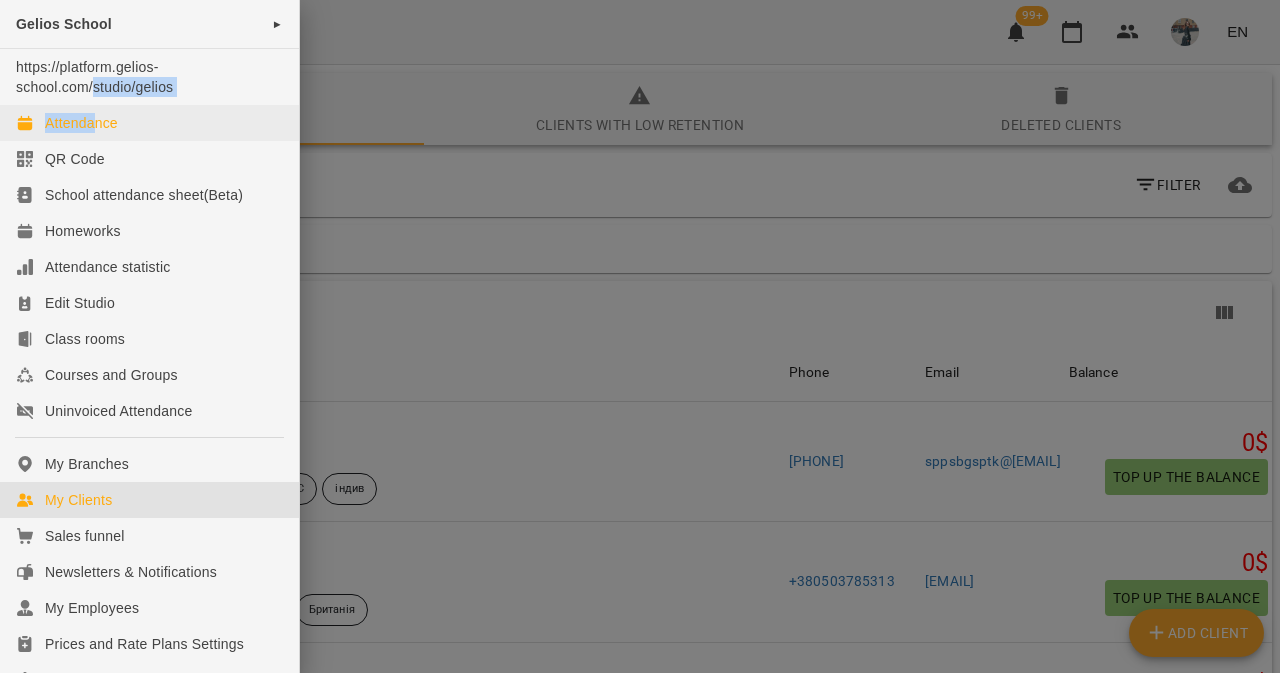 drag, startPoint x: 96, startPoint y: 100, endPoint x: 96, endPoint y: 119, distance: 19 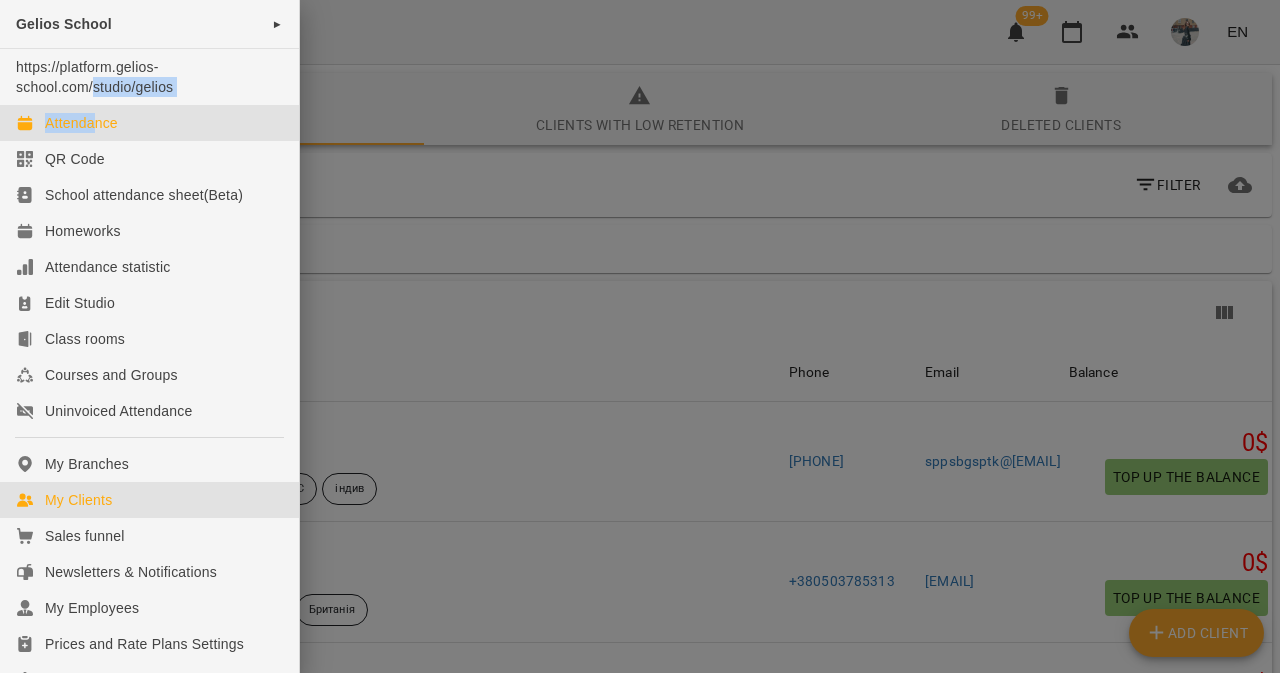 click on "Attendance" at bounding box center (81, 123) 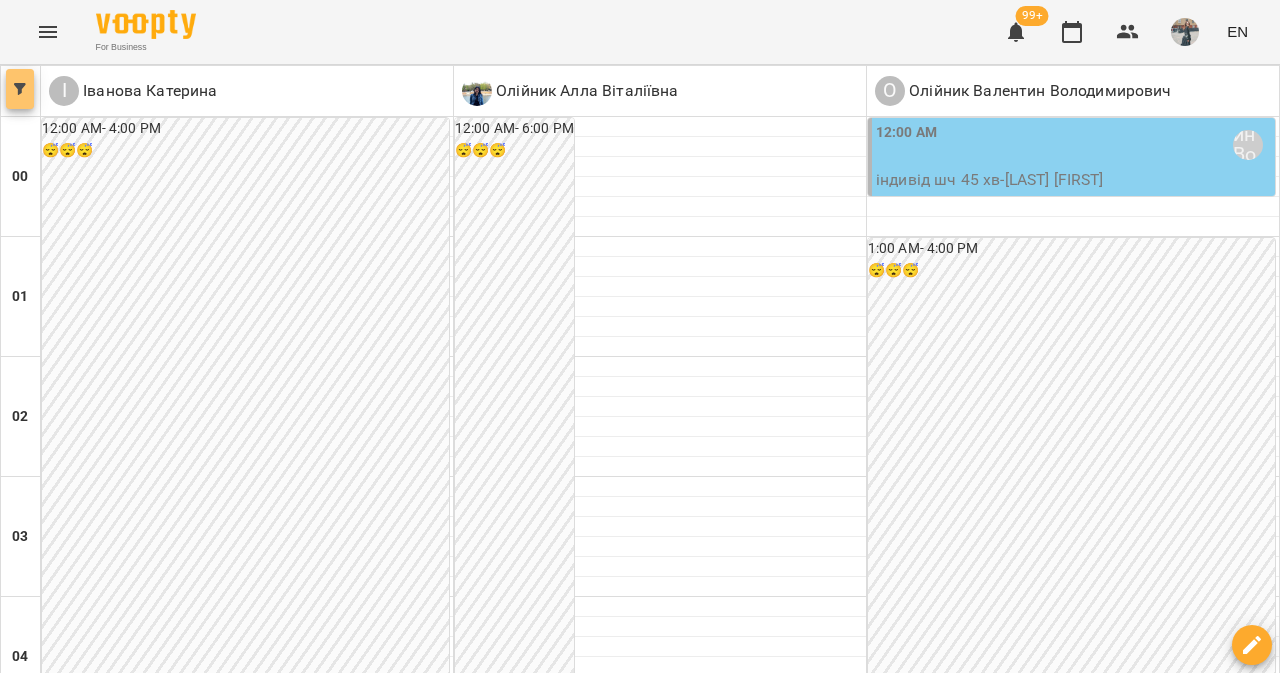 click at bounding box center (20, 89) 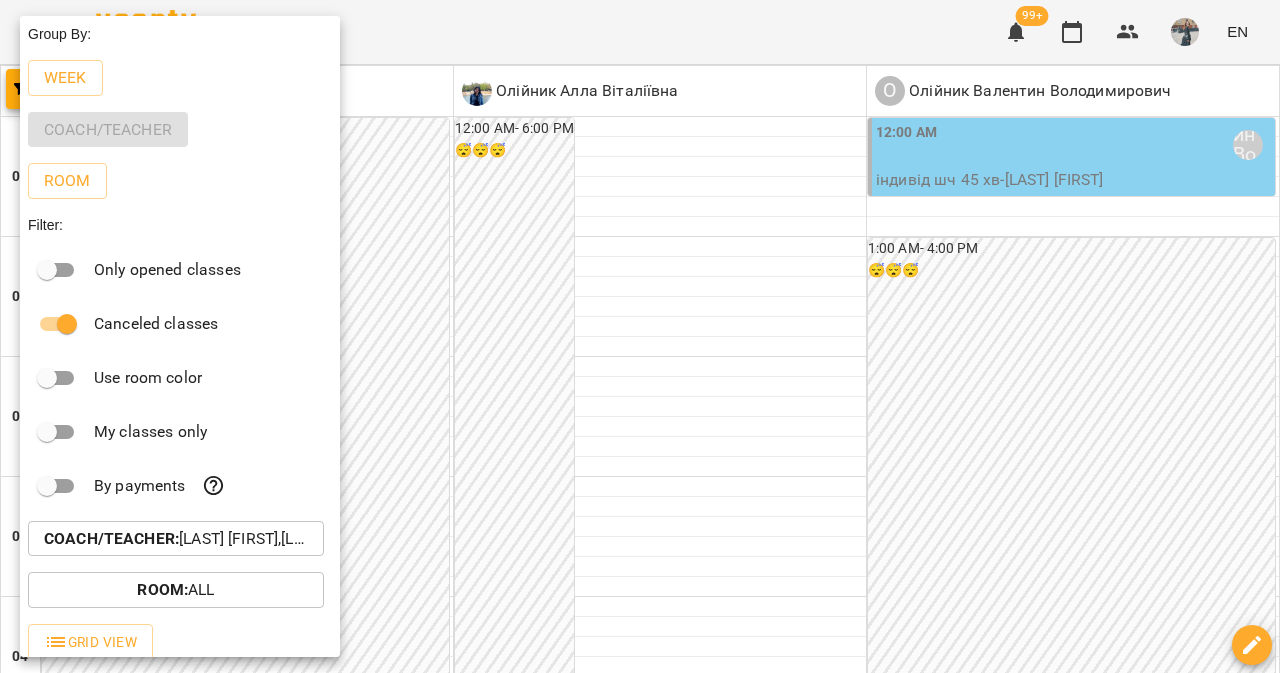 click on "Coach/Teacher : [LAST] [FIRST],[LAST] [FIRST] [LAST] , [LAST] [FIRST] [LAST]" at bounding box center (176, 539) 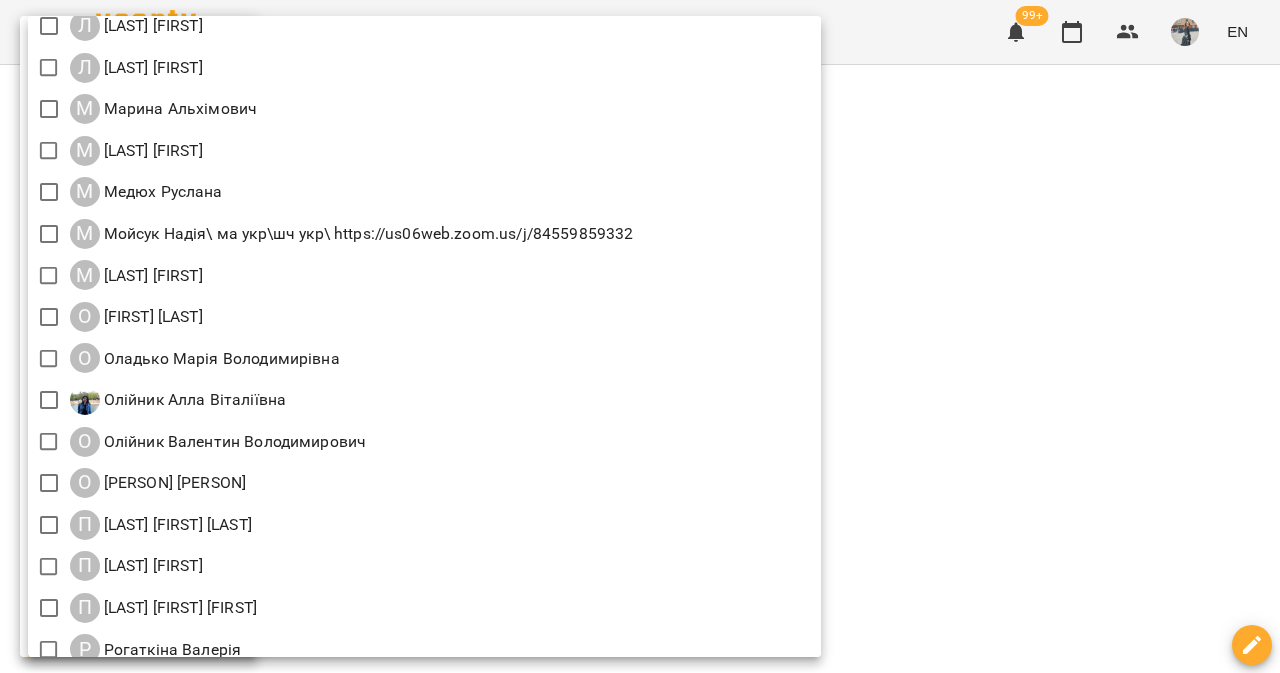 scroll, scrollTop: 1799, scrollLeft: 0, axis: vertical 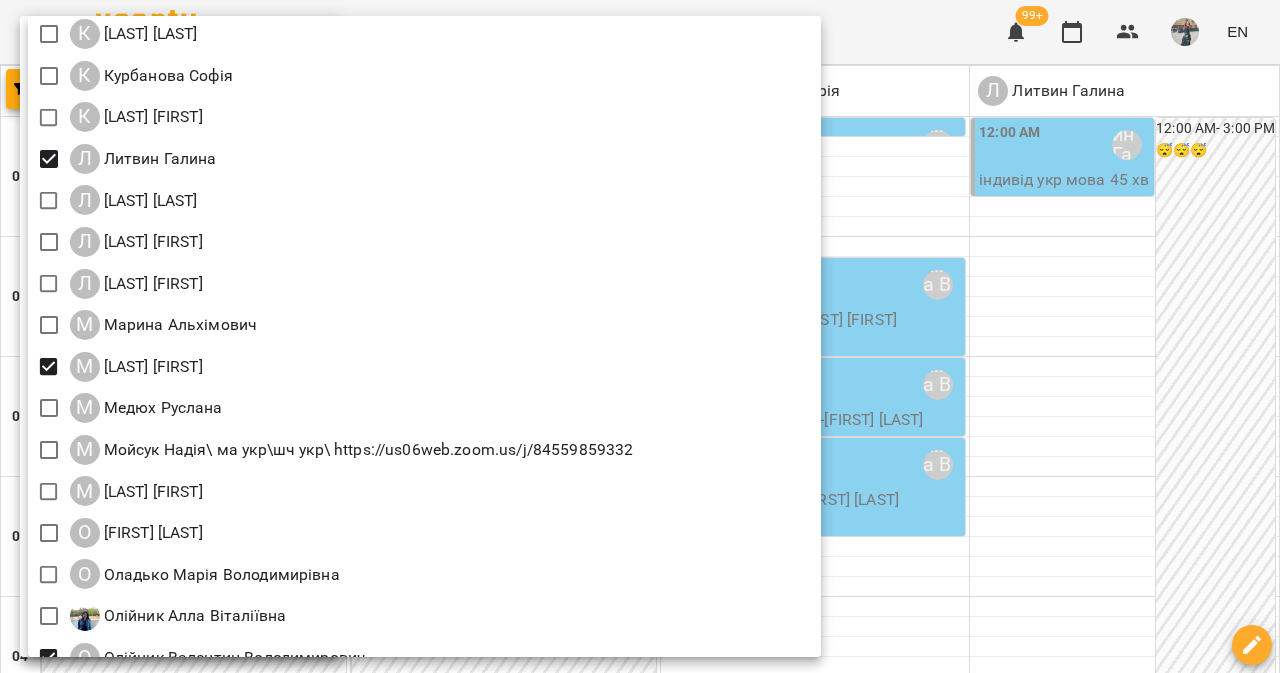 click at bounding box center [640, 336] 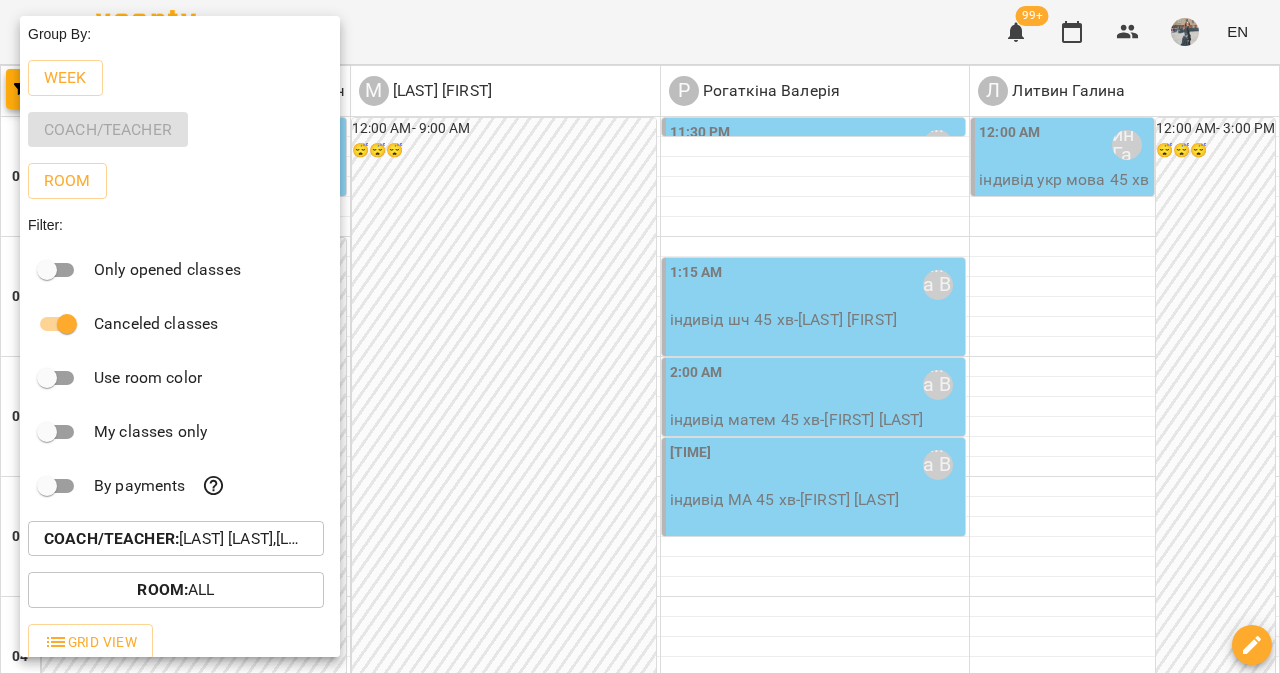click at bounding box center (640, 336) 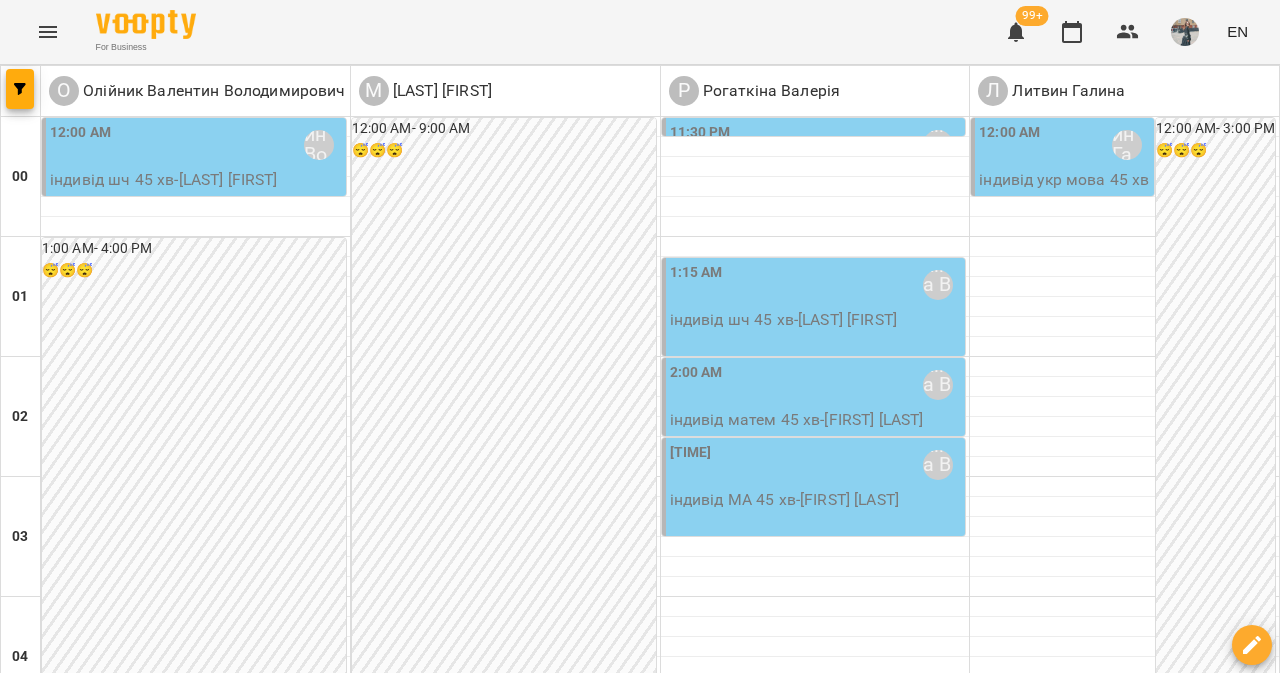 scroll, scrollTop: 1427, scrollLeft: 0, axis: vertical 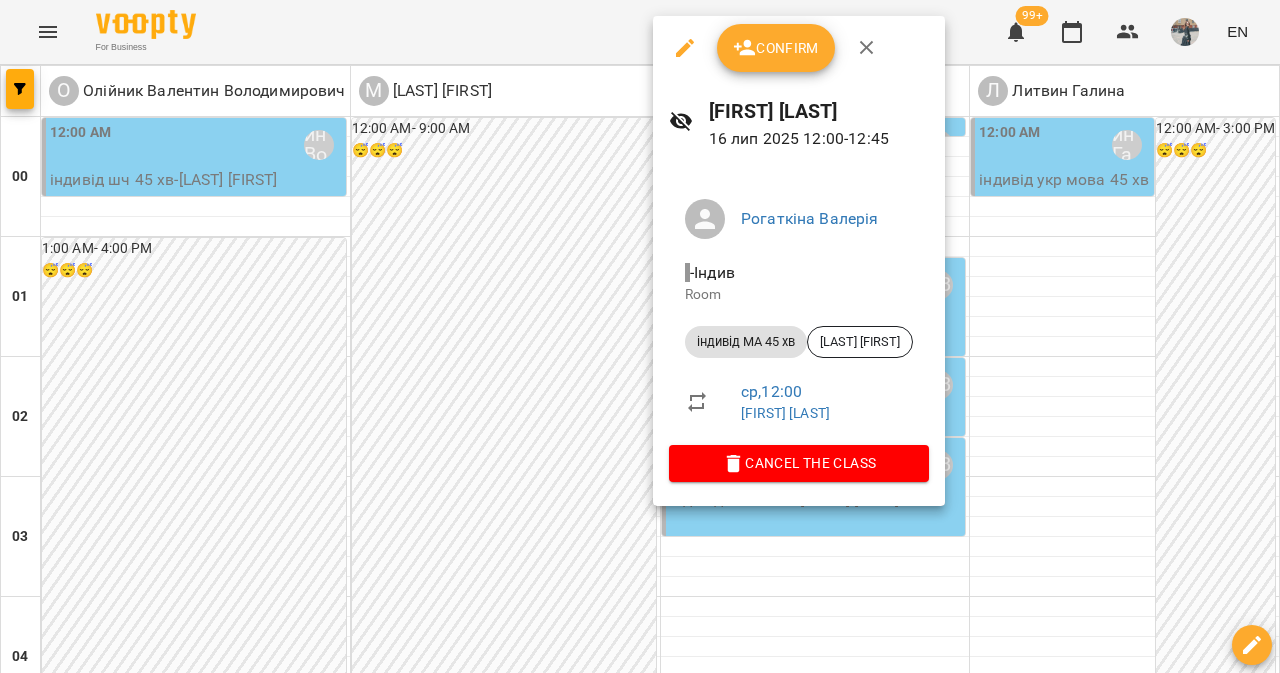click at bounding box center (685, 48) 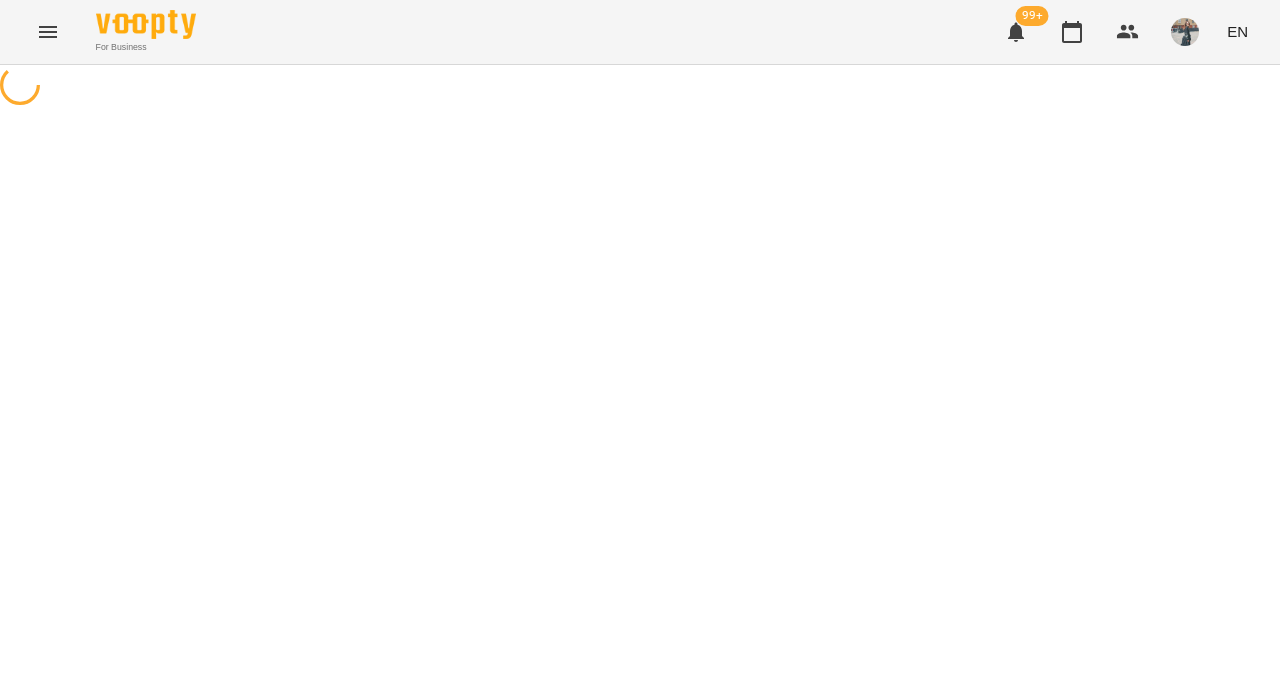 select on "**********" 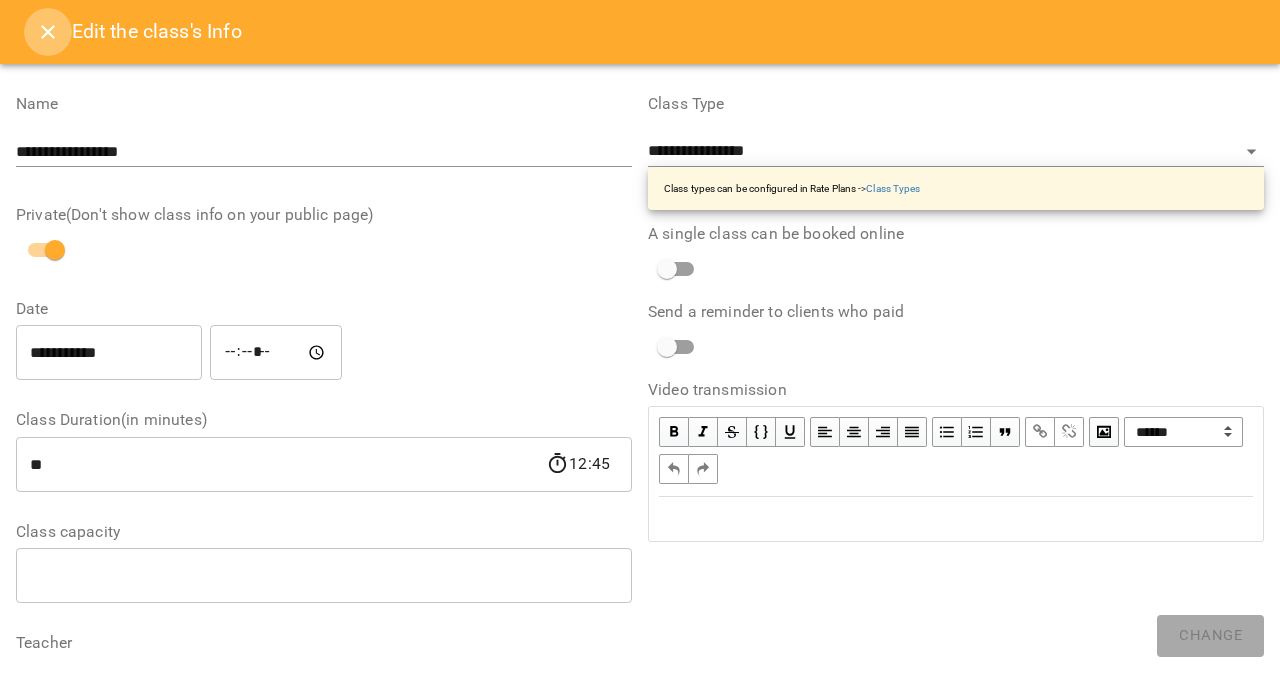 click 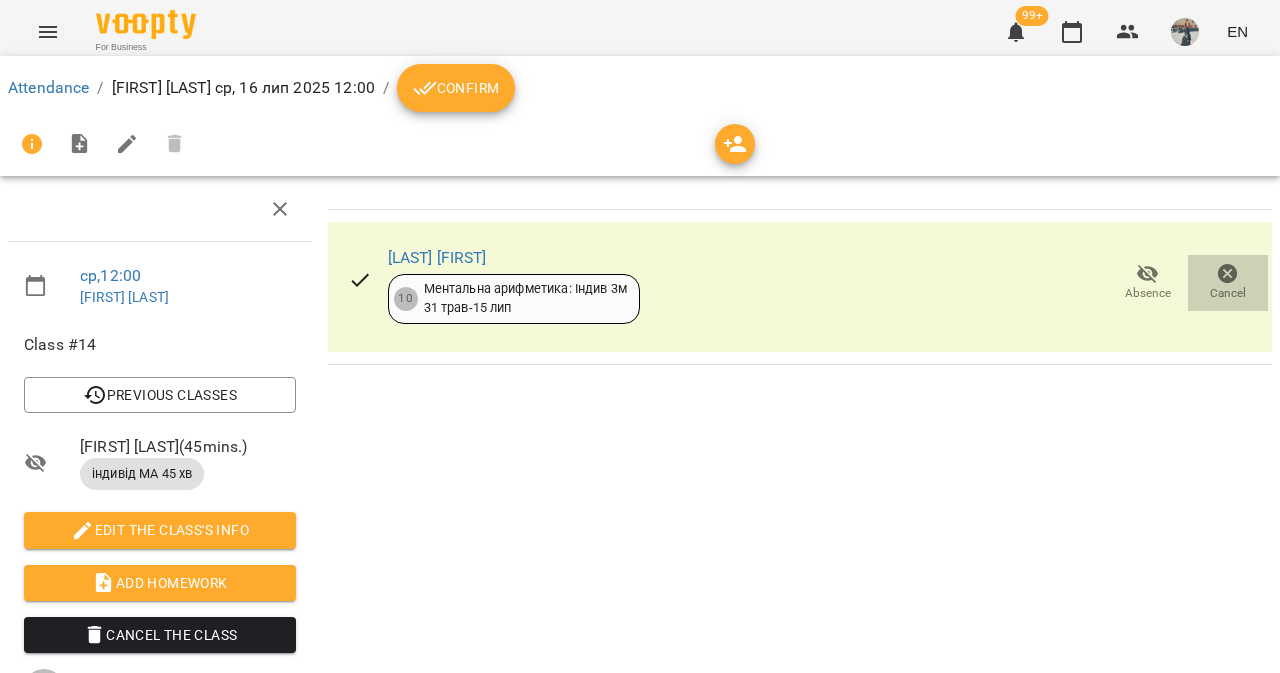 click on "Cancel" at bounding box center (1228, 293) 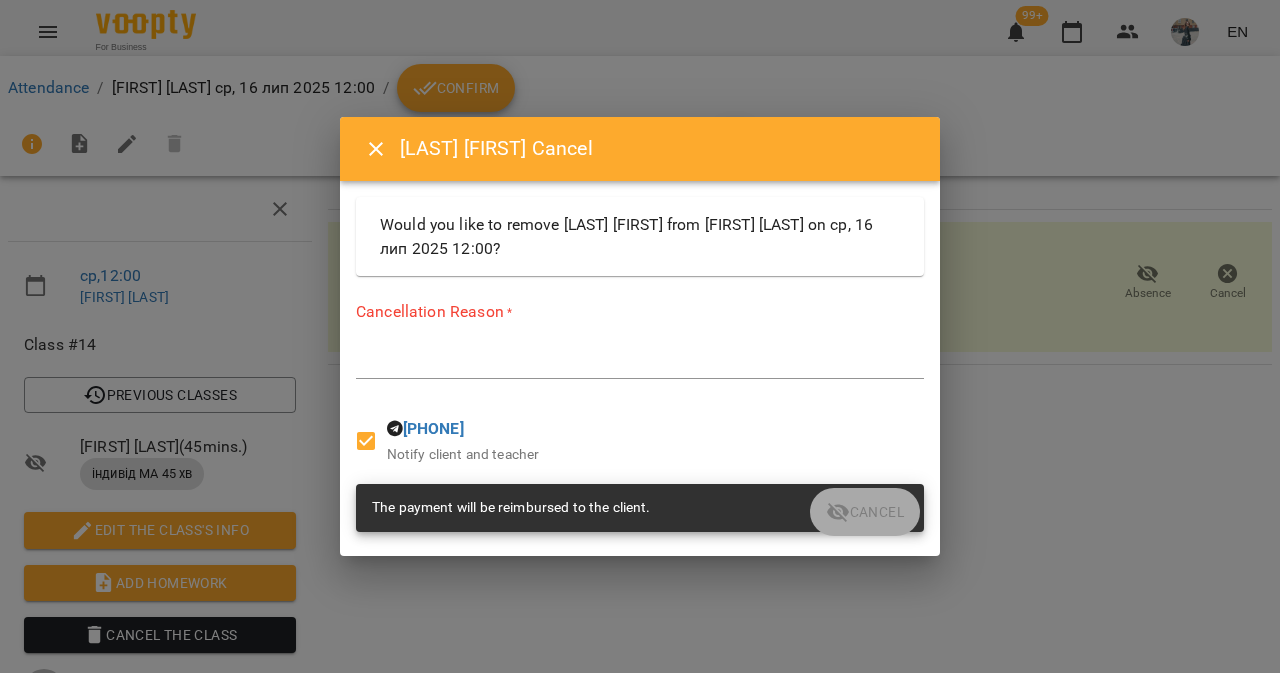 click at bounding box center (640, 362) 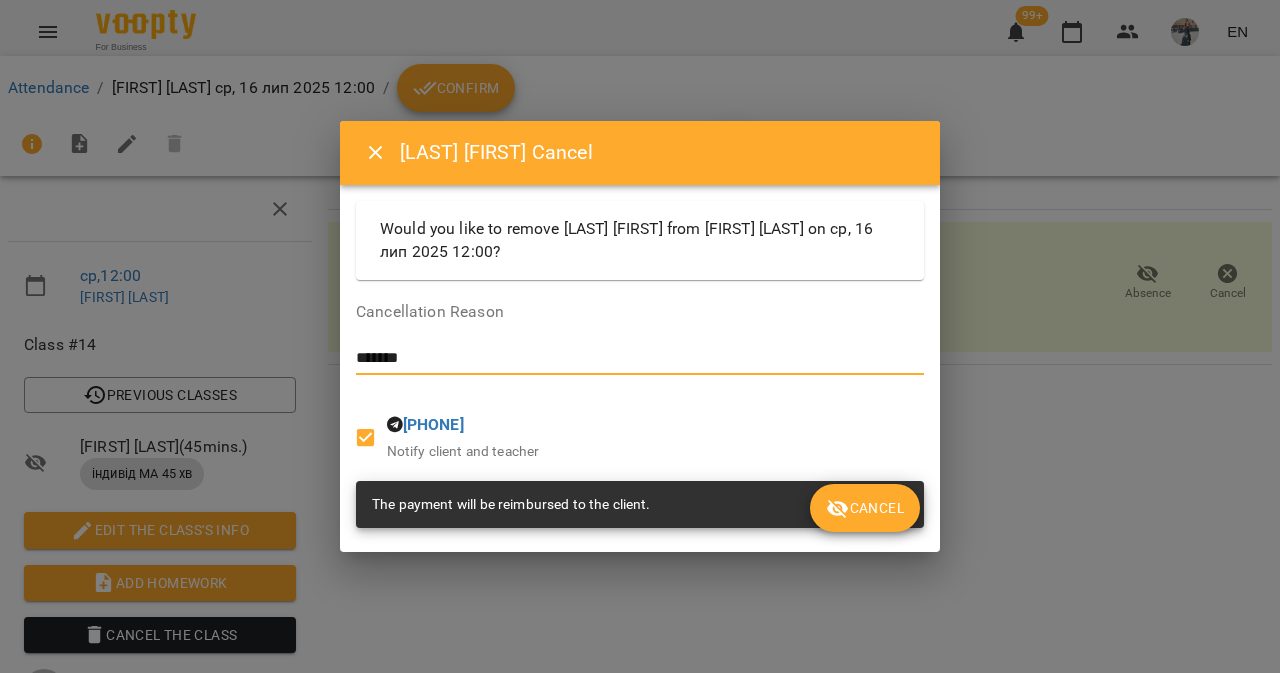 type on "*******" 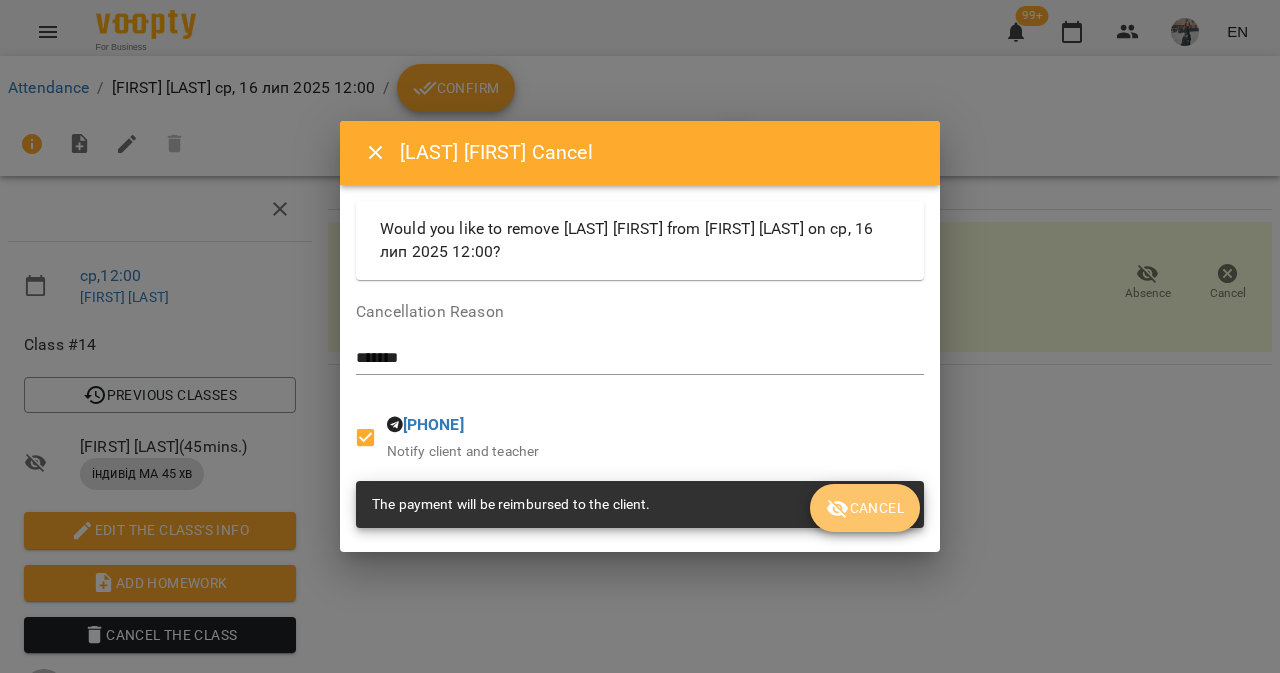 click on "Cancel" at bounding box center (865, 508) 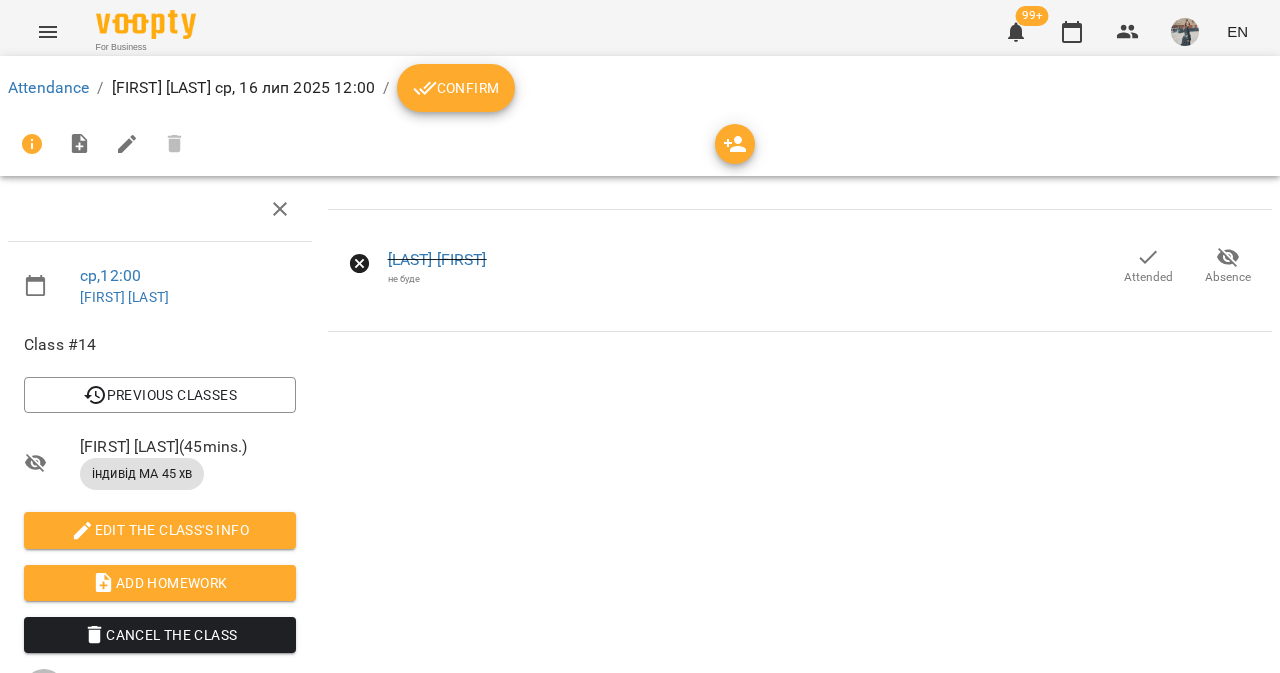 click 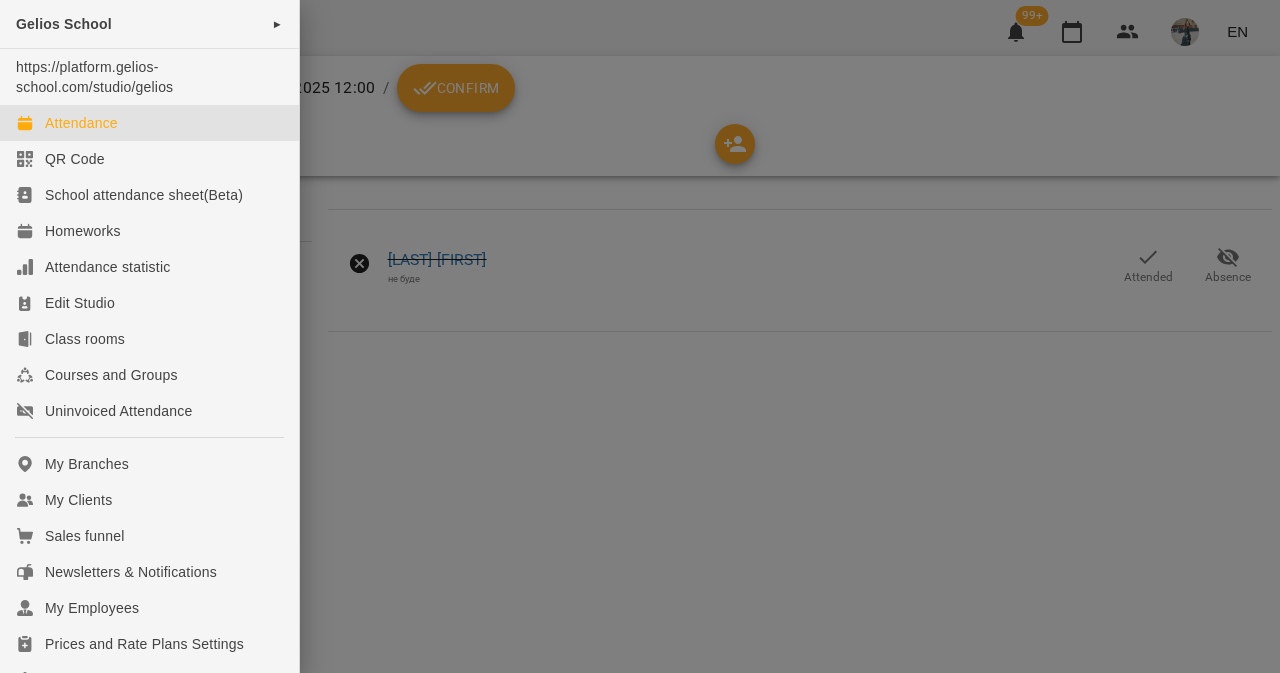 click on "Attendance" at bounding box center (81, 123) 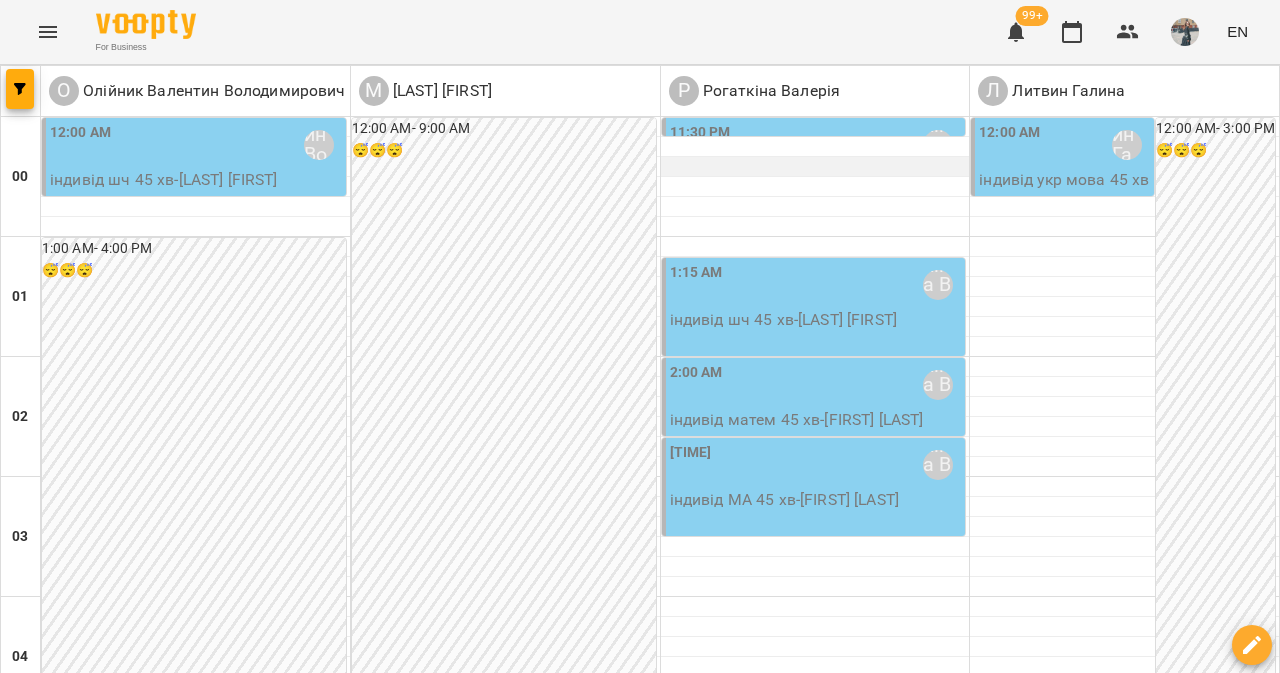 click at bounding box center (815, 167) 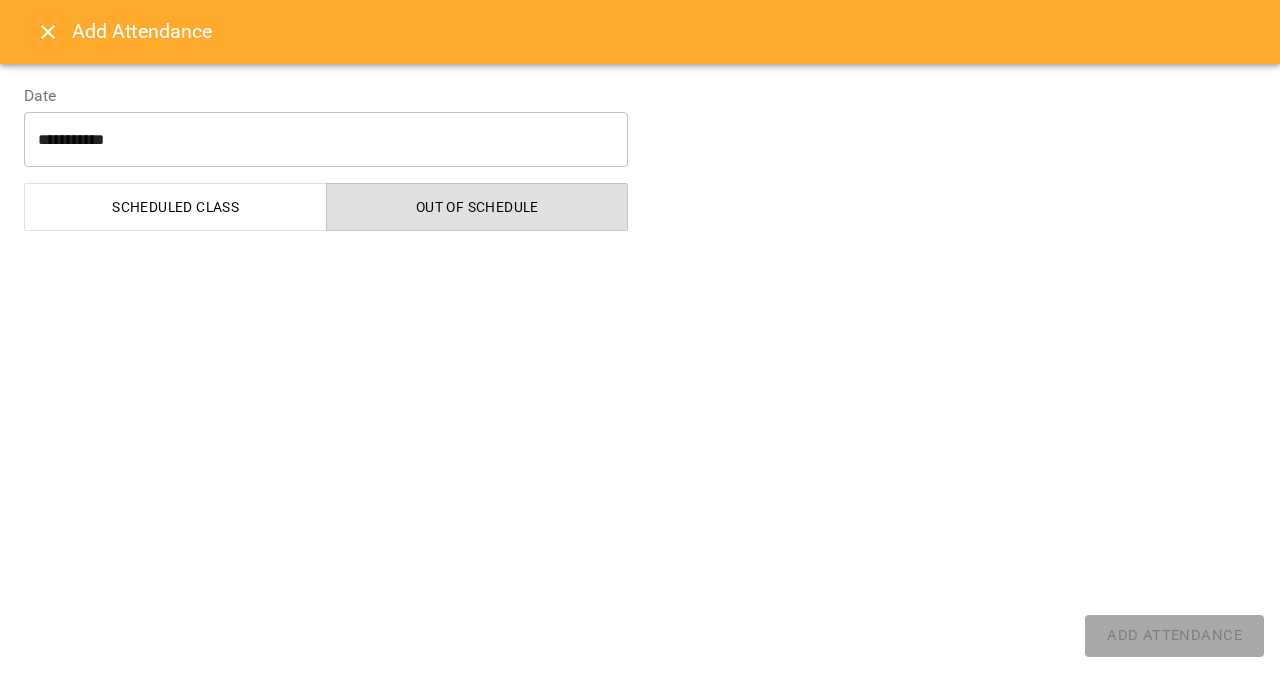select 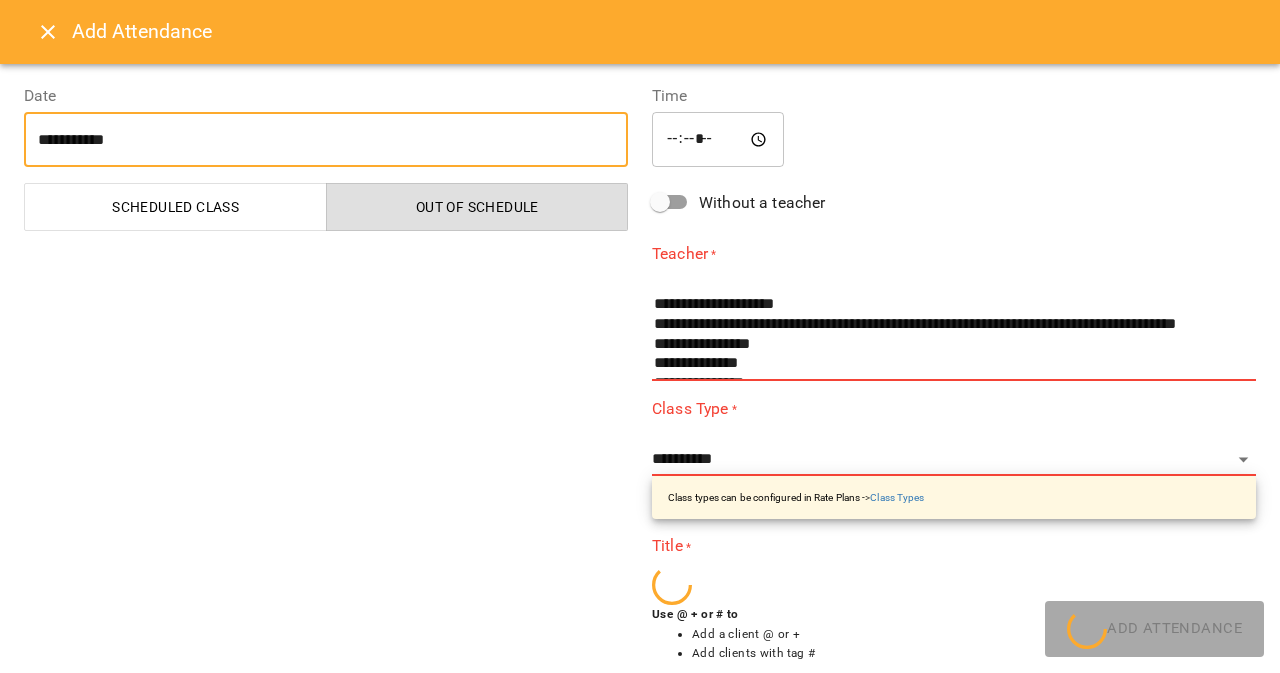 click on "**********" at bounding box center [326, 140] 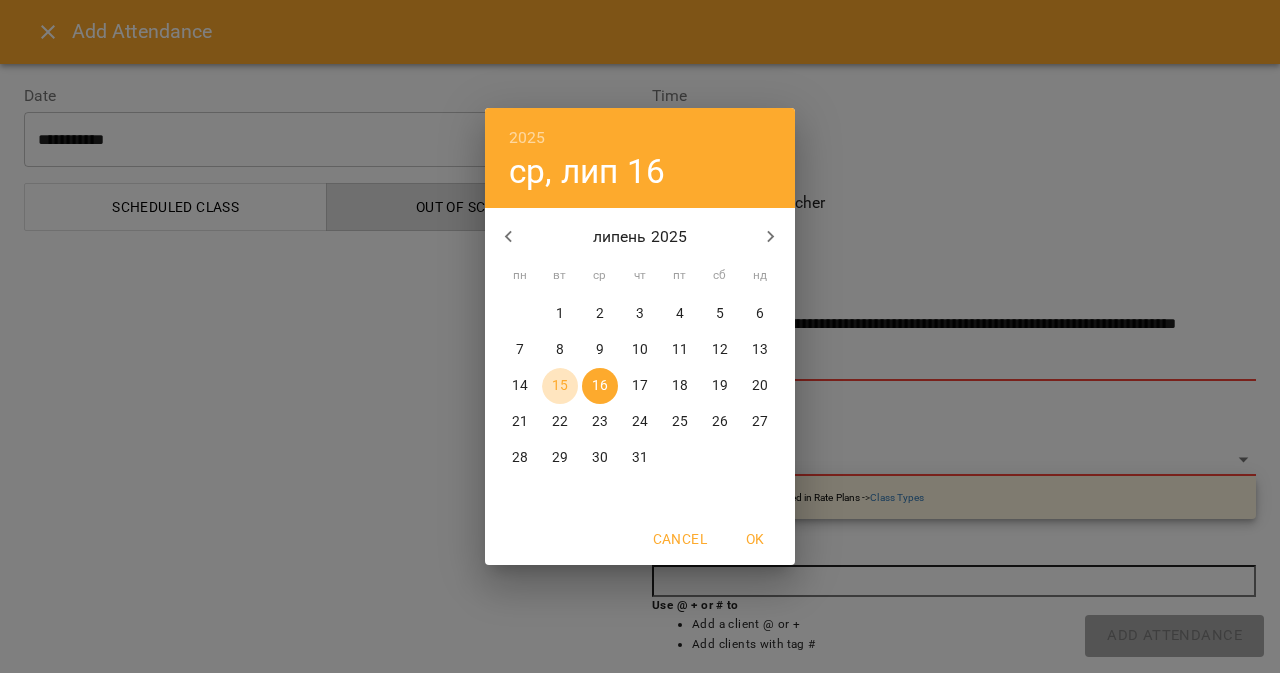 click on "15" at bounding box center (560, 386) 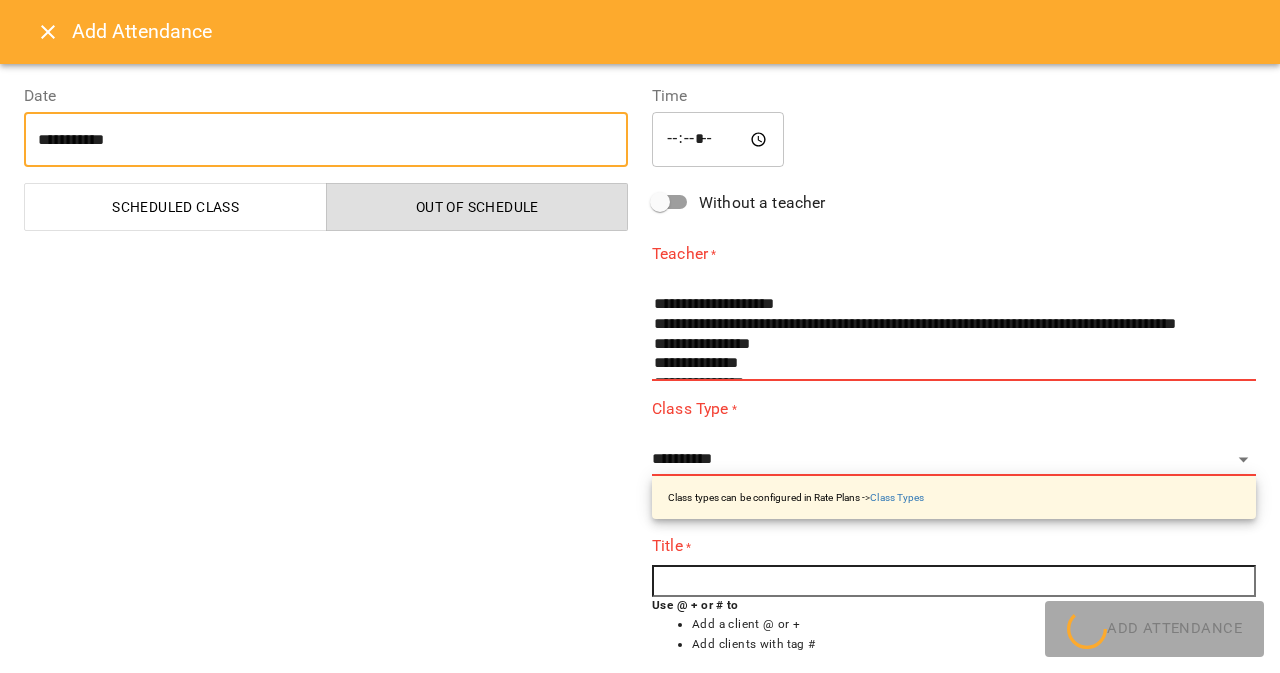 click on "*****" at bounding box center (718, 140) 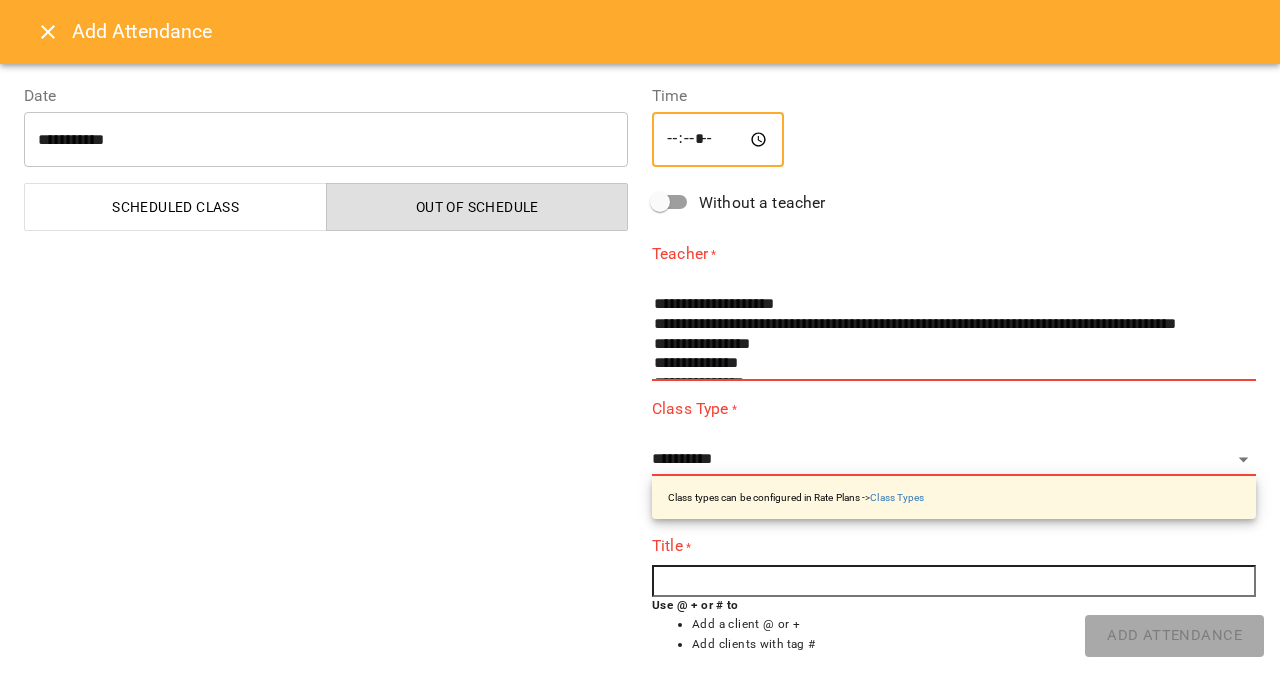 type on "*****" 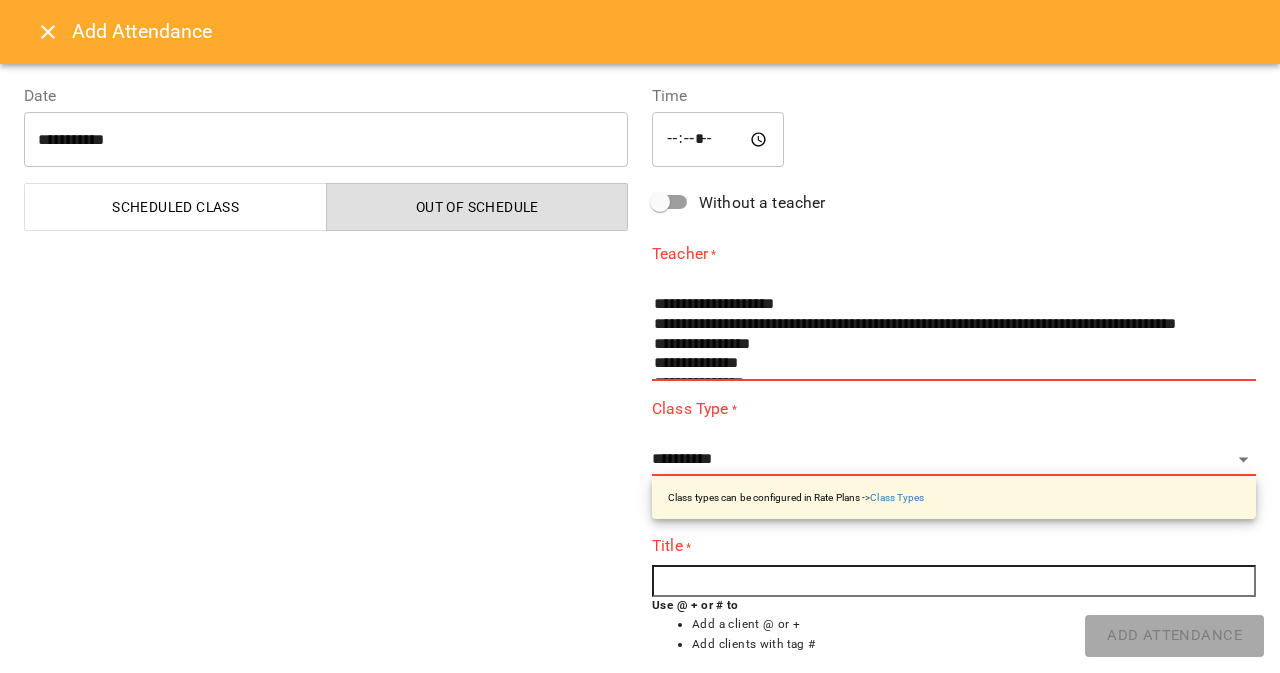 scroll, scrollTop: 306, scrollLeft: 0, axis: vertical 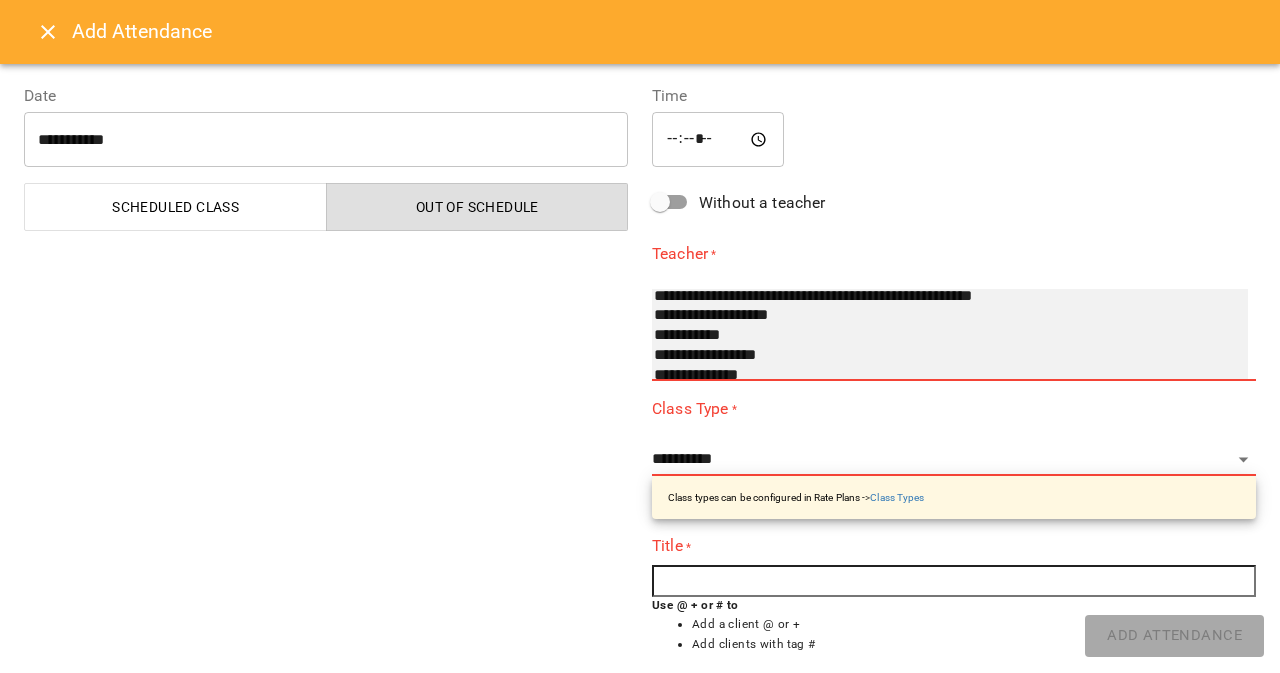 click on "**********" at bounding box center [930, 316] 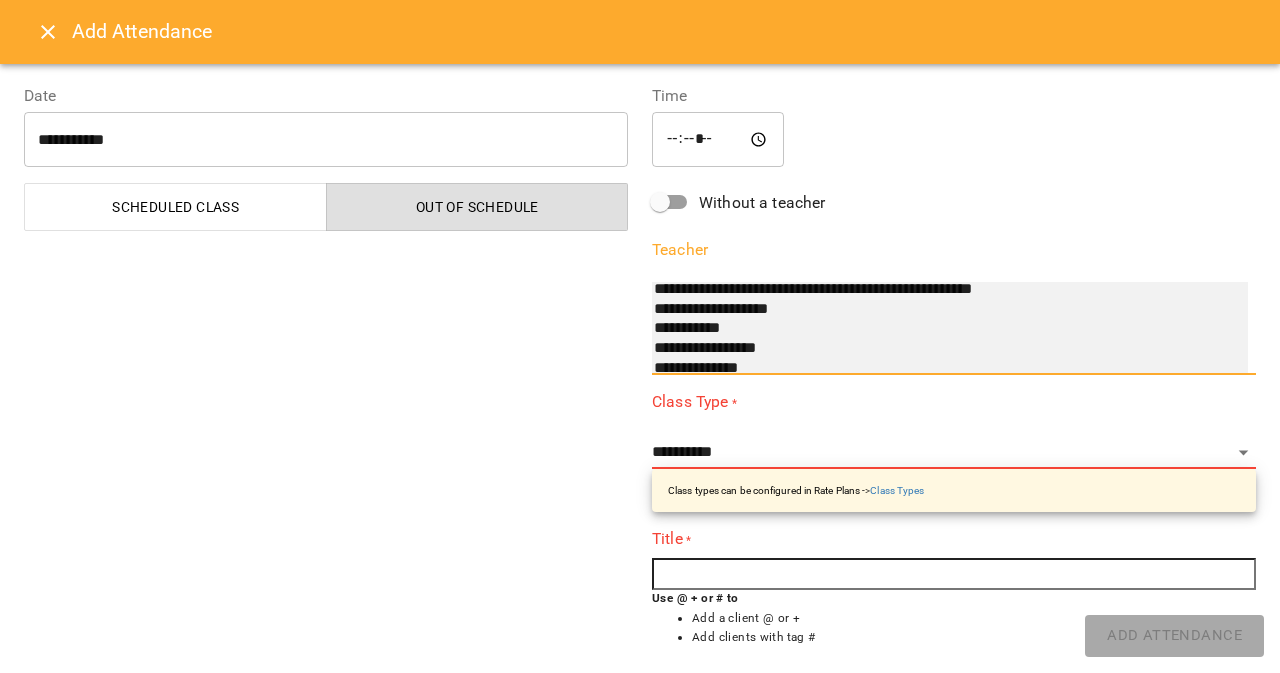 select on "**********" 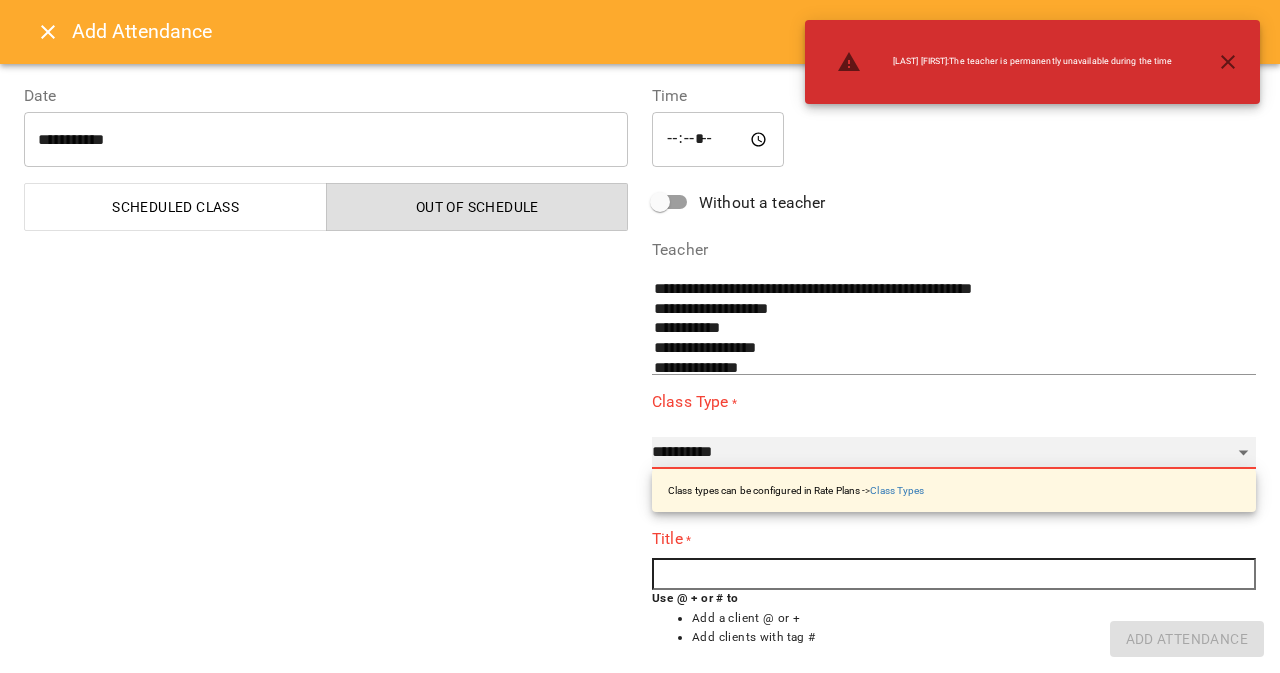click on "**********" at bounding box center [954, 453] 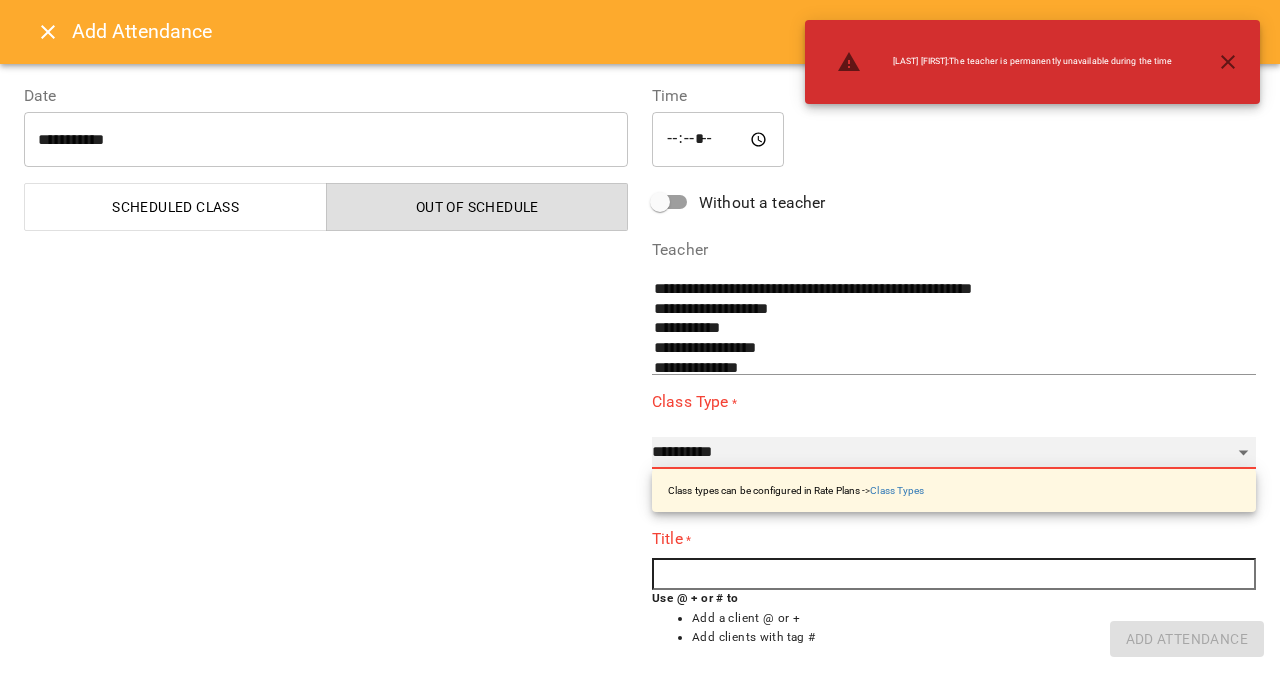 select on "**********" 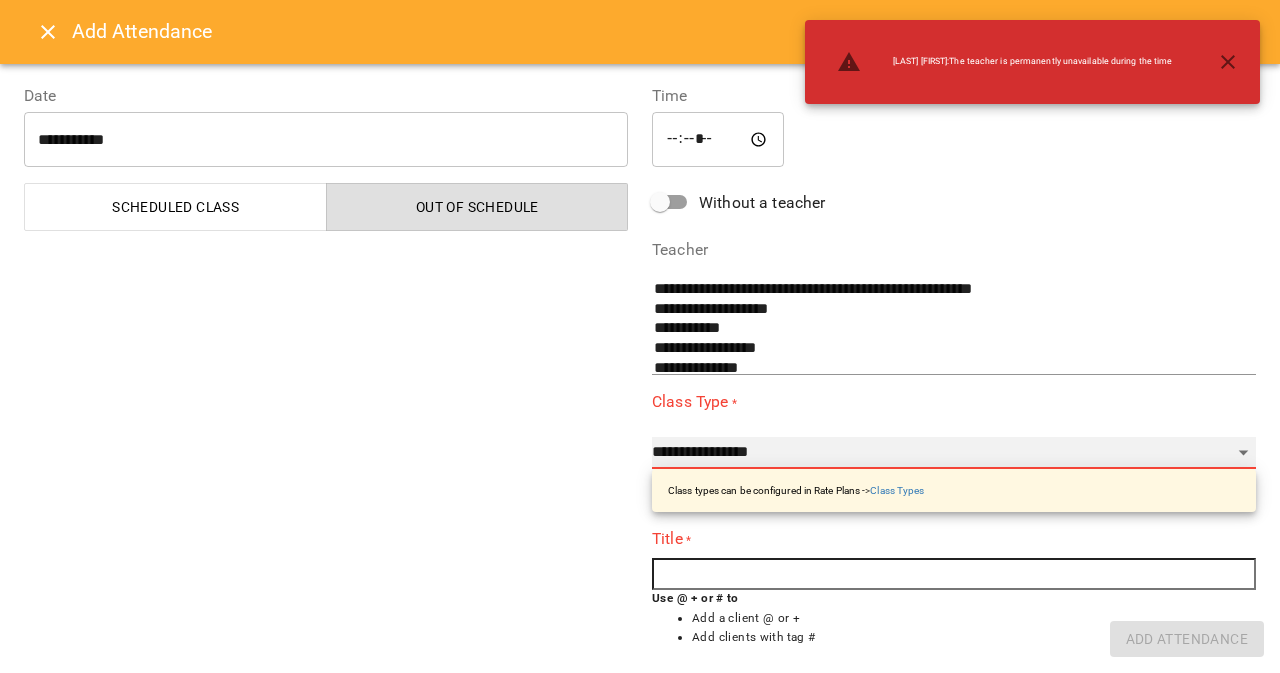 click on "**********" at bounding box center (954, 453) 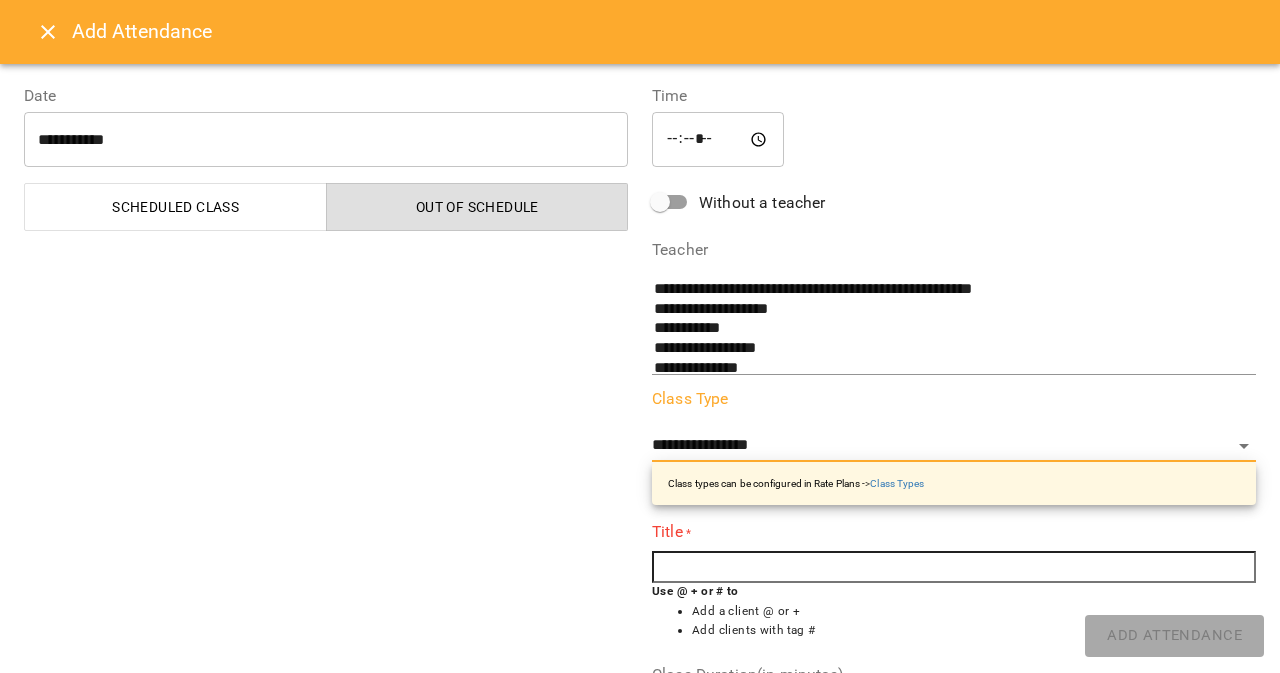 click at bounding box center [954, 567] 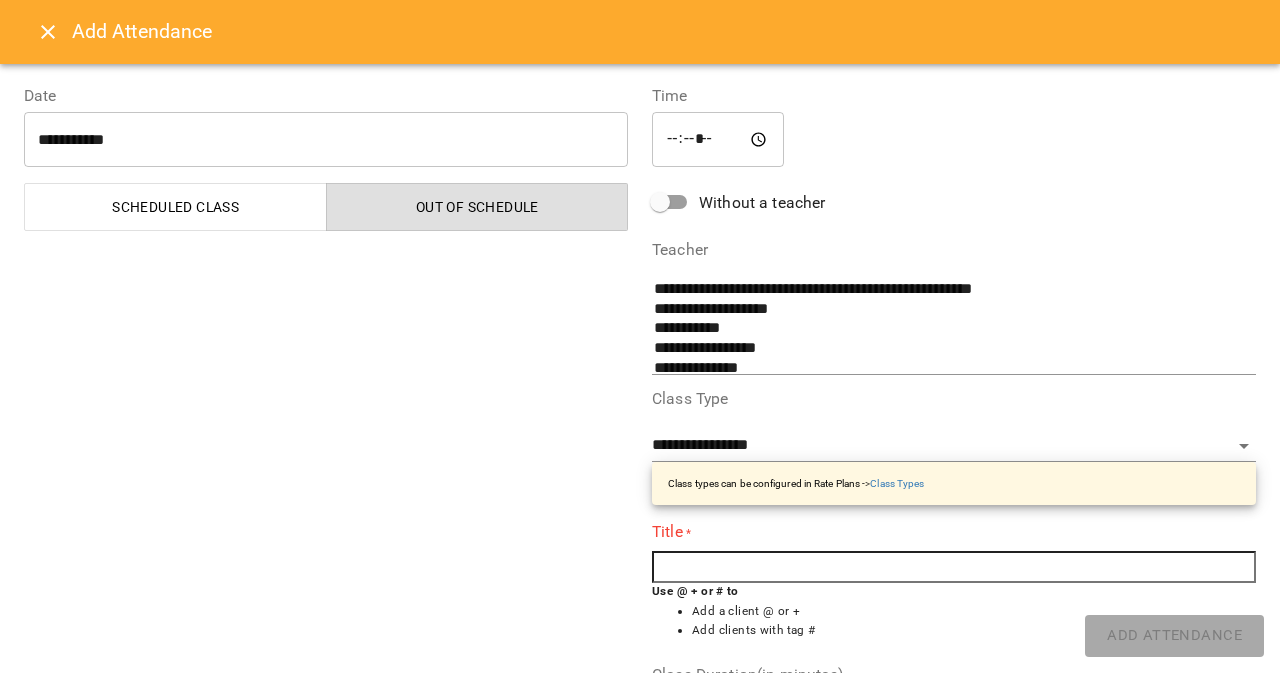 type on "*" 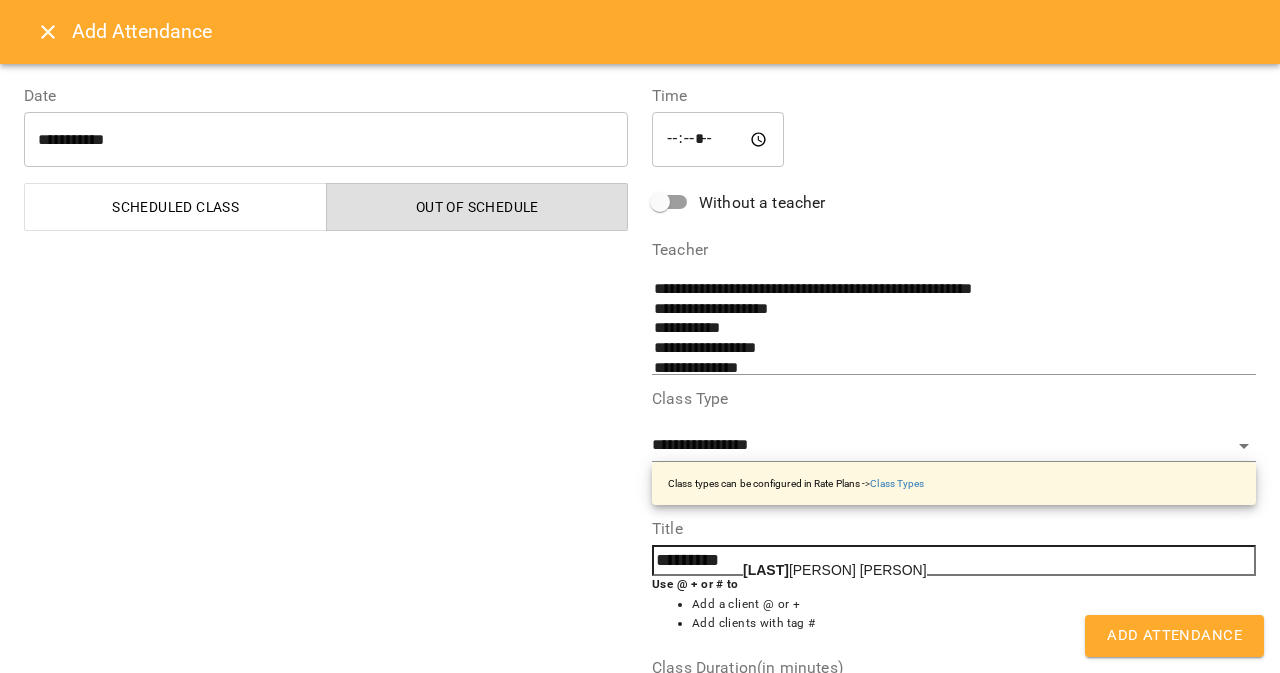 click on "*********" at bounding box center [954, 561] 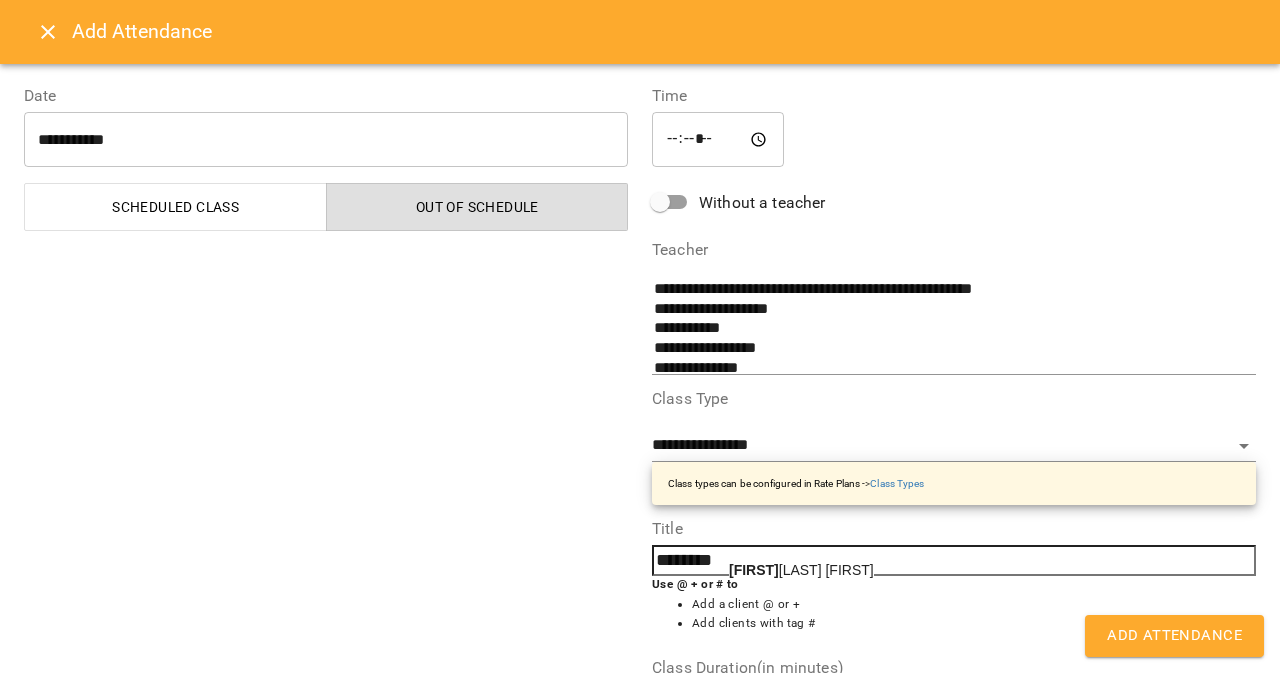 click on "[FIRST] [LAST]" at bounding box center (801, 570) 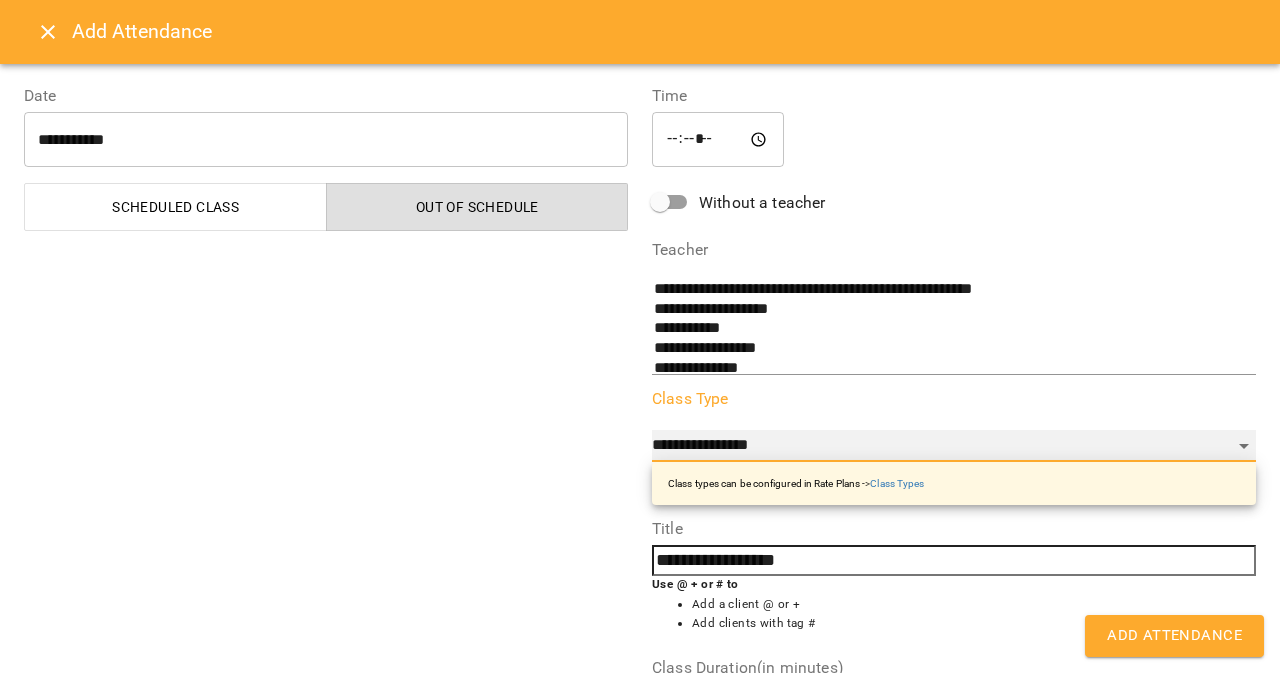 click on "**********" at bounding box center (954, 446) 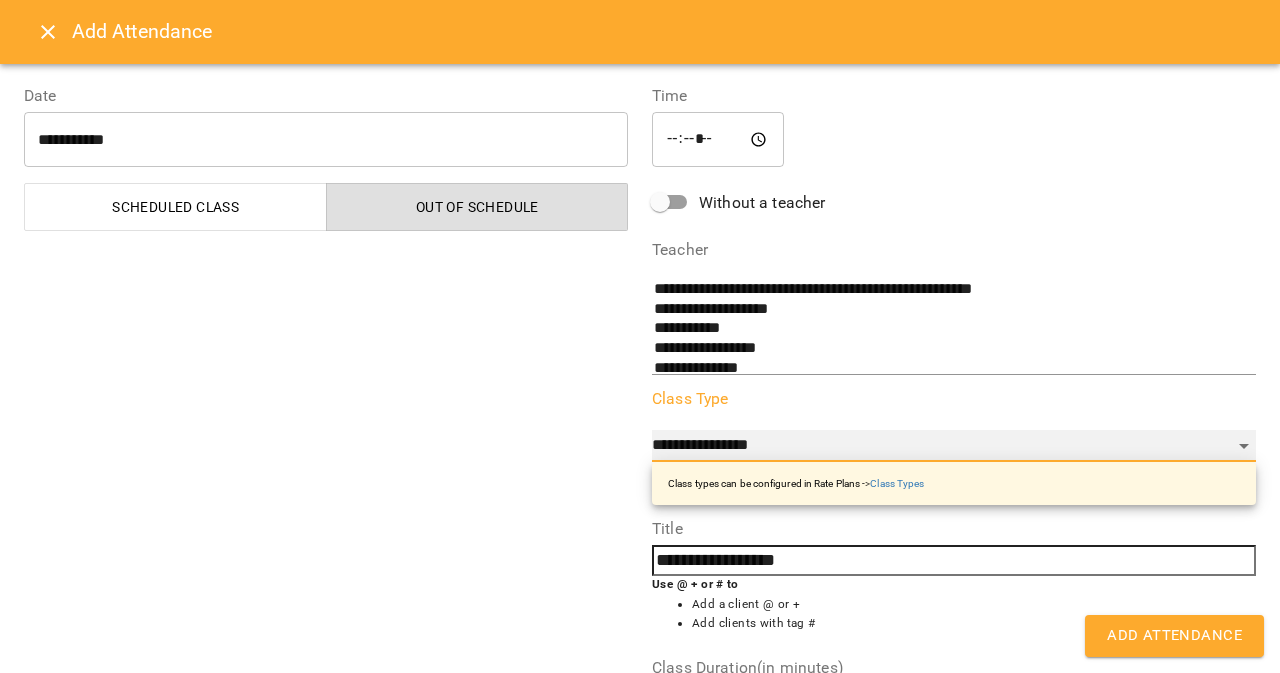 select on "**********" 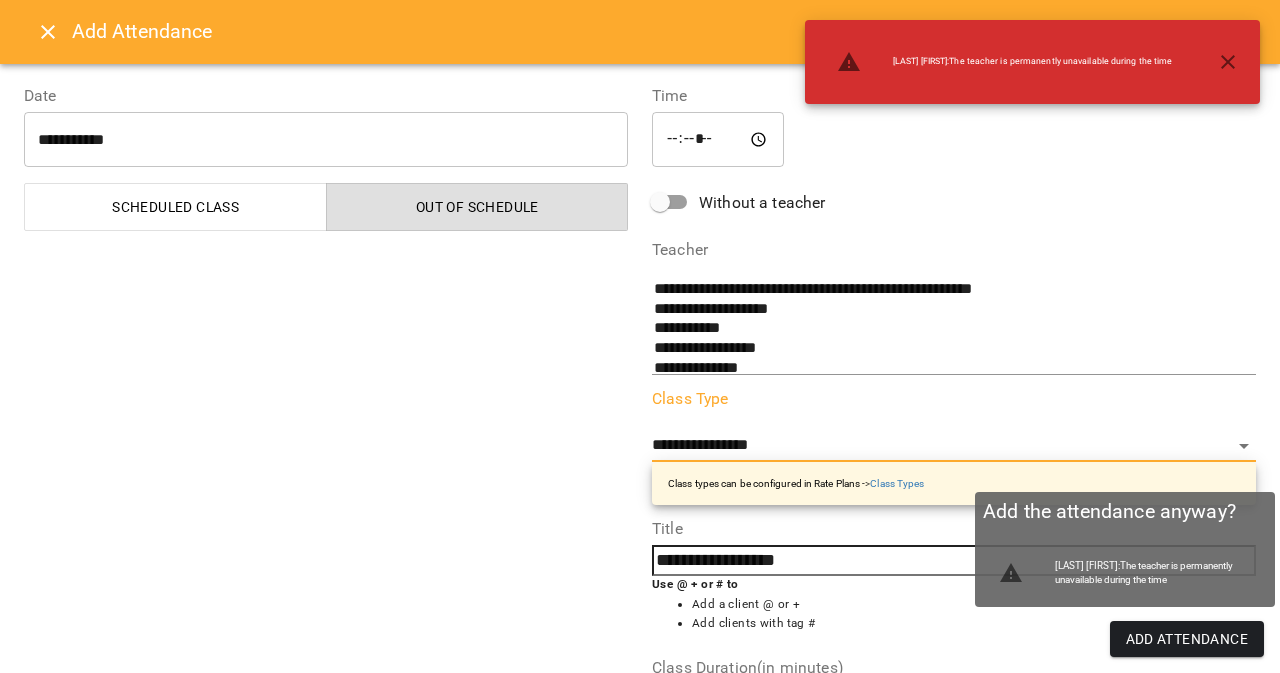 click on "Add Attendance" at bounding box center [1187, 639] 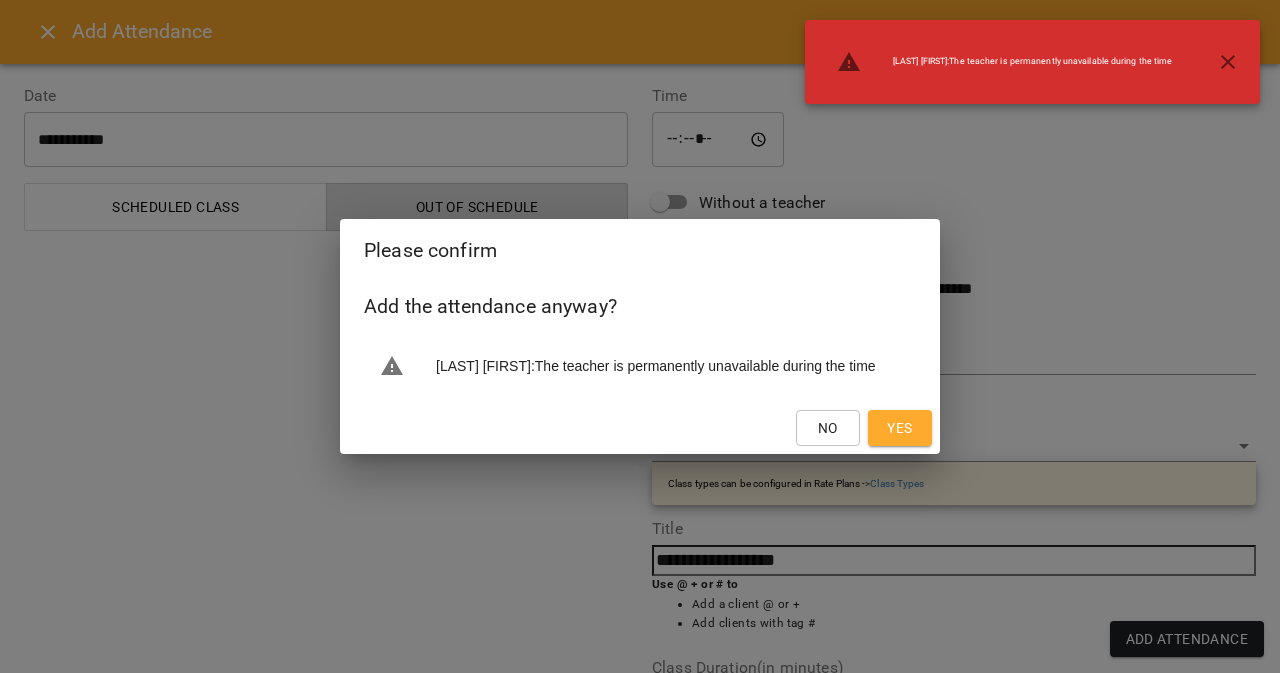 click on "Yes" at bounding box center [899, 428] 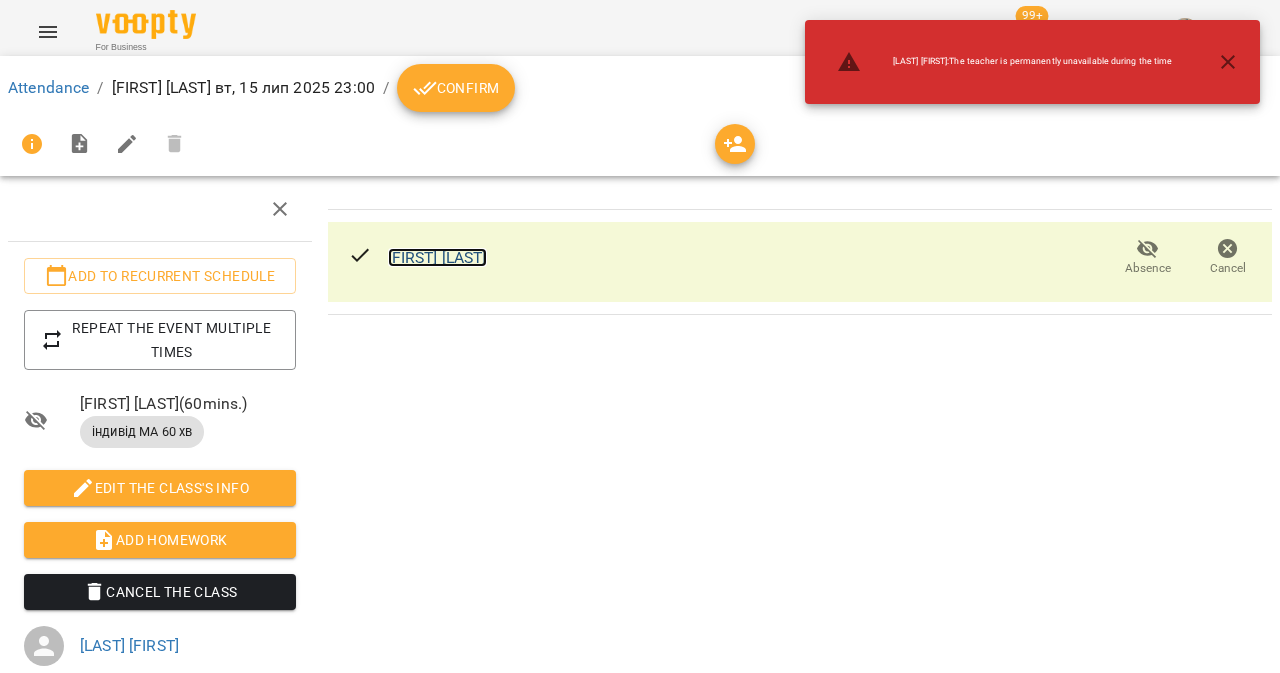 click on "[FIRST] [LAST]" at bounding box center [437, 257] 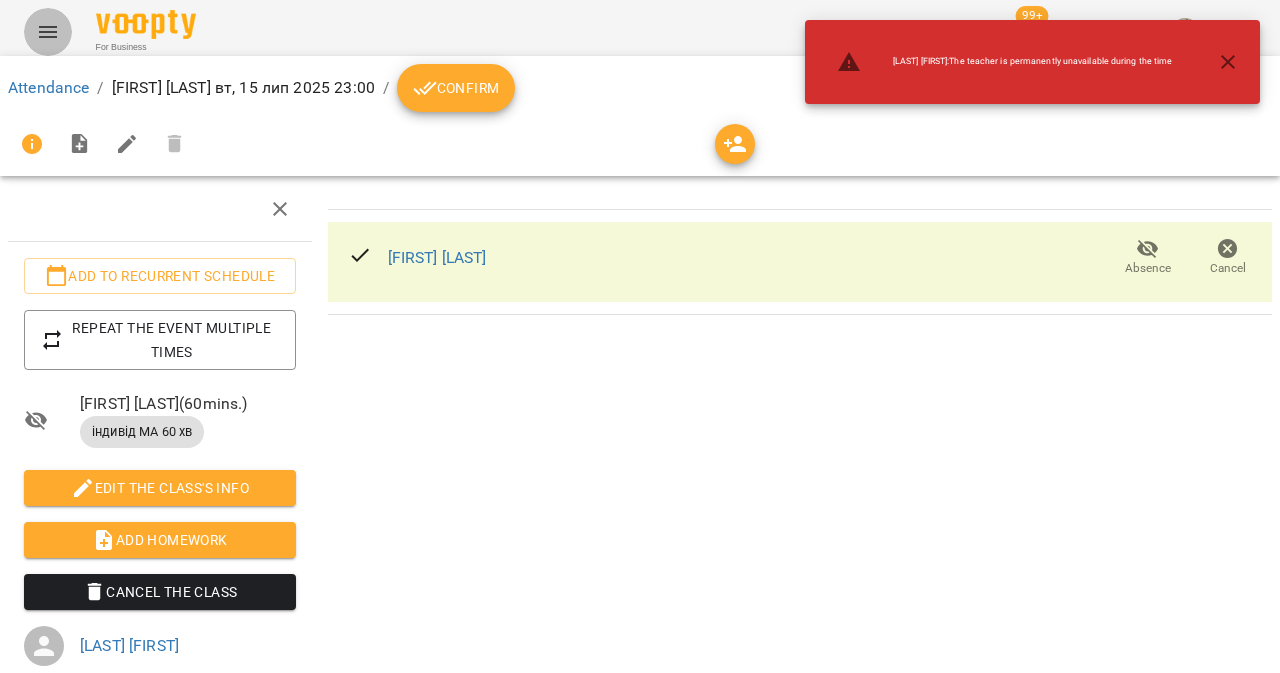 click at bounding box center [48, 32] 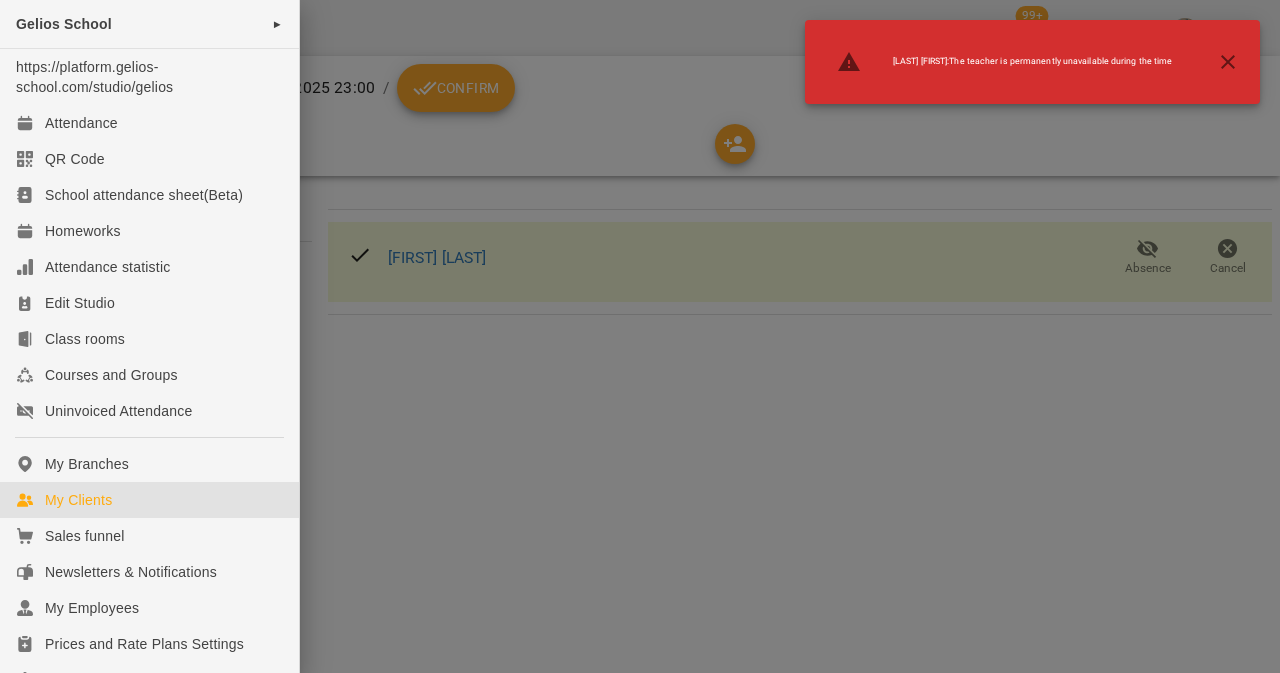 click on "My Clients" at bounding box center [149, 500] 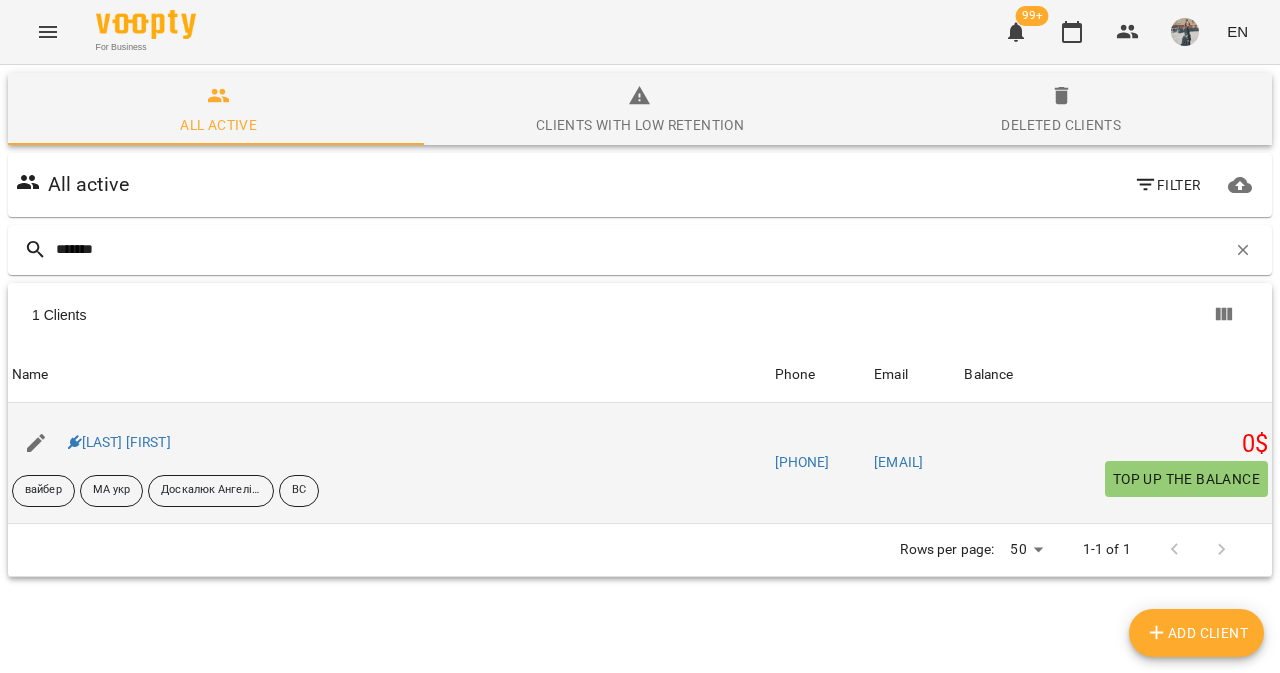 type on "*******" 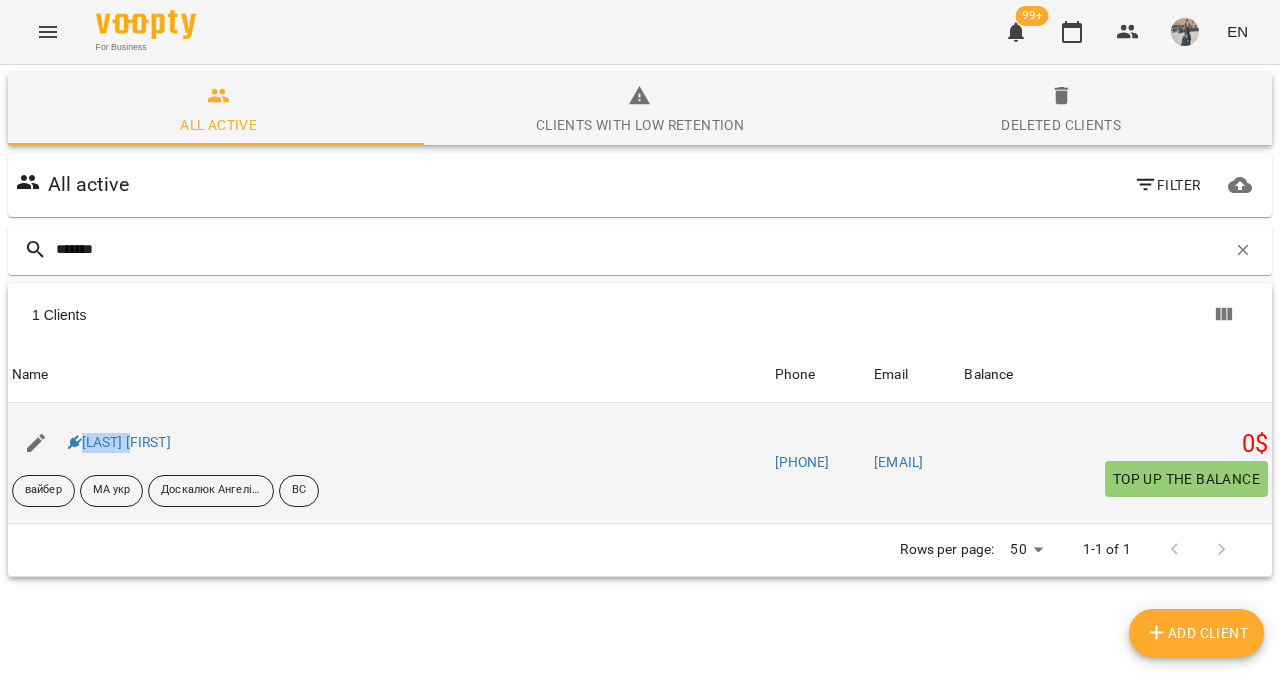 click on "[LAST] [FIRST]" at bounding box center (119, 443) 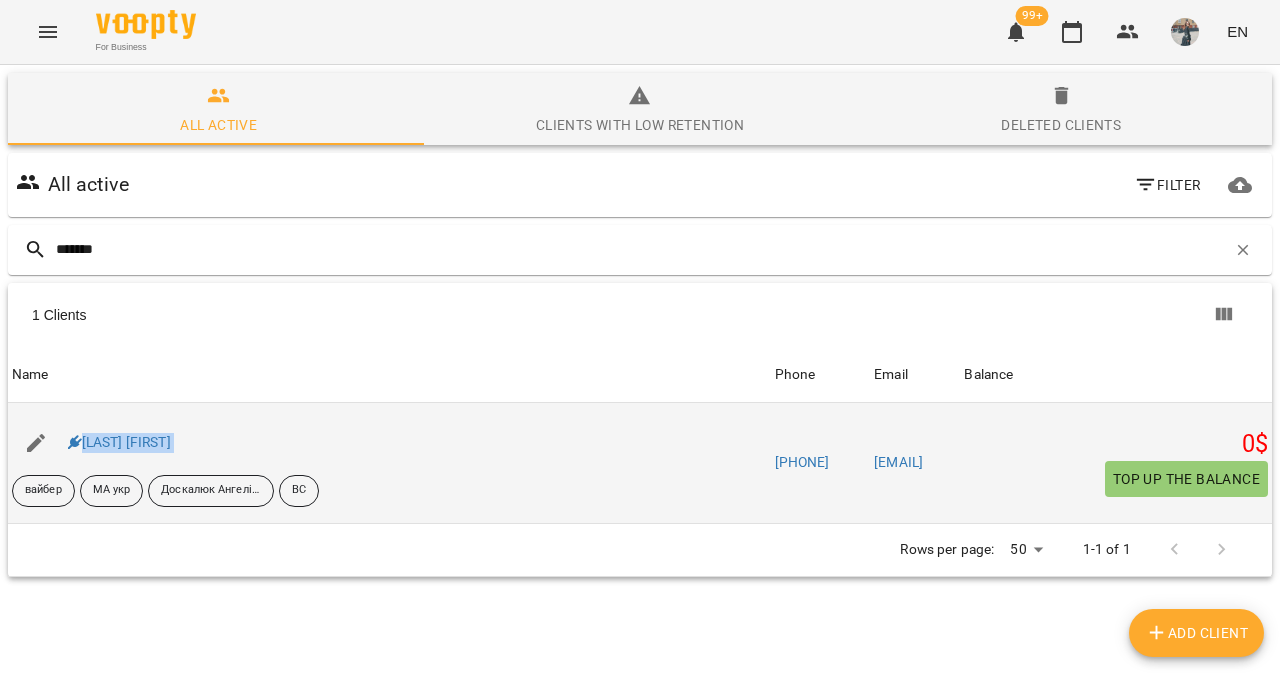 click on "[LAST] [FIRST]" at bounding box center [119, 443] 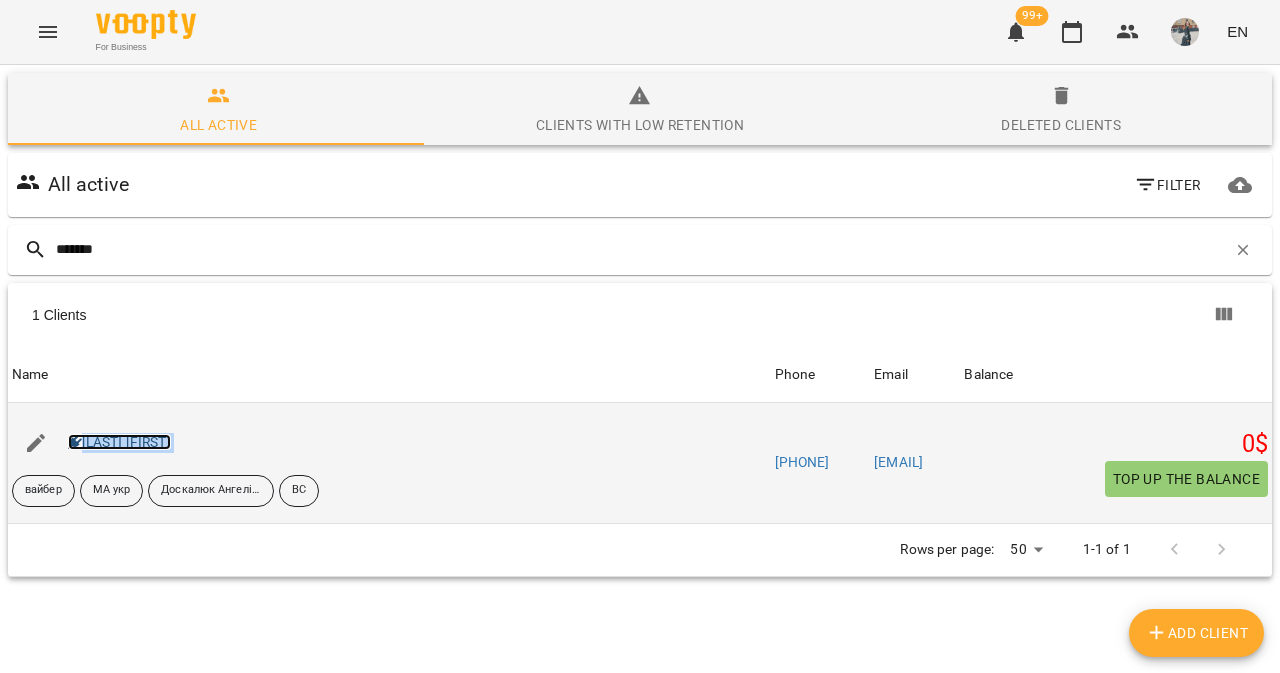 click on "[LAST] [FIRST]" at bounding box center (119, 442) 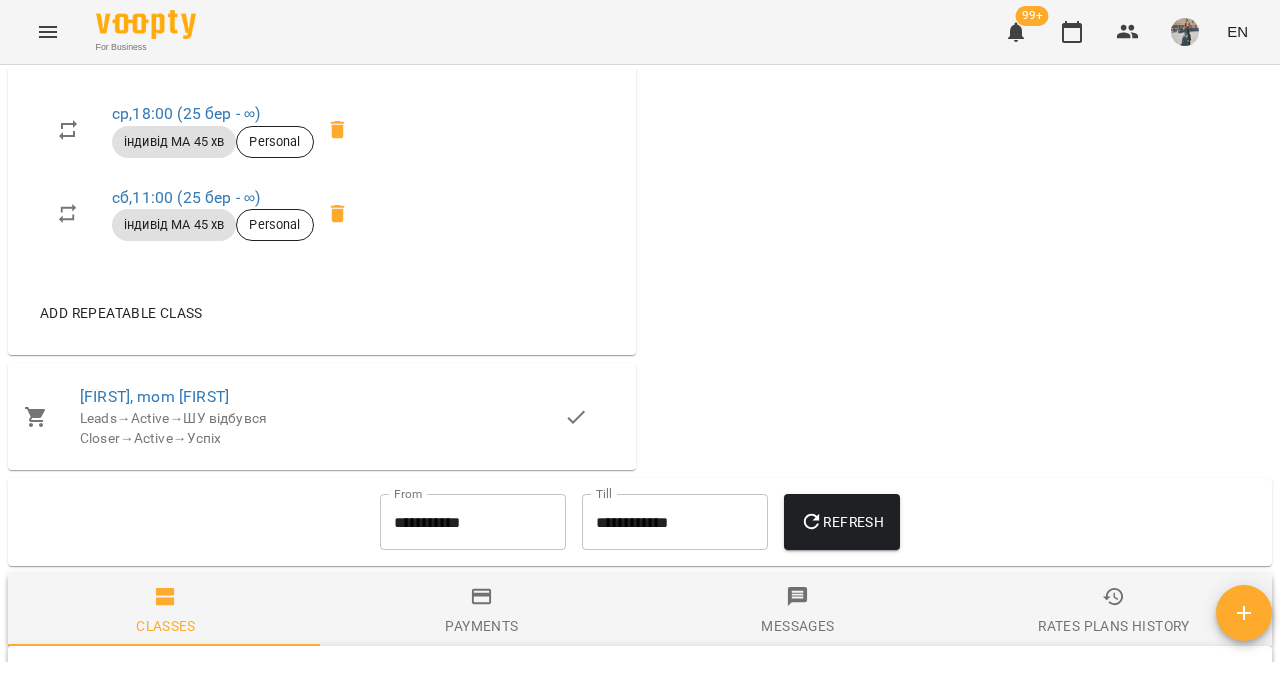 scroll, scrollTop: 1604, scrollLeft: 0, axis: vertical 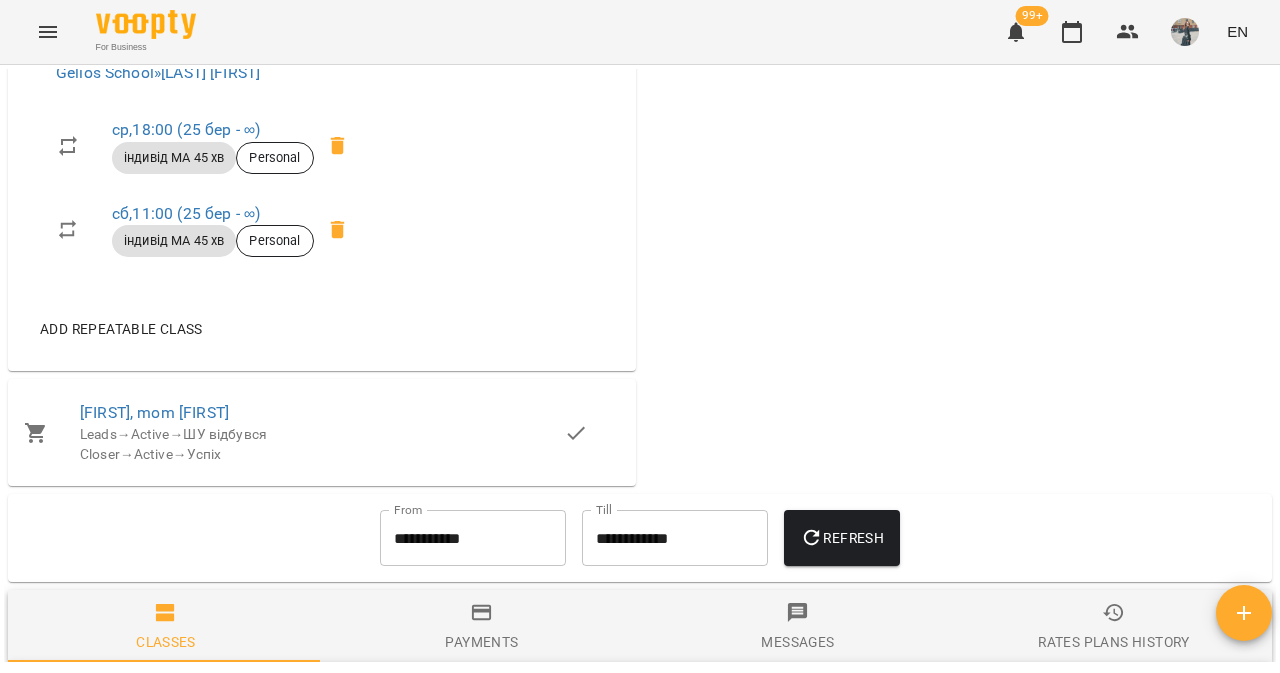 click at bounding box center (338, 146) 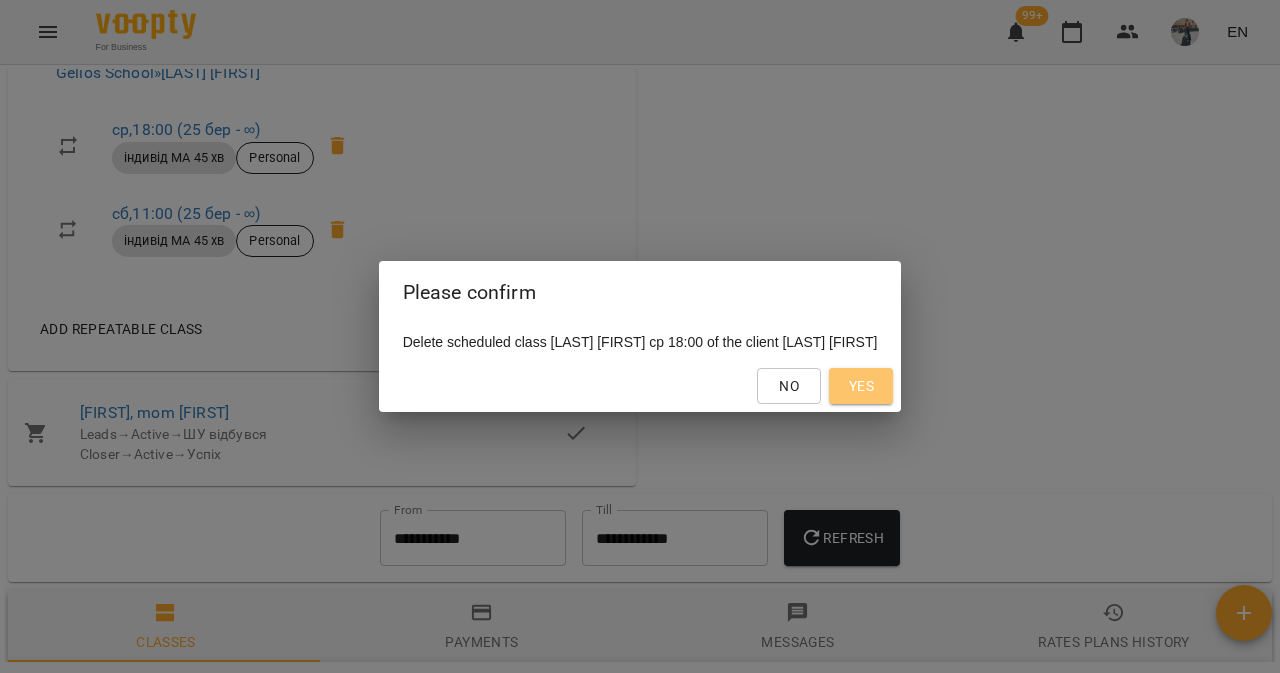 click on "Yes" at bounding box center (861, 386) 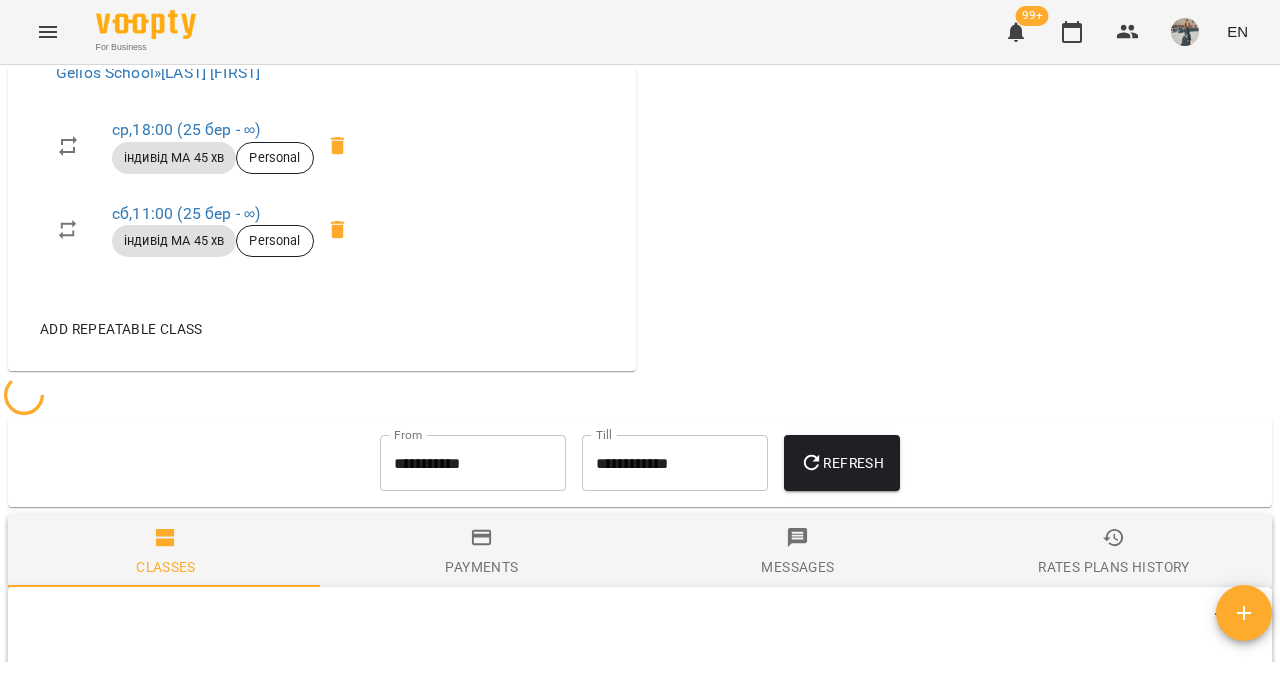 click on "індивід МА 45 хв Personal" at bounding box center (213, 241) 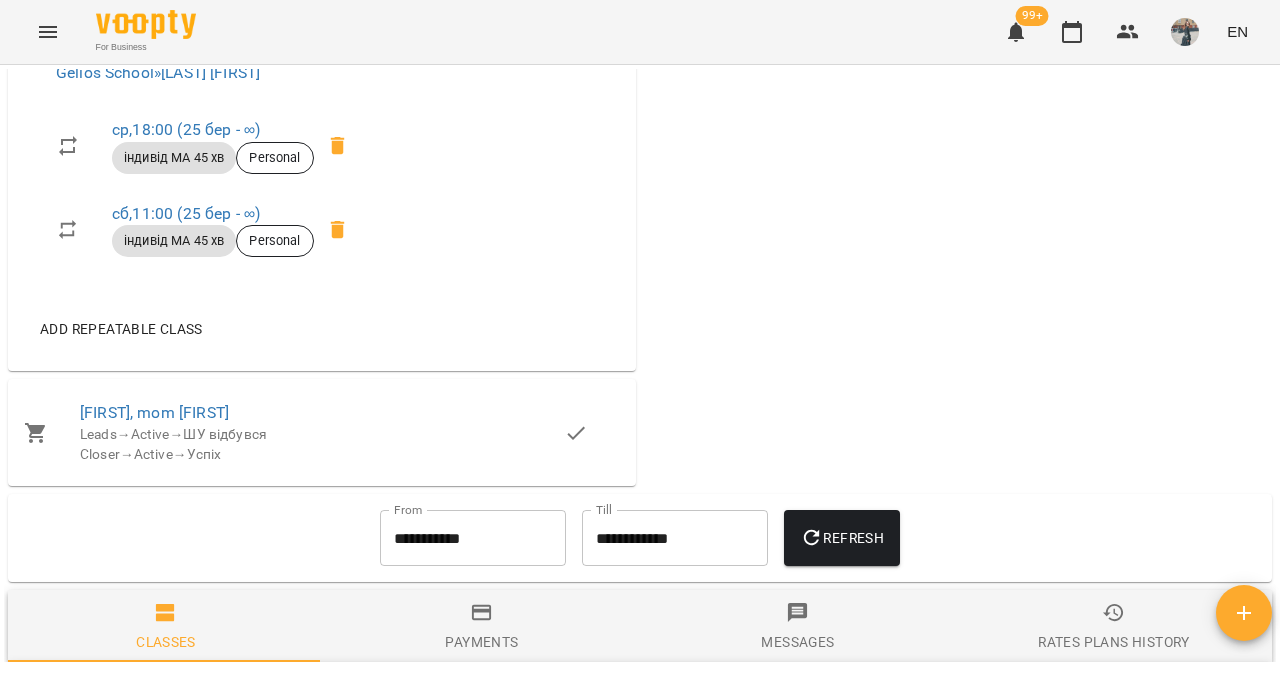 click 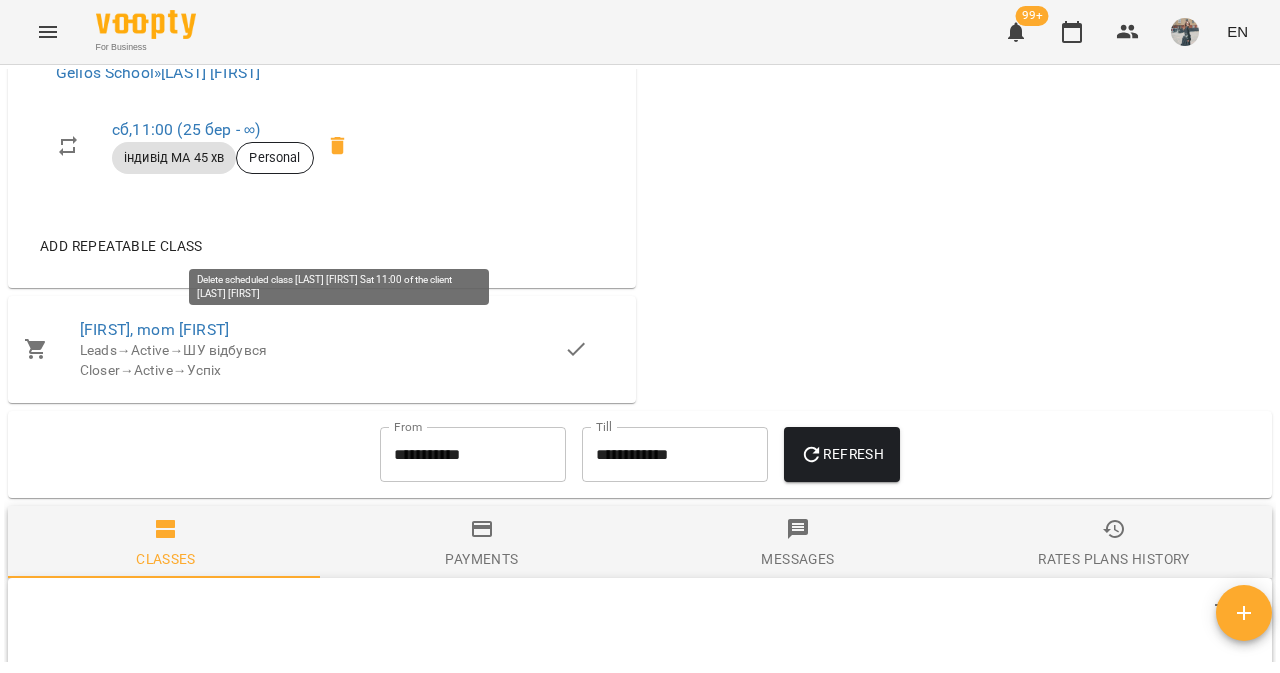 click 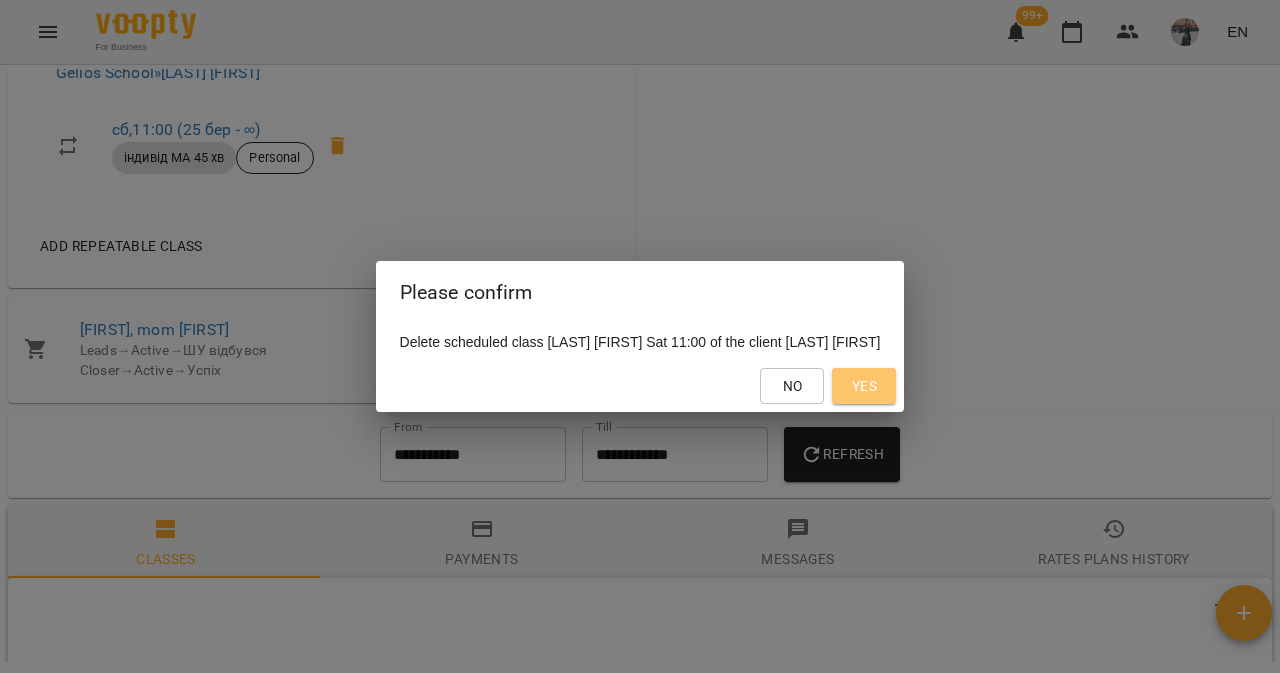 click on "Yes" at bounding box center [864, 386] 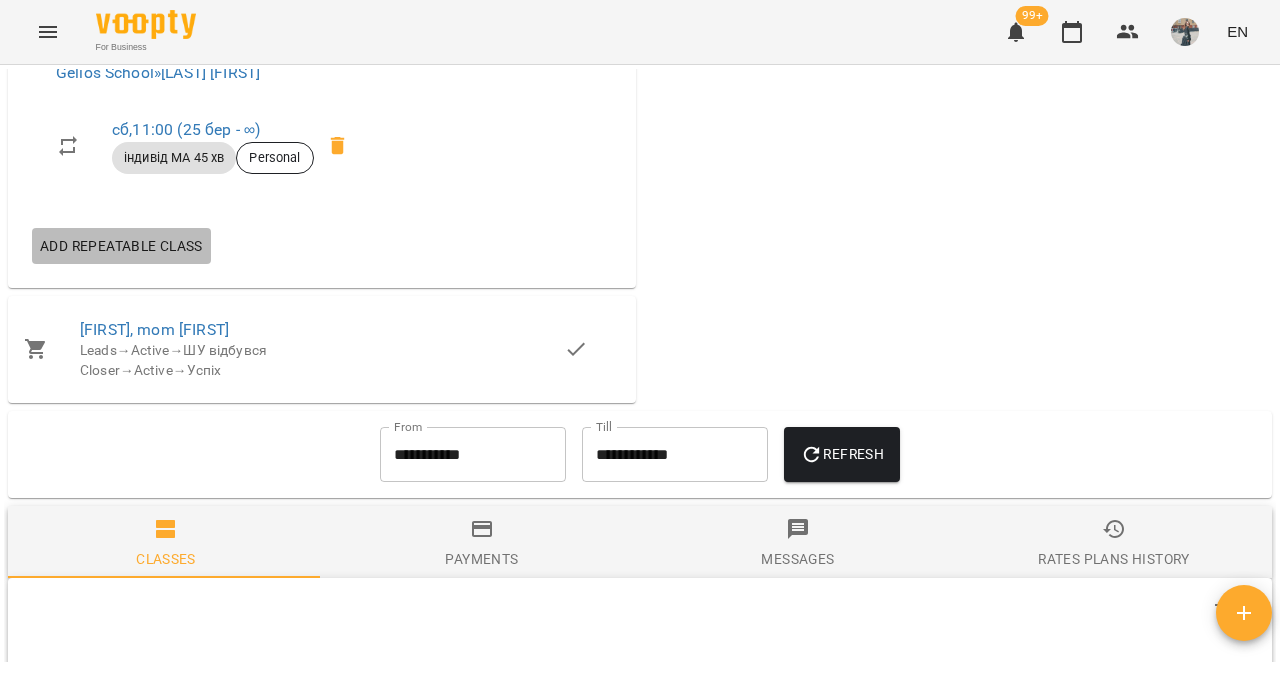 click on "Add repeatable class" at bounding box center [121, 246] 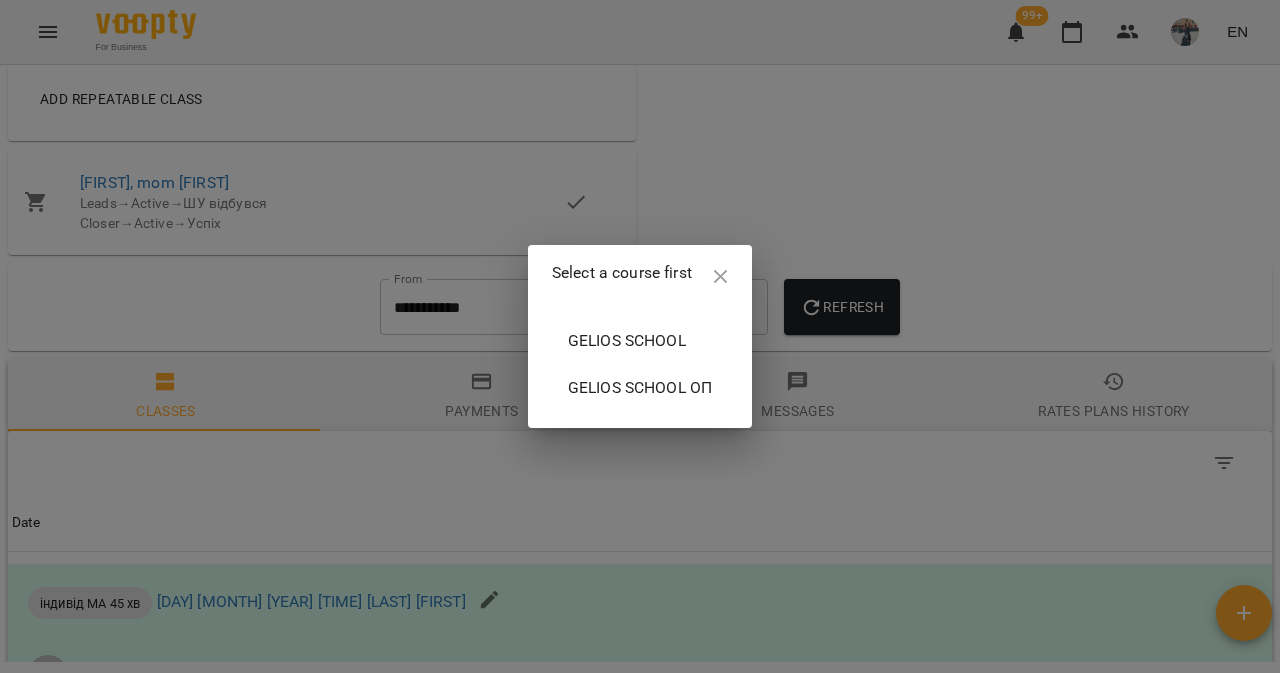 click on "Gelios School" at bounding box center (640, 341) 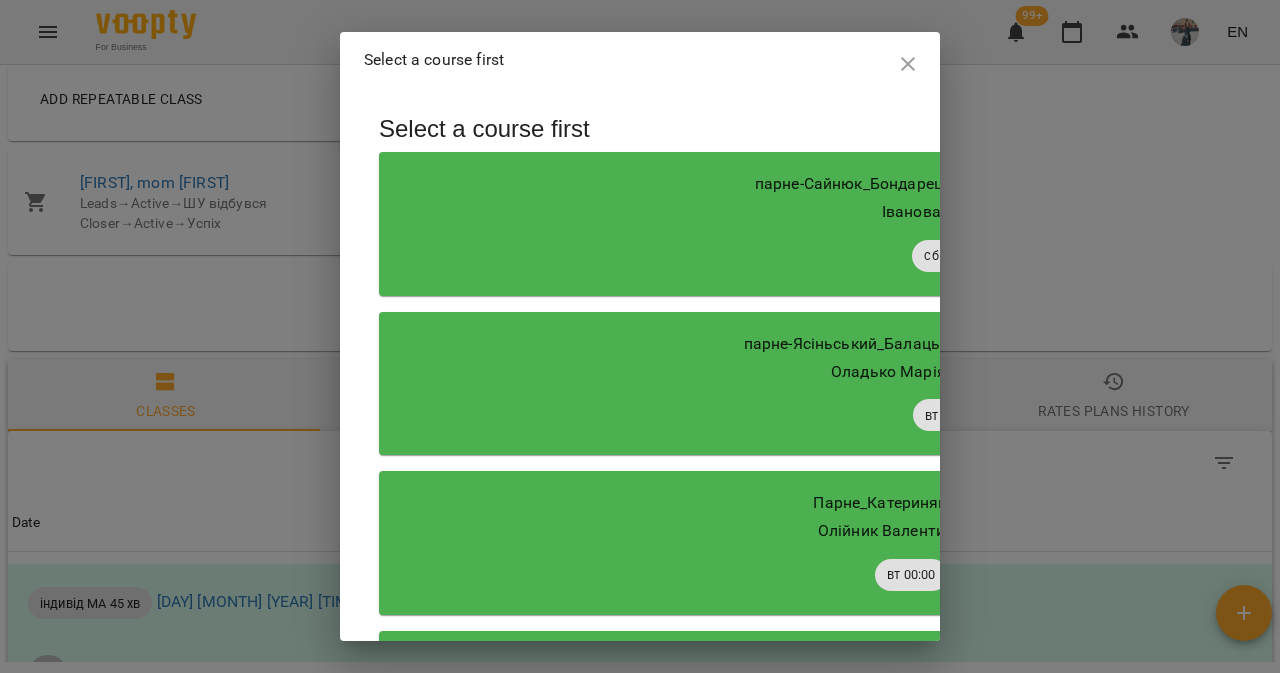 scroll, scrollTop: 14462, scrollLeft: 0, axis: vertical 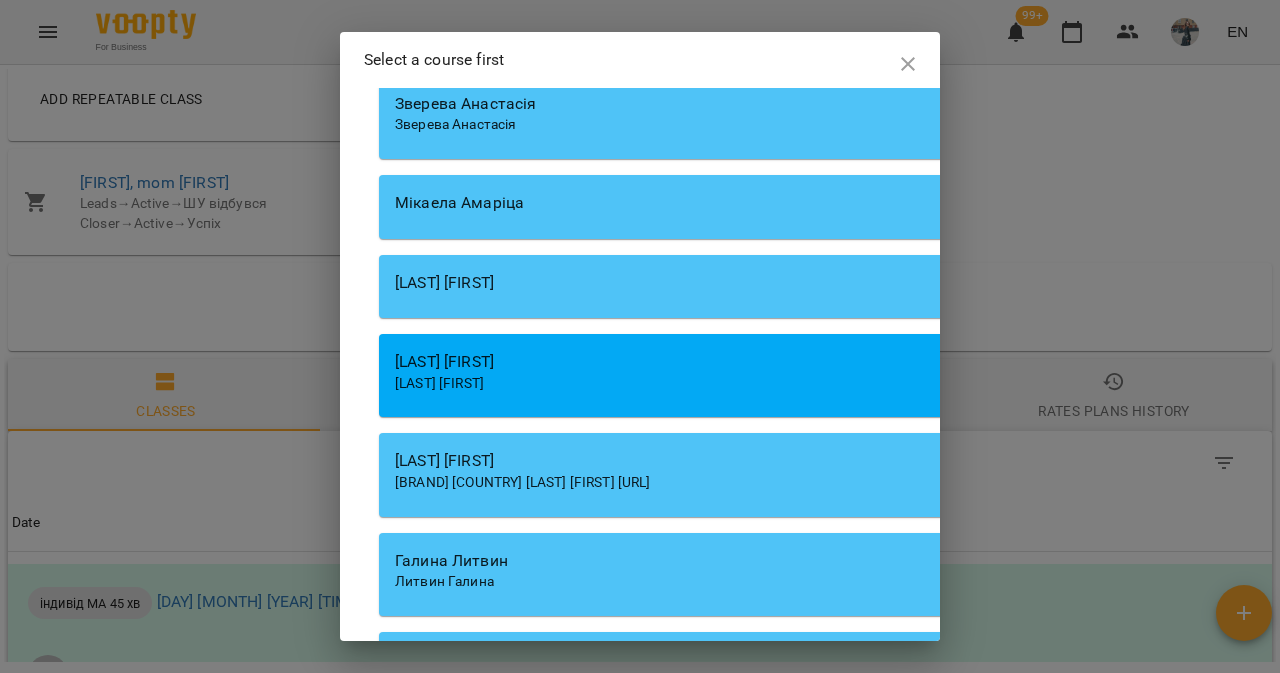 click on "Зверева Анастасія" at bounding box center [949, 104] 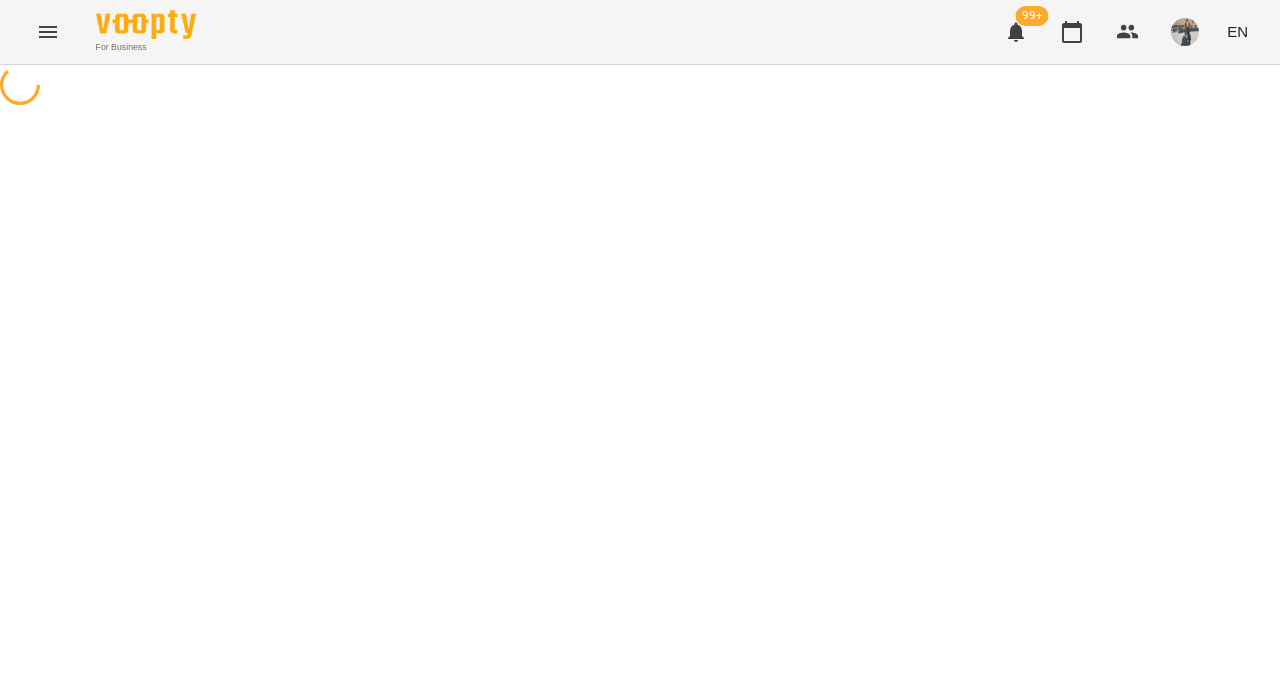 select on "**********" 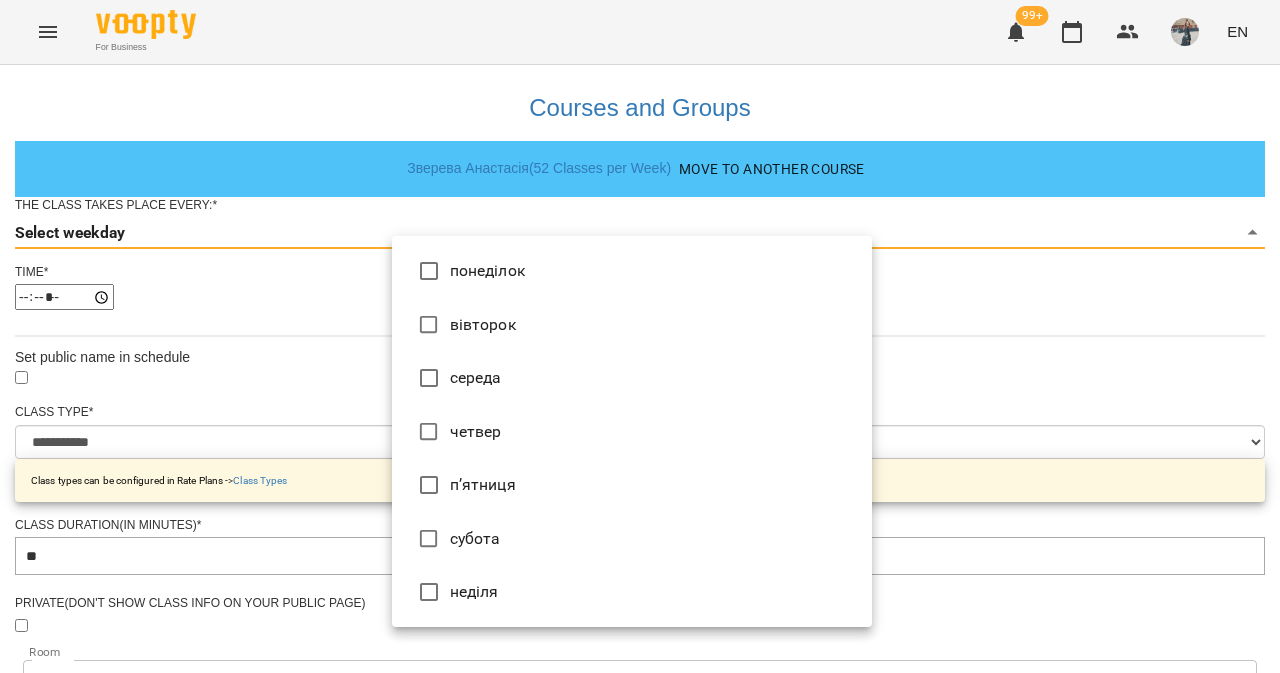 click on "**********" at bounding box center (640, 644) 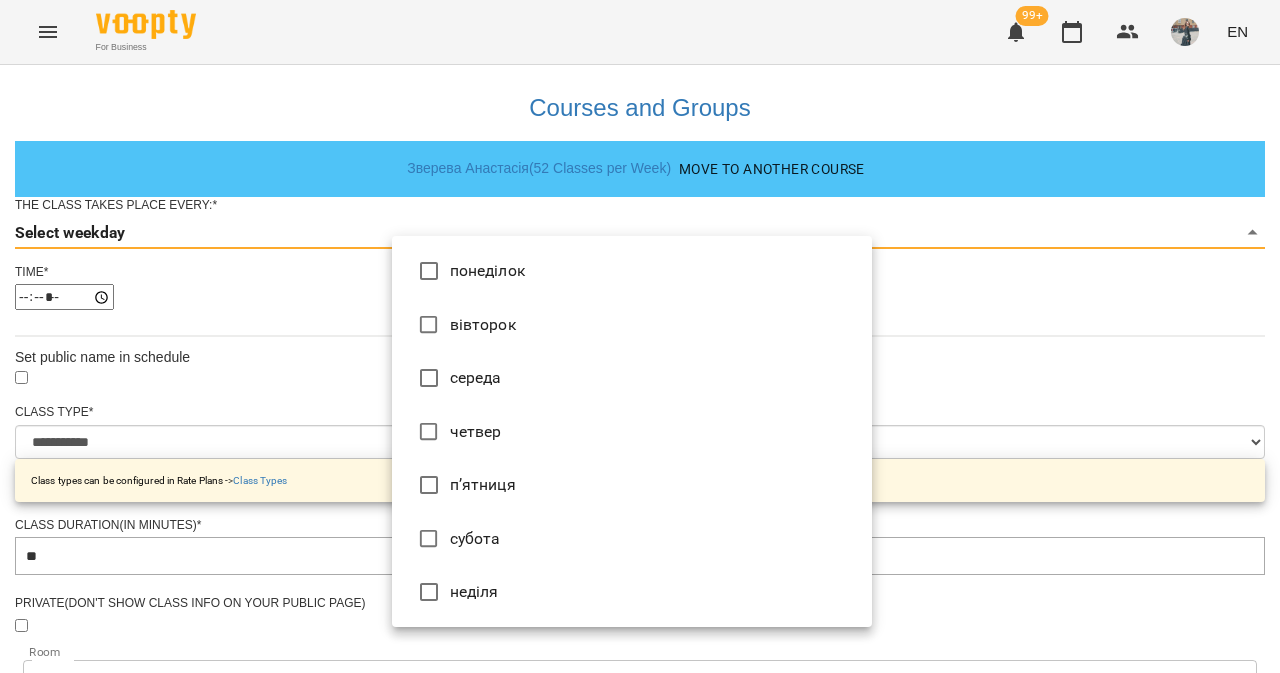 click on "середа" at bounding box center (632, 378) 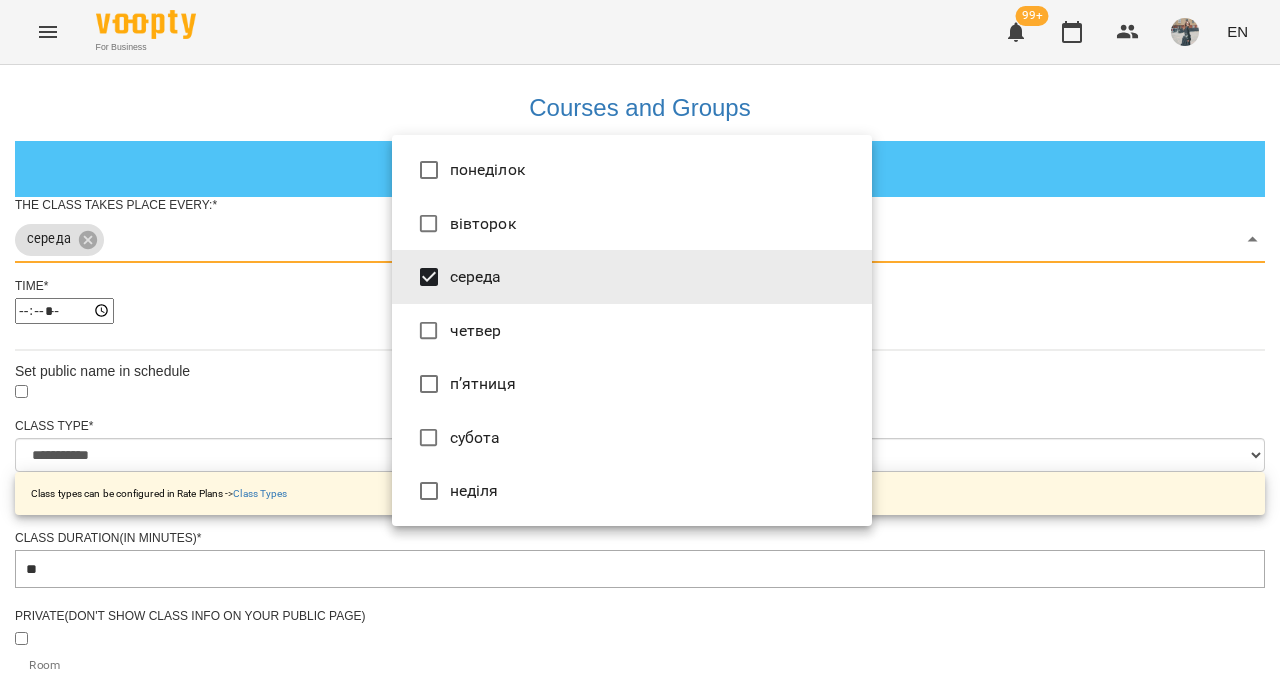 click on "субота" at bounding box center [632, 438] 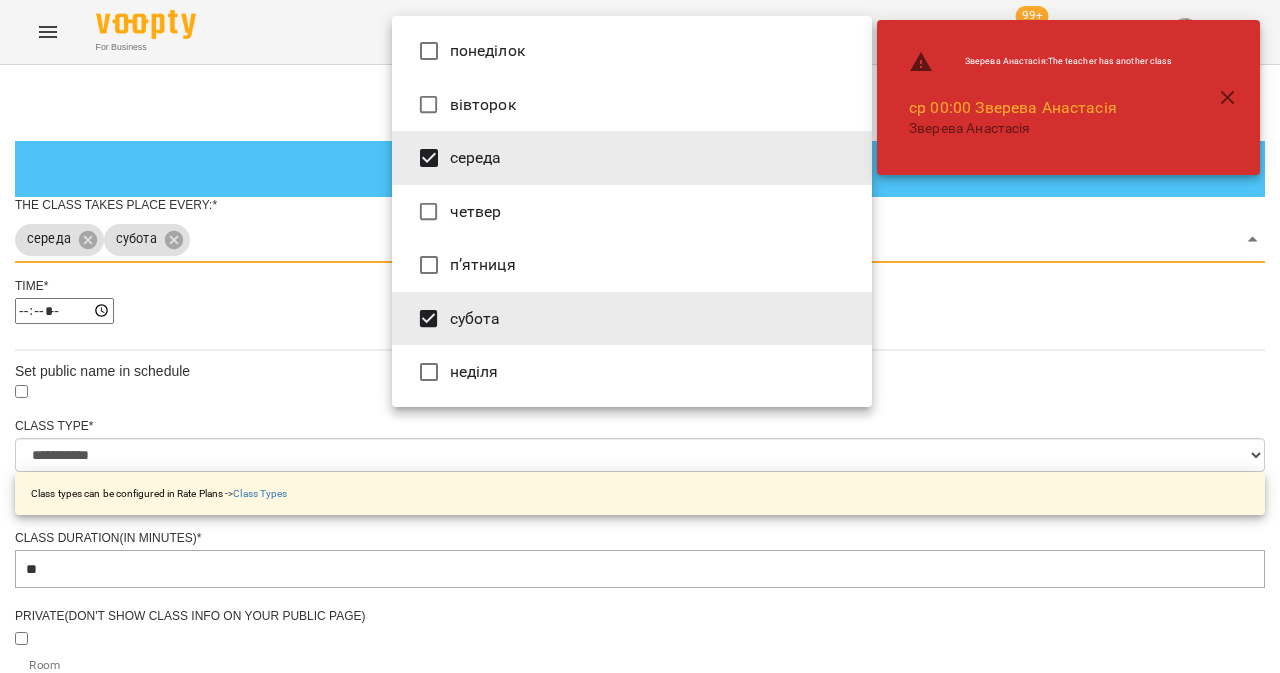 click at bounding box center (640, 336) 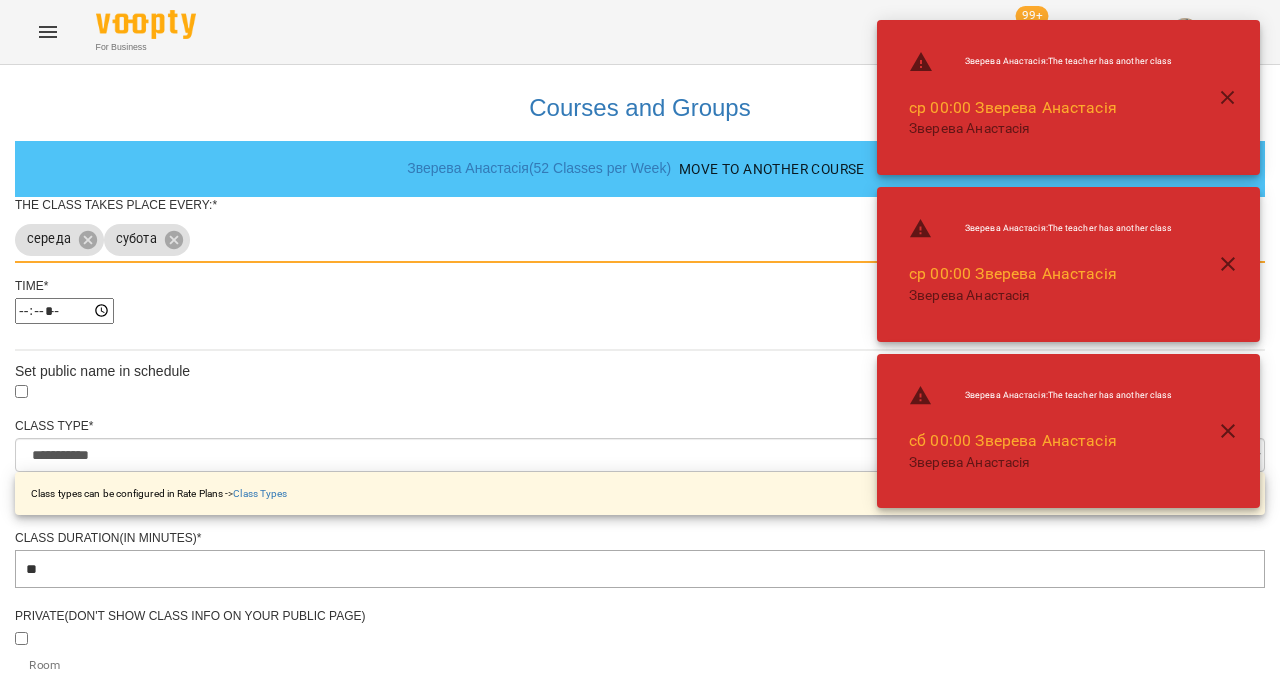 click on "Time * *****" at bounding box center [640, 308] 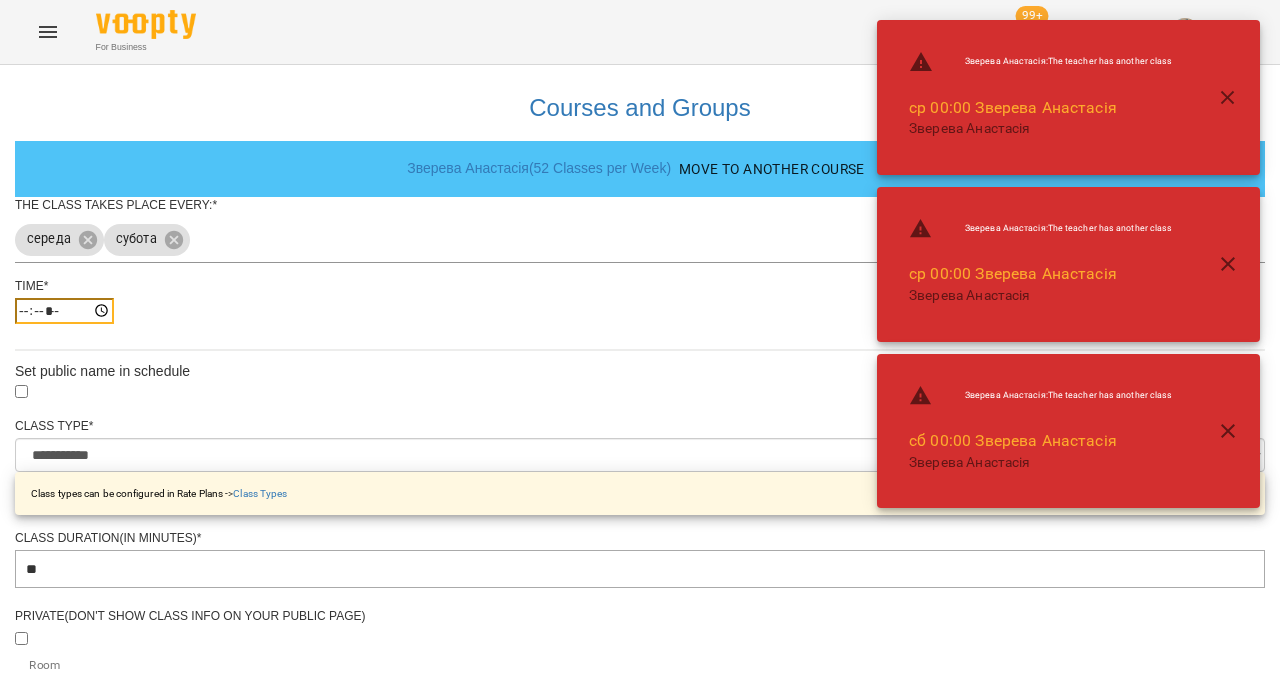 click on "*****" at bounding box center [64, 311] 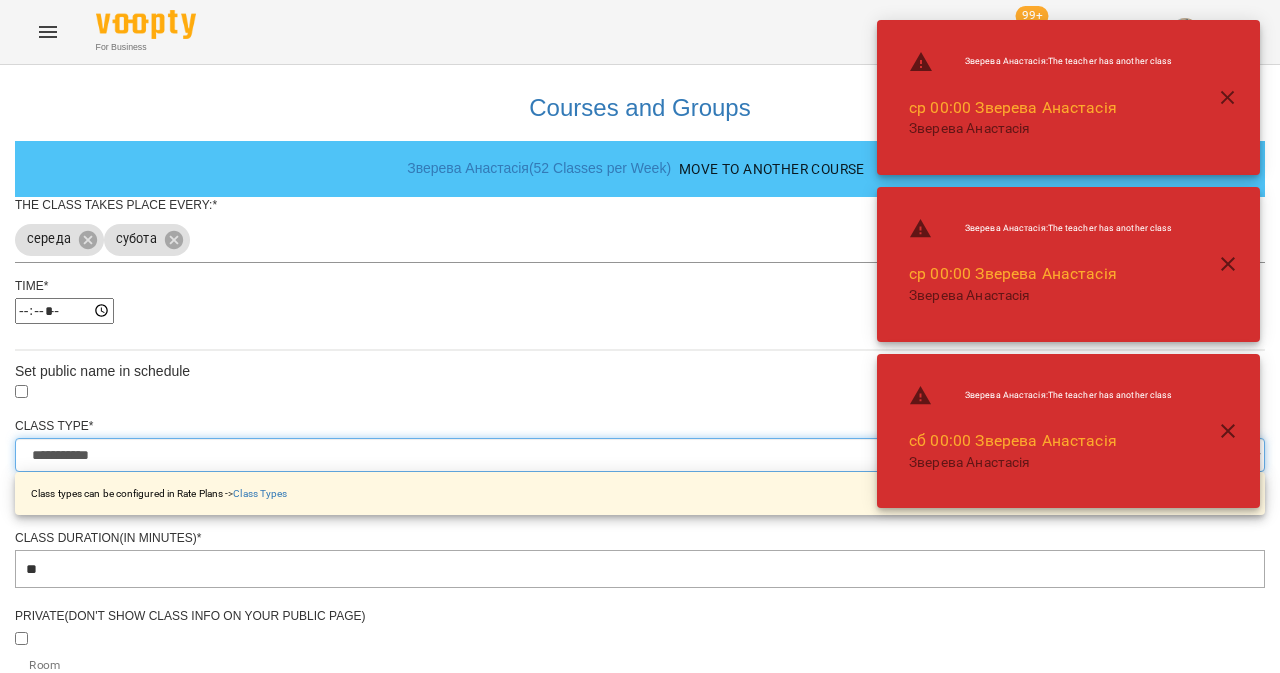 click on "**********" at bounding box center [640, 455] 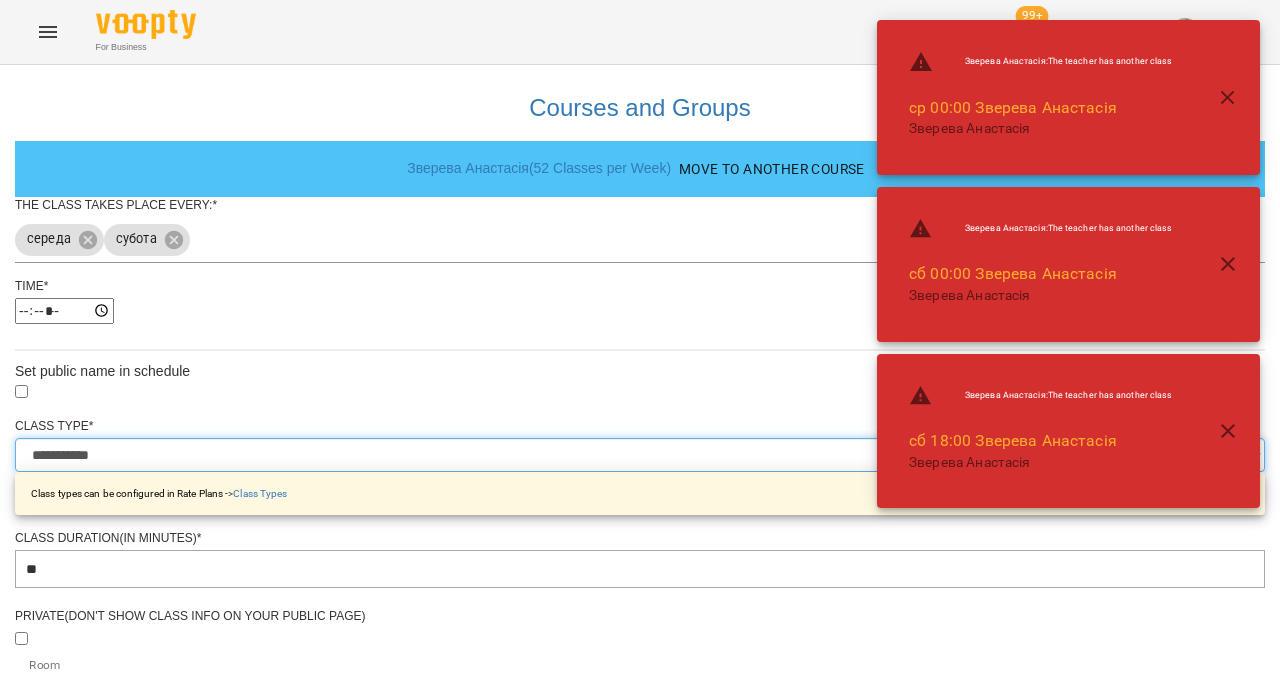 select on "**********" 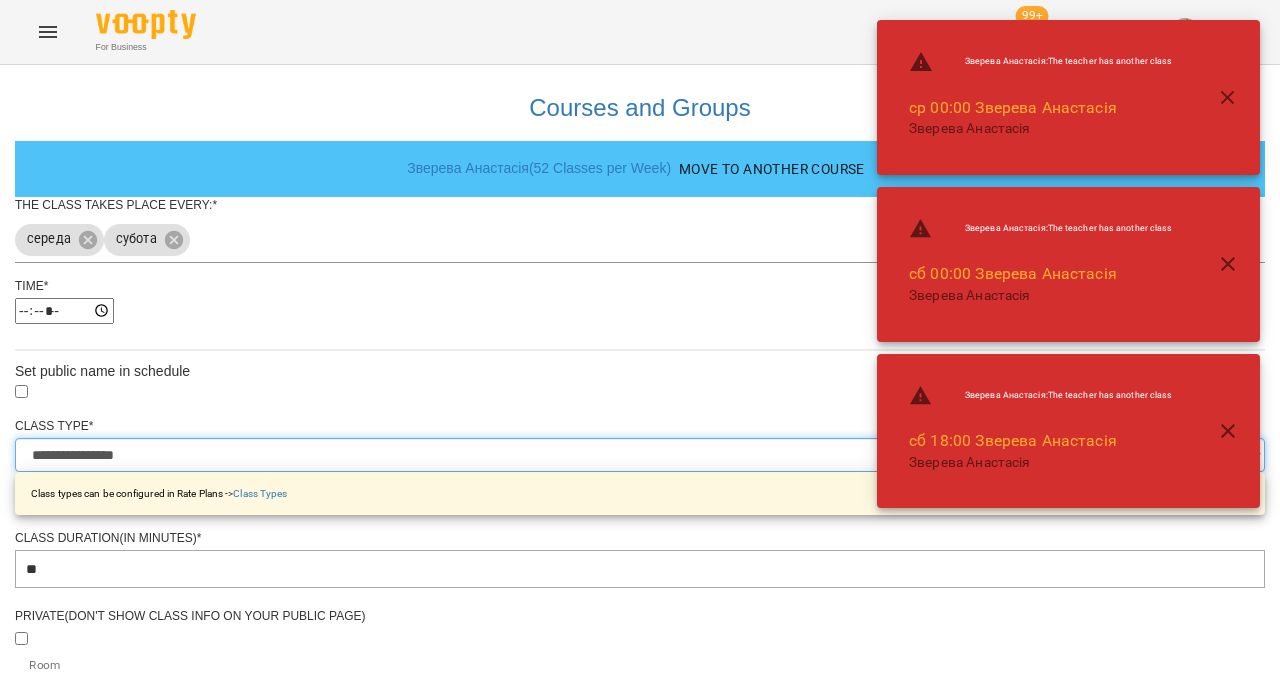 click on "**********" at bounding box center (640, 455) 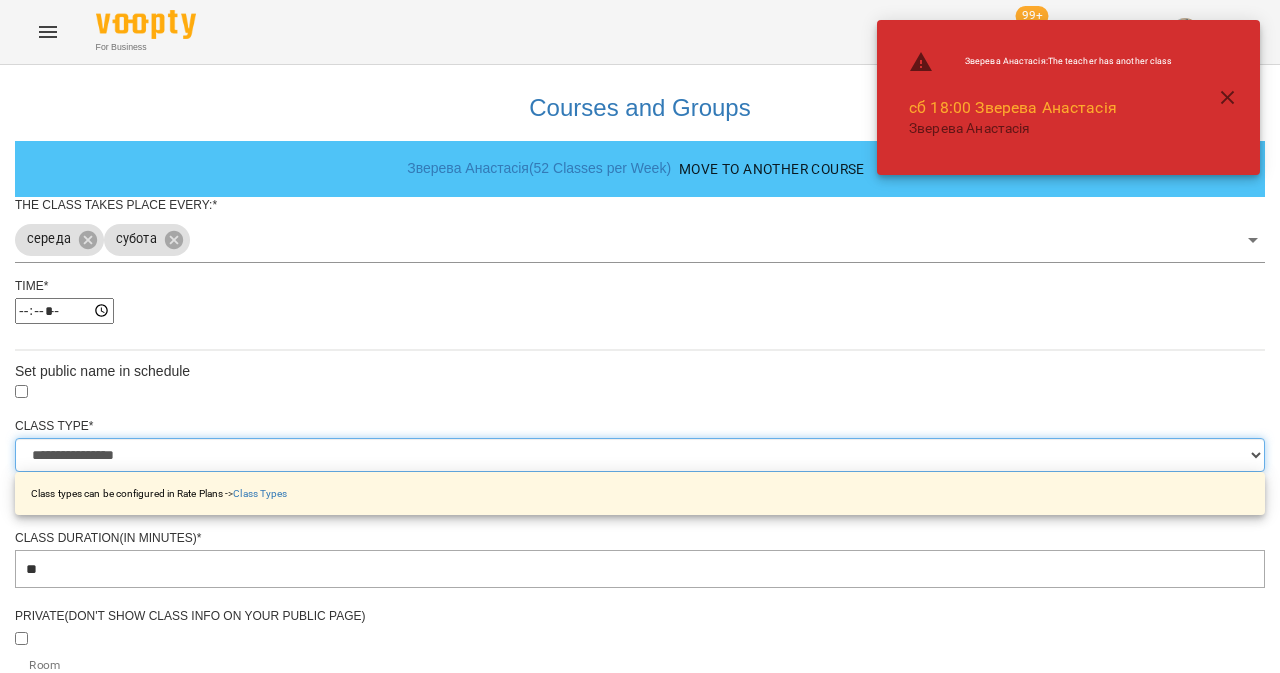 scroll, scrollTop: 728, scrollLeft: 0, axis: vertical 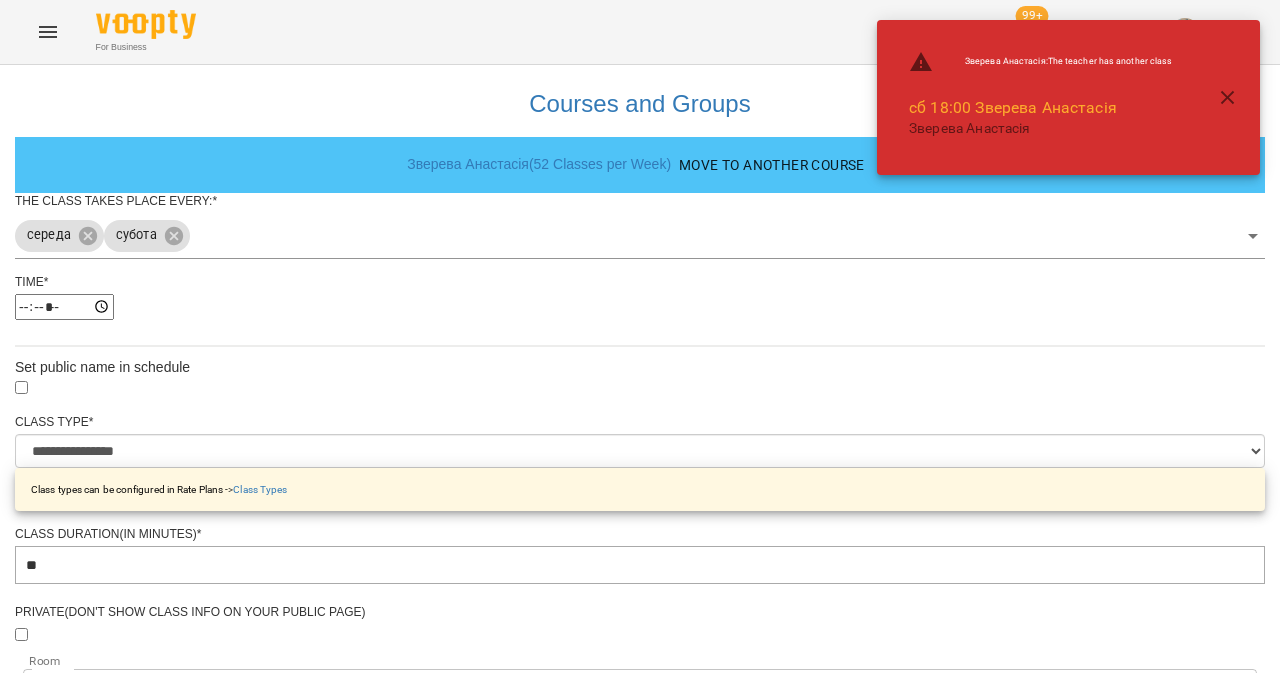 click on "Update Class's Schedule" at bounding box center [640, 1327] 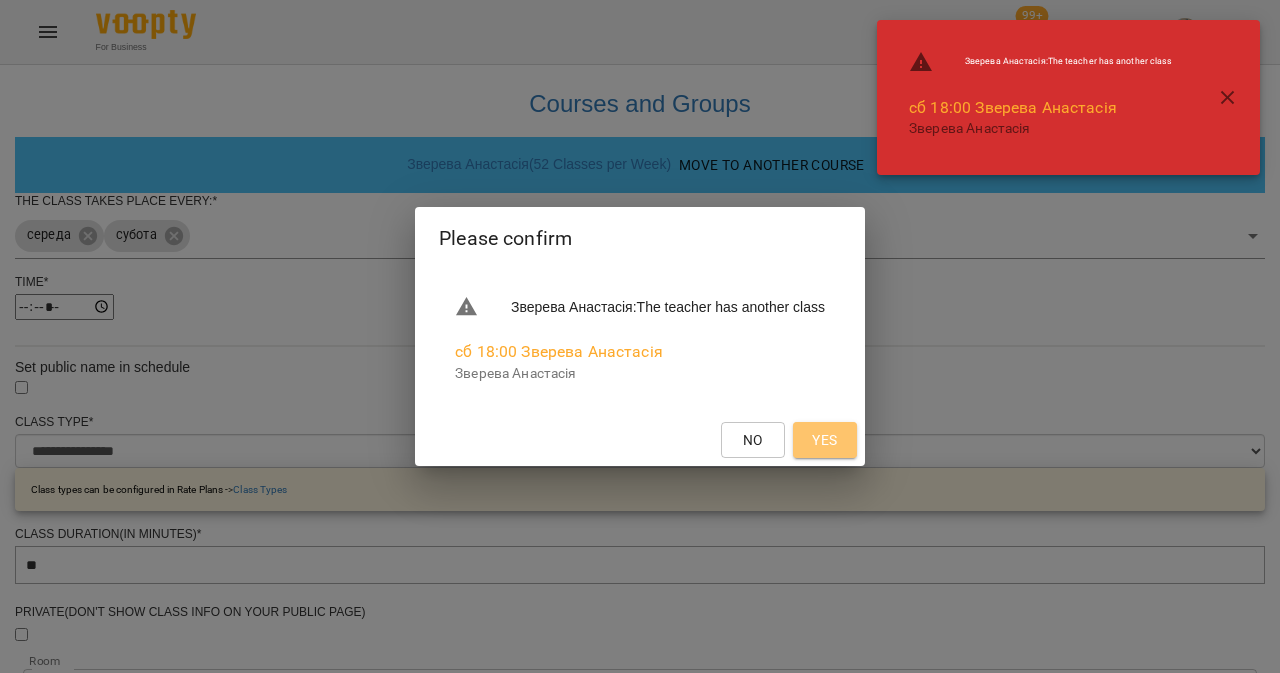 click on "Yes" at bounding box center [824, 440] 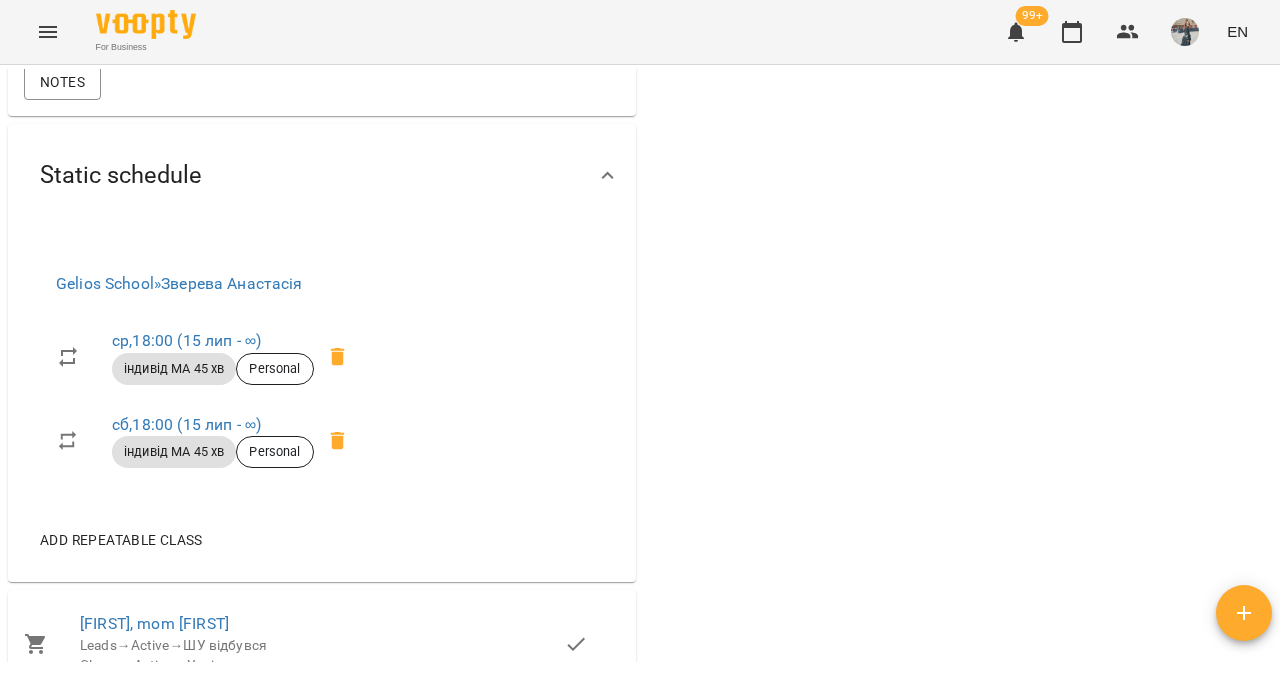 scroll, scrollTop: 1431, scrollLeft: 0, axis: vertical 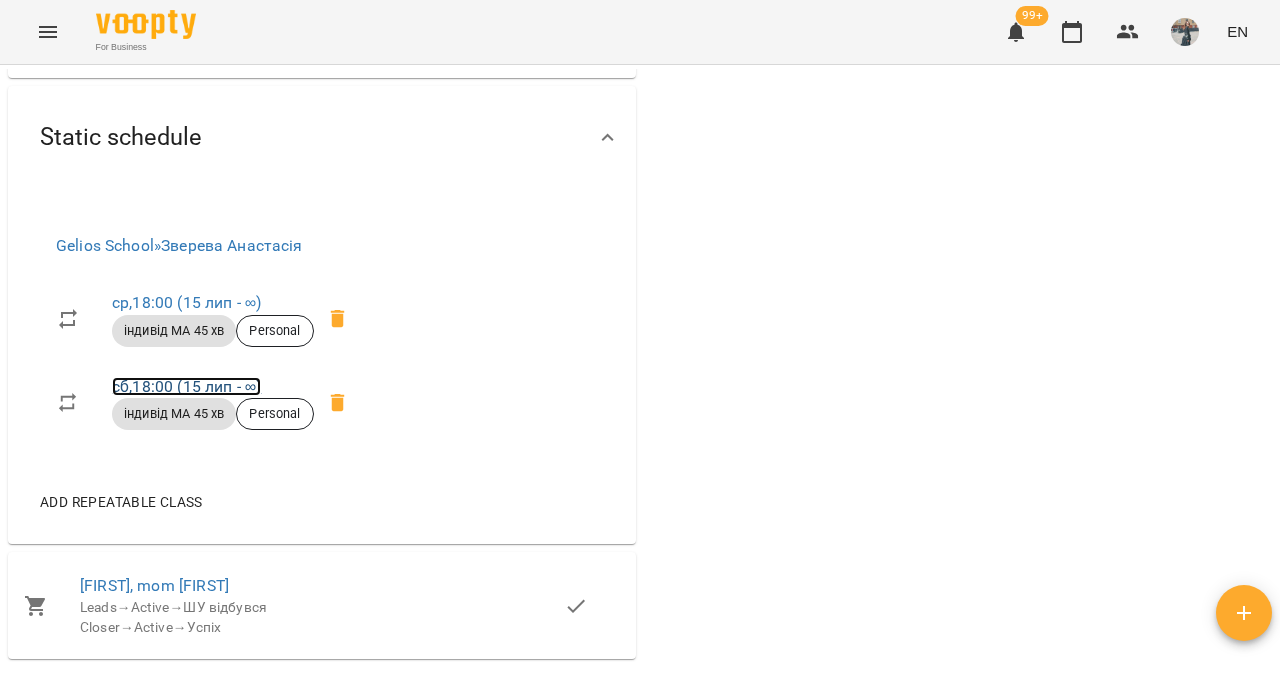 click on "сб ,  18:00   (15 лип - ∞)" at bounding box center [186, 386] 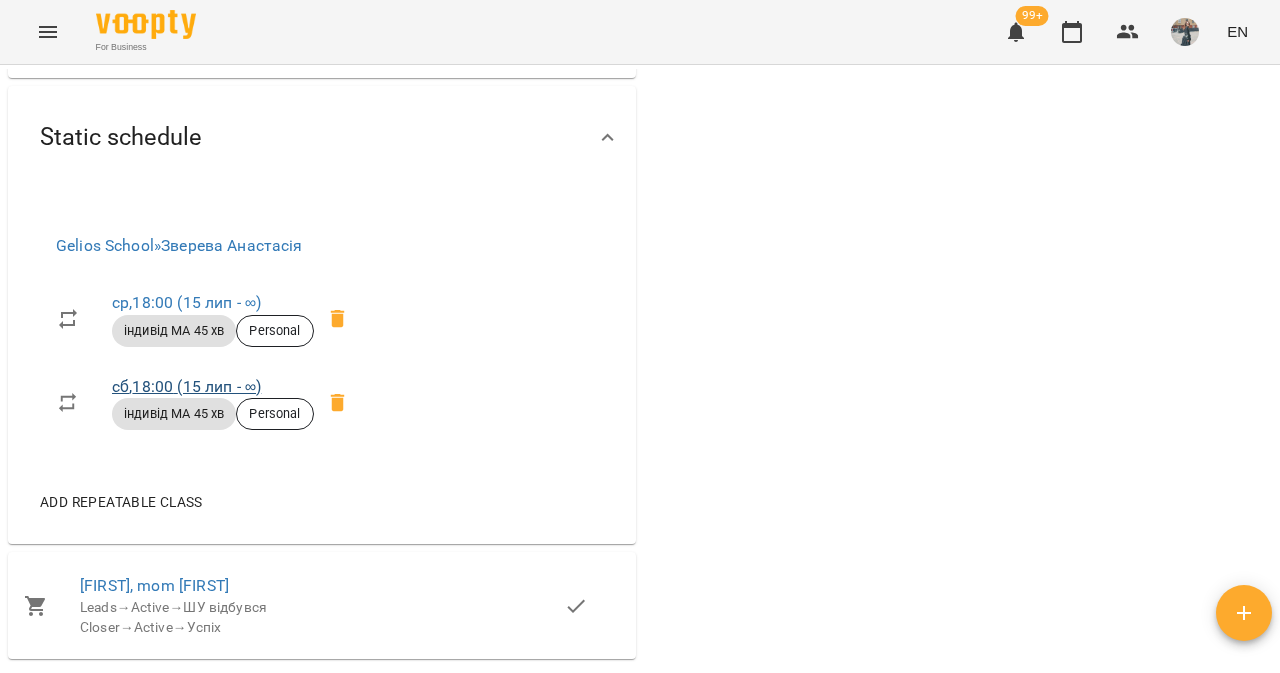scroll, scrollTop: 0, scrollLeft: 0, axis: both 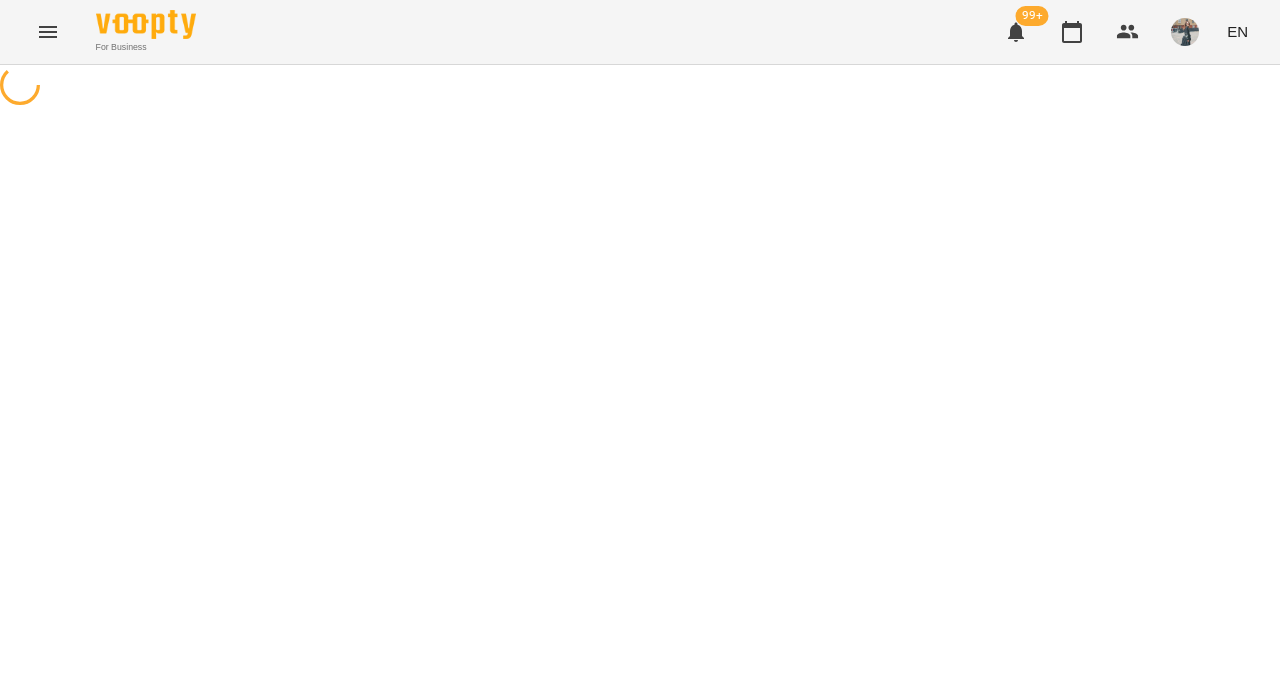 select on "*" 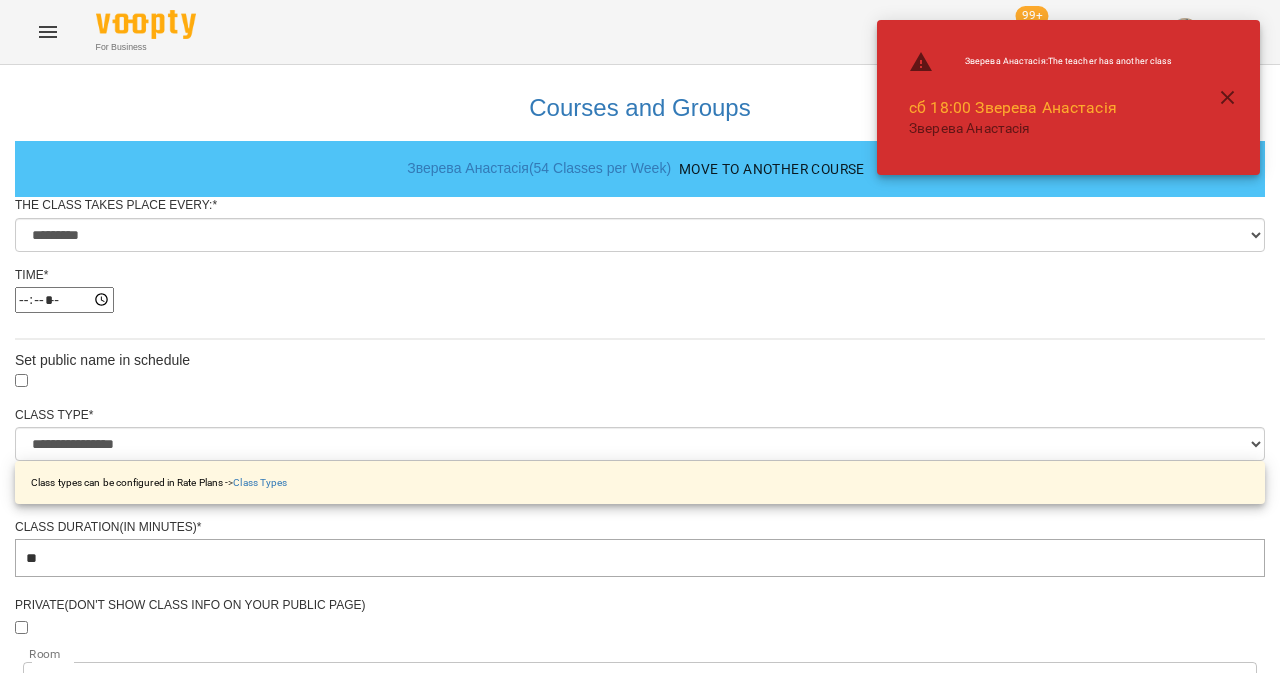 click on "**********" at bounding box center (640, 830) 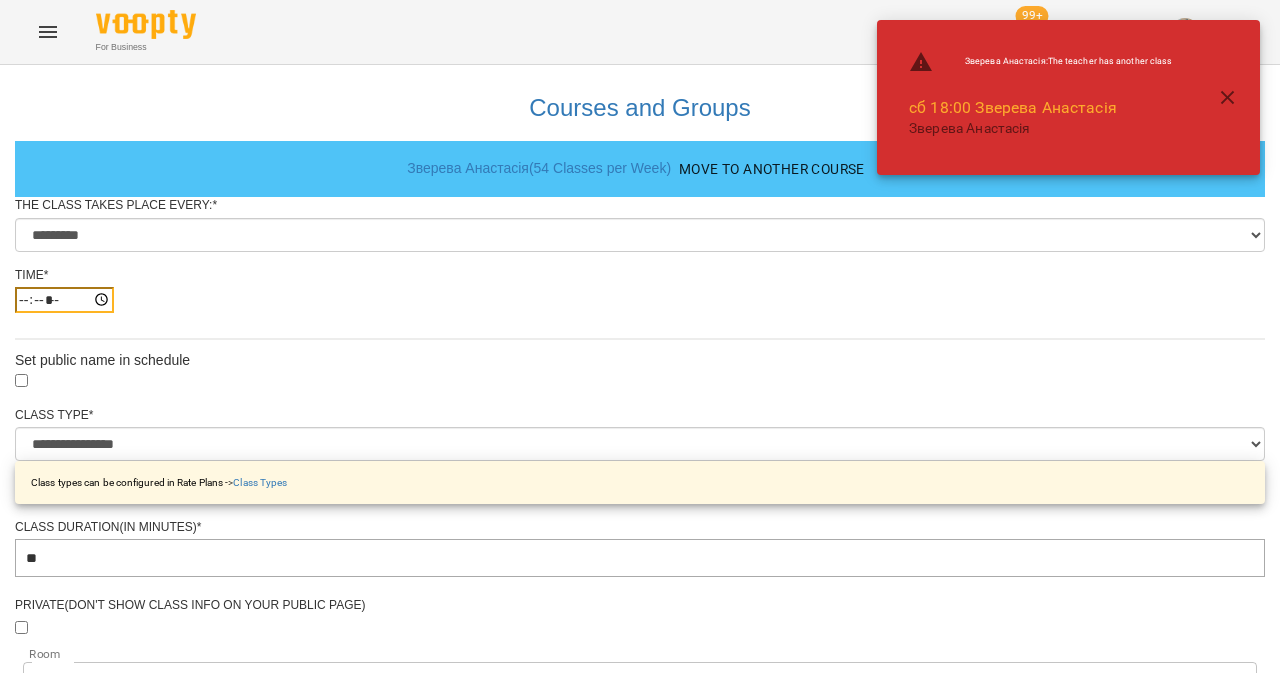 click on "*****" at bounding box center [64, 300] 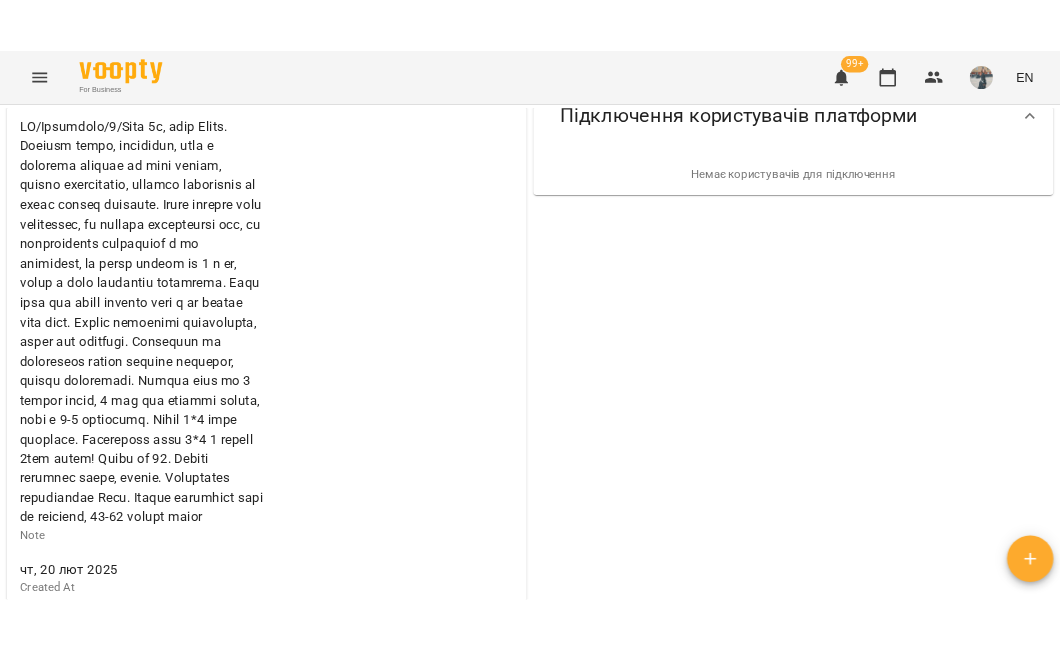 scroll, scrollTop: 0, scrollLeft: 0, axis: both 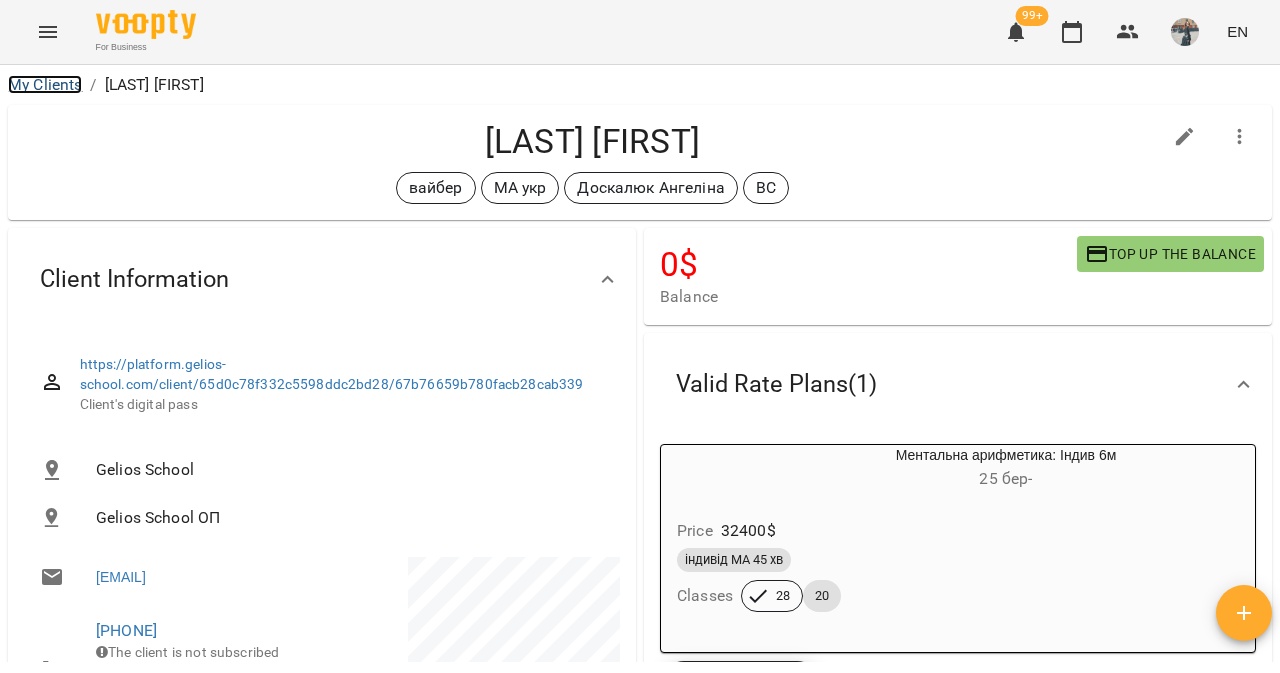 click on "My Clients" at bounding box center [45, 84] 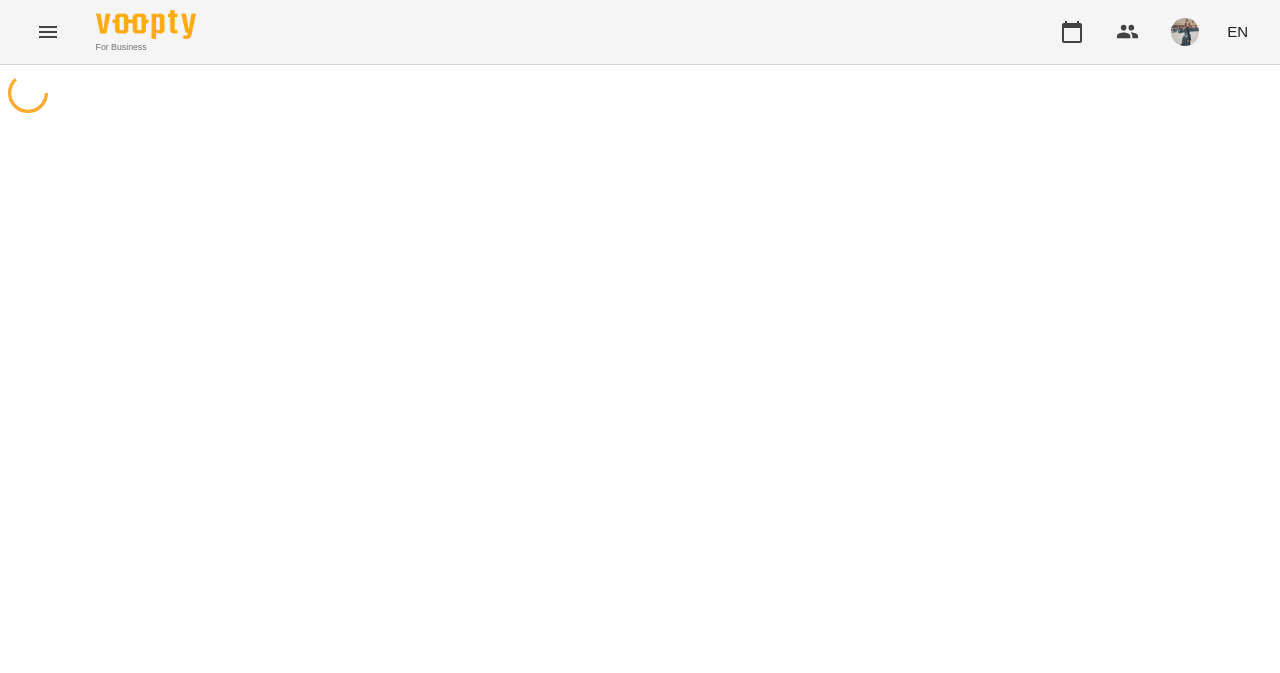 scroll, scrollTop: 0, scrollLeft: 0, axis: both 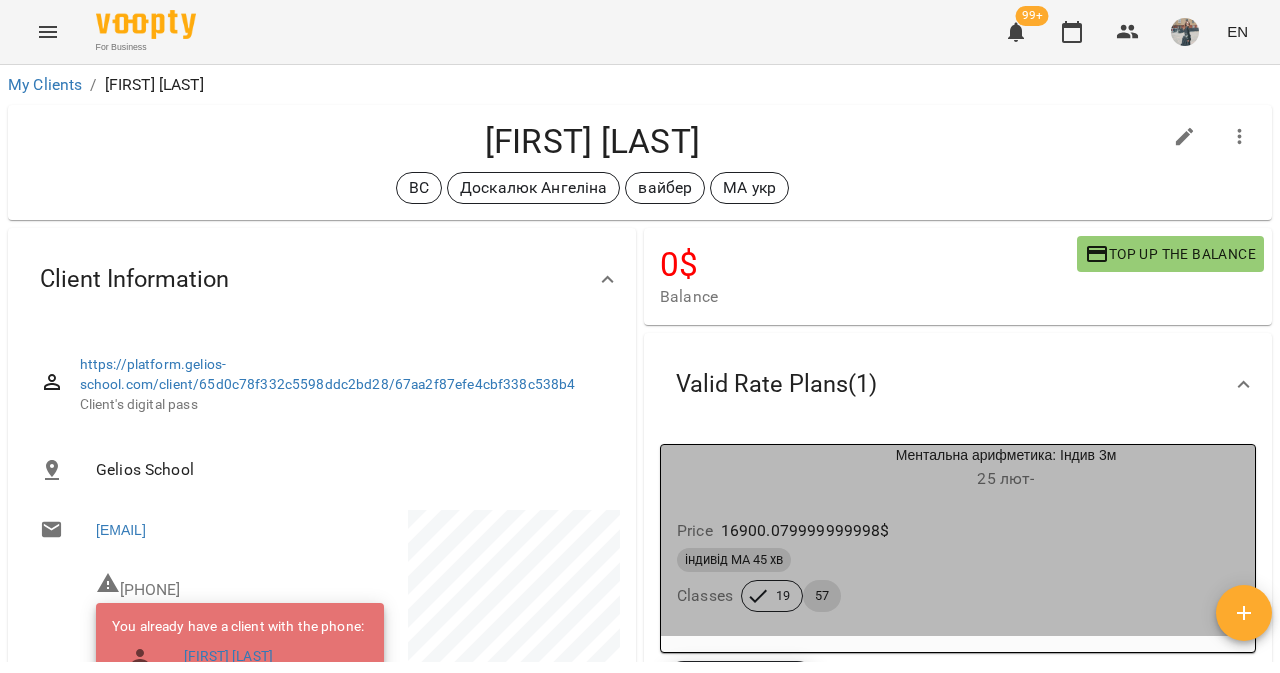 click on "індивід МА 45 хв Classes 19 57" at bounding box center [958, 580] 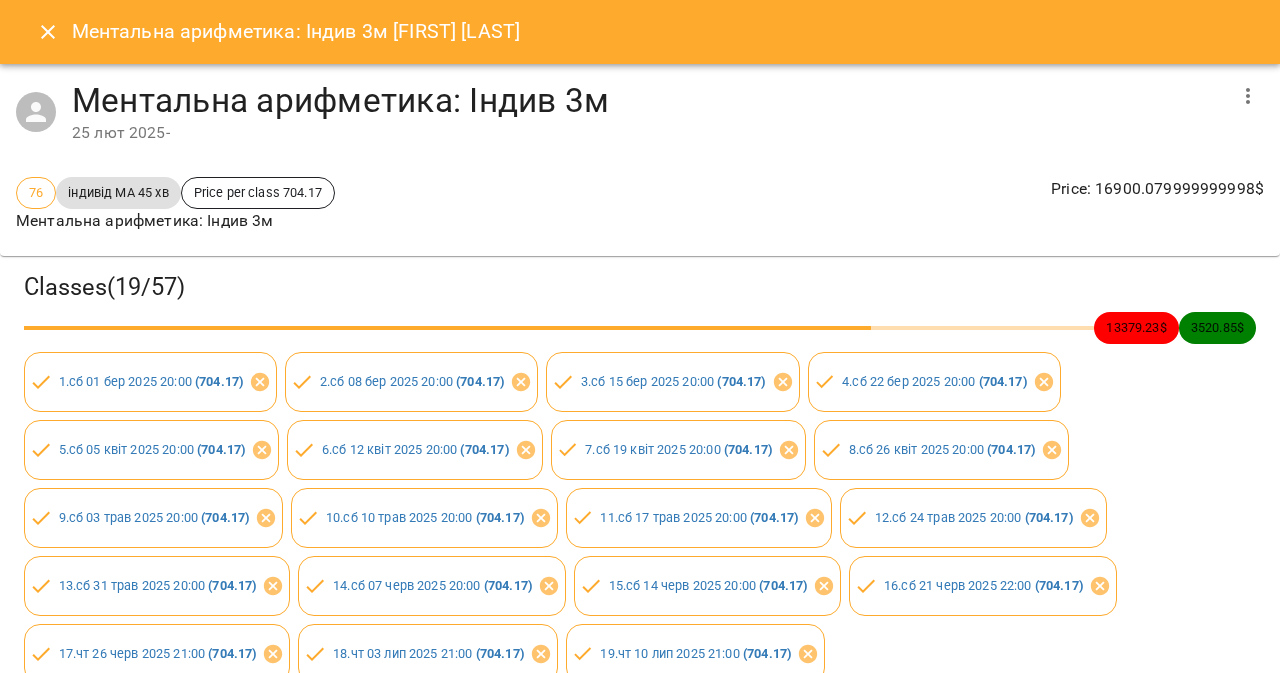 click at bounding box center [48, 32] 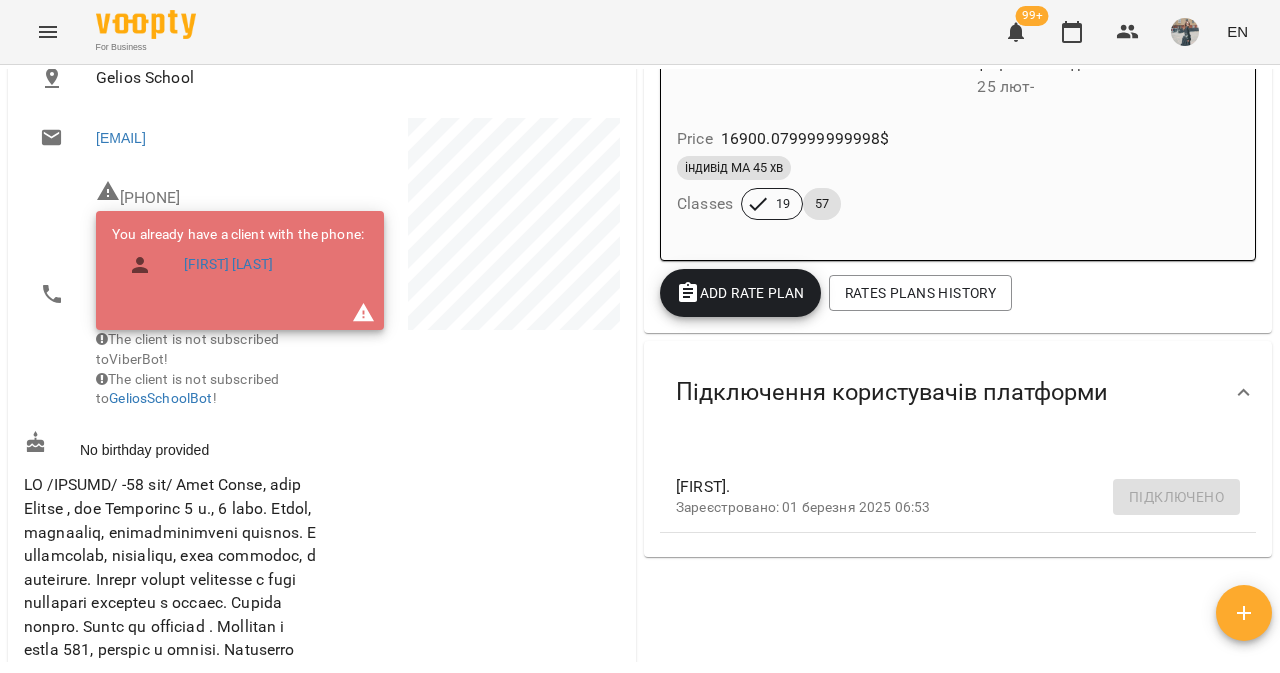 scroll, scrollTop: 393, scrollLeft: 0, axis: vertical 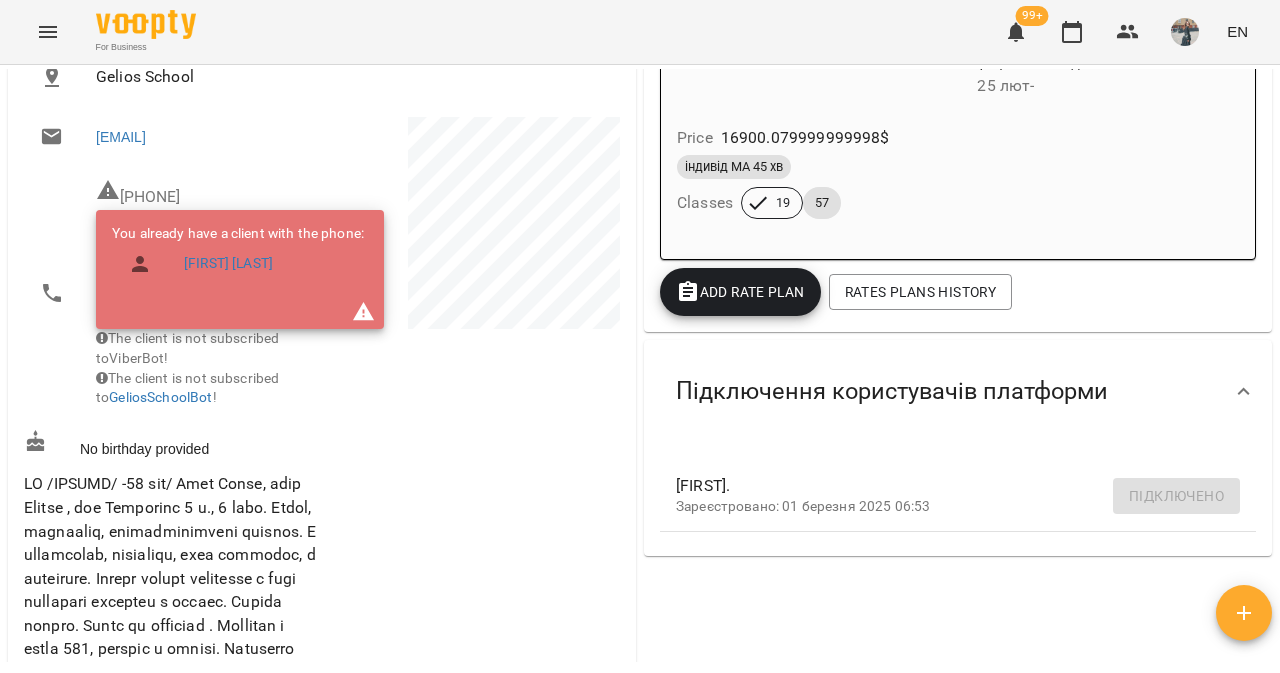 click on "For Business 99+ EN" at bounding box center [640, 32] 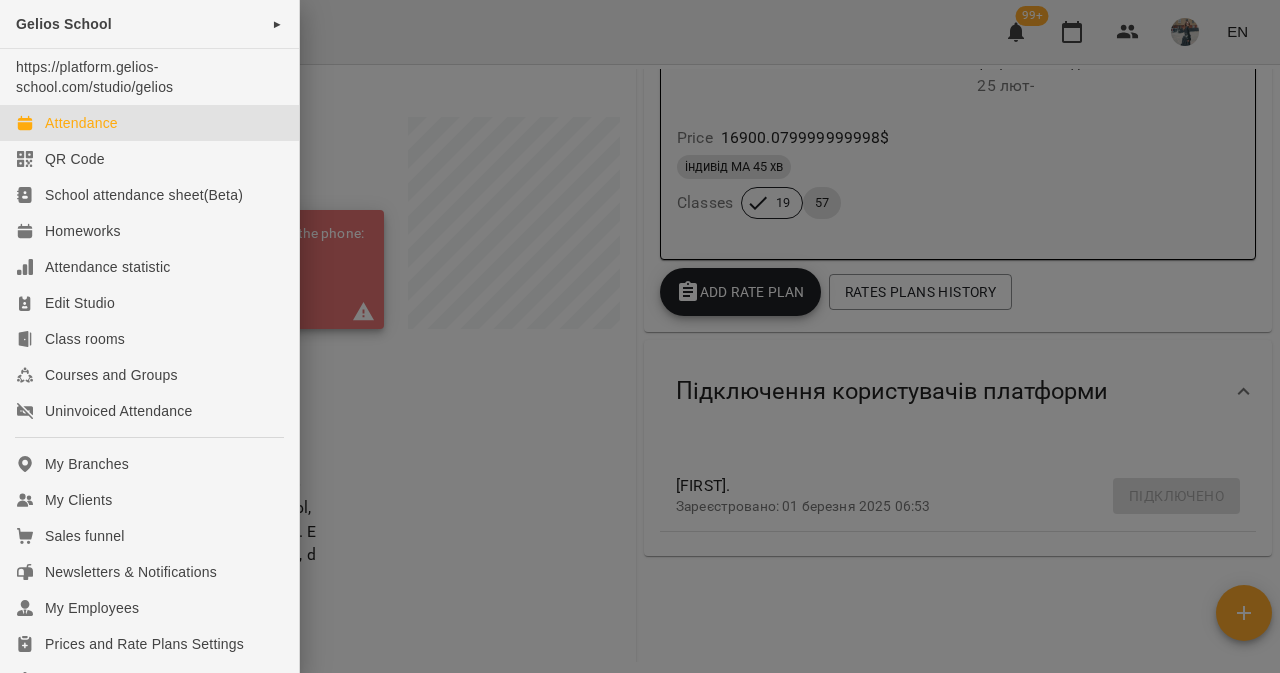 click on "Attendance" at bounding box center (81, 123) 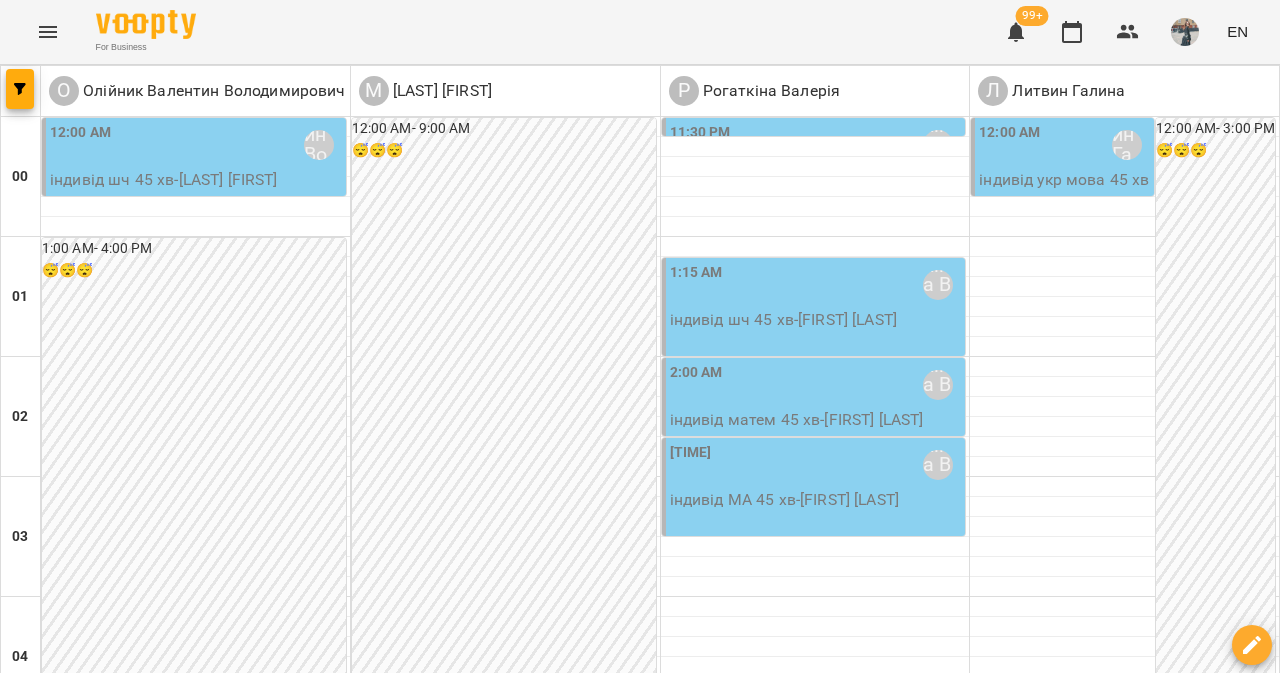 scroll, scrollTop: 0, scrollLeft: 0, axis: both 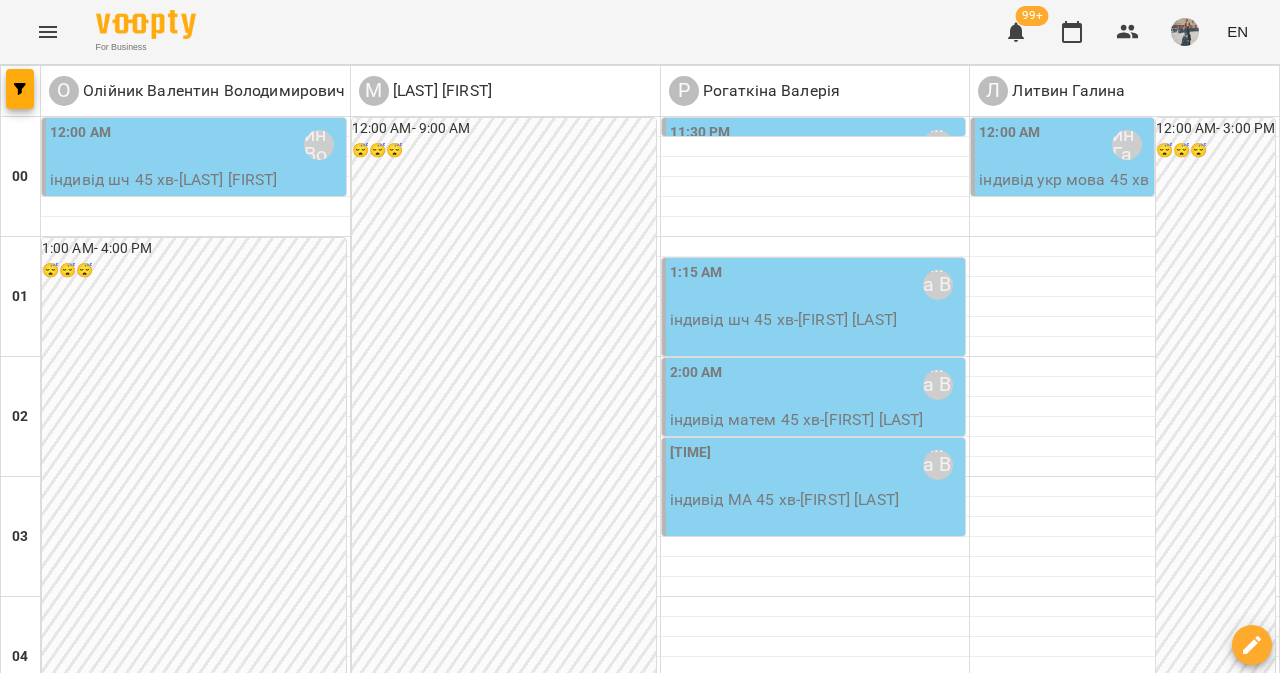 click on "17 Jul" at bounding box center [734, 3042] 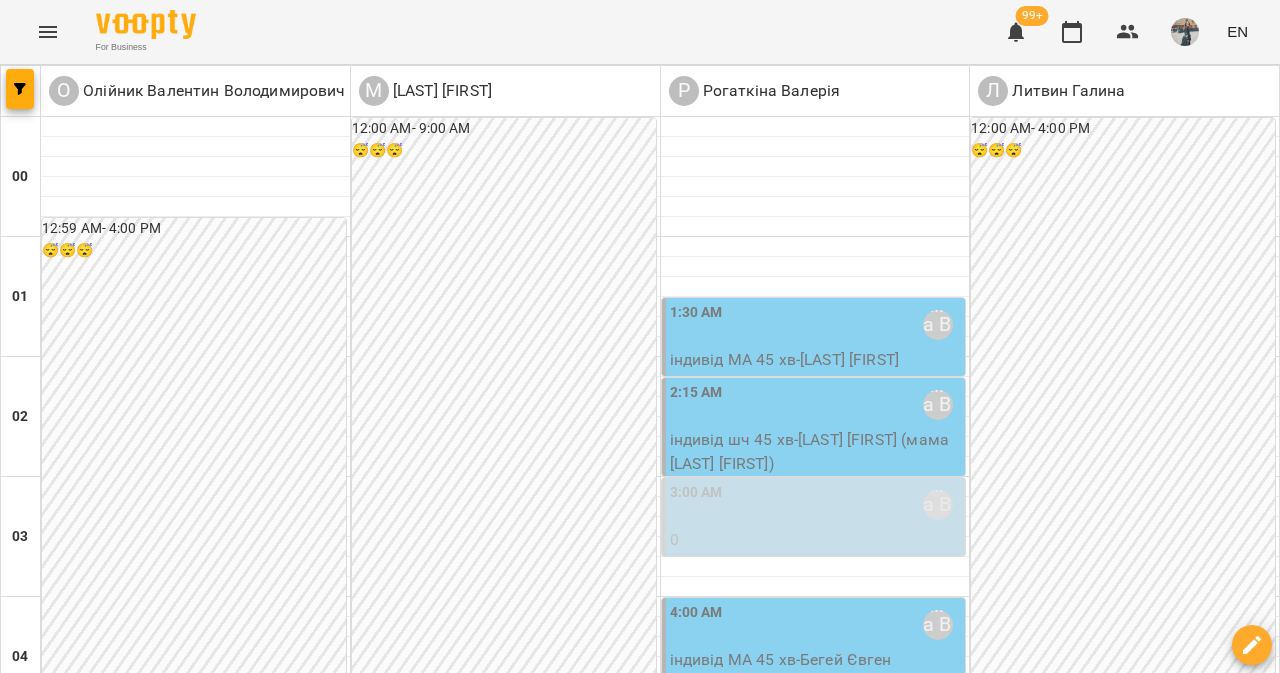 scroll, scrollTop: 2456, scrollLeft: 0, axis: vertical 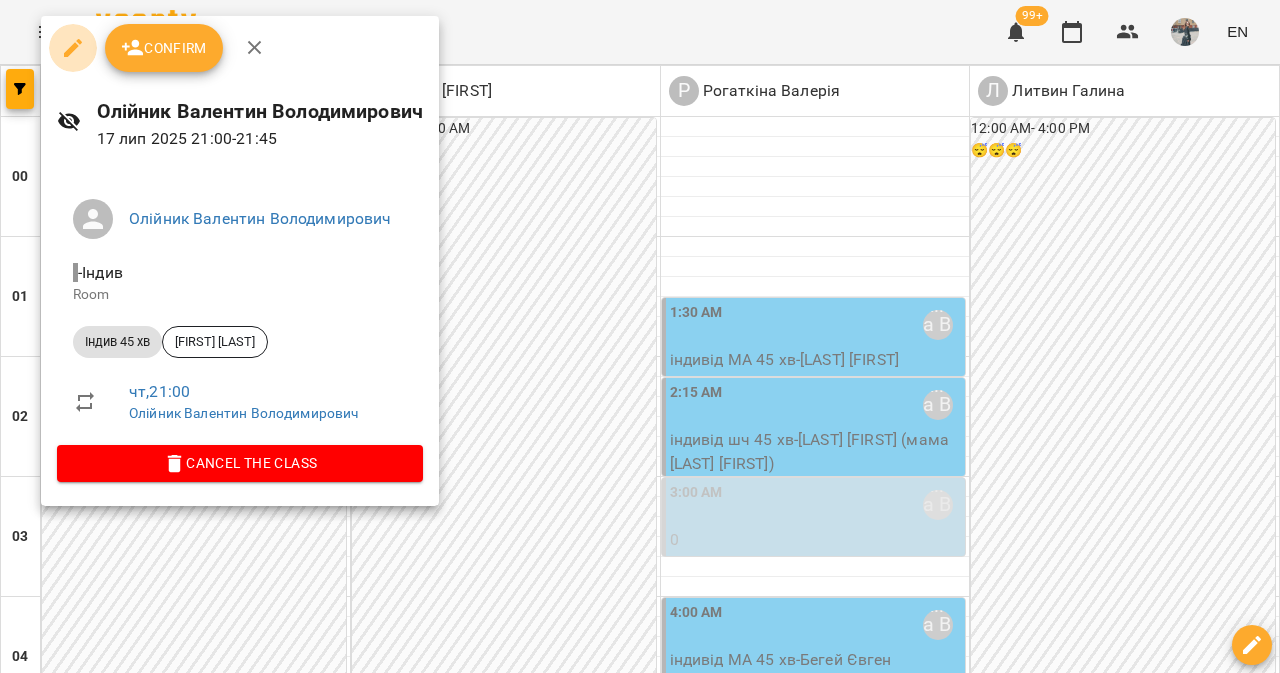 click at bounding box center (73, 48) 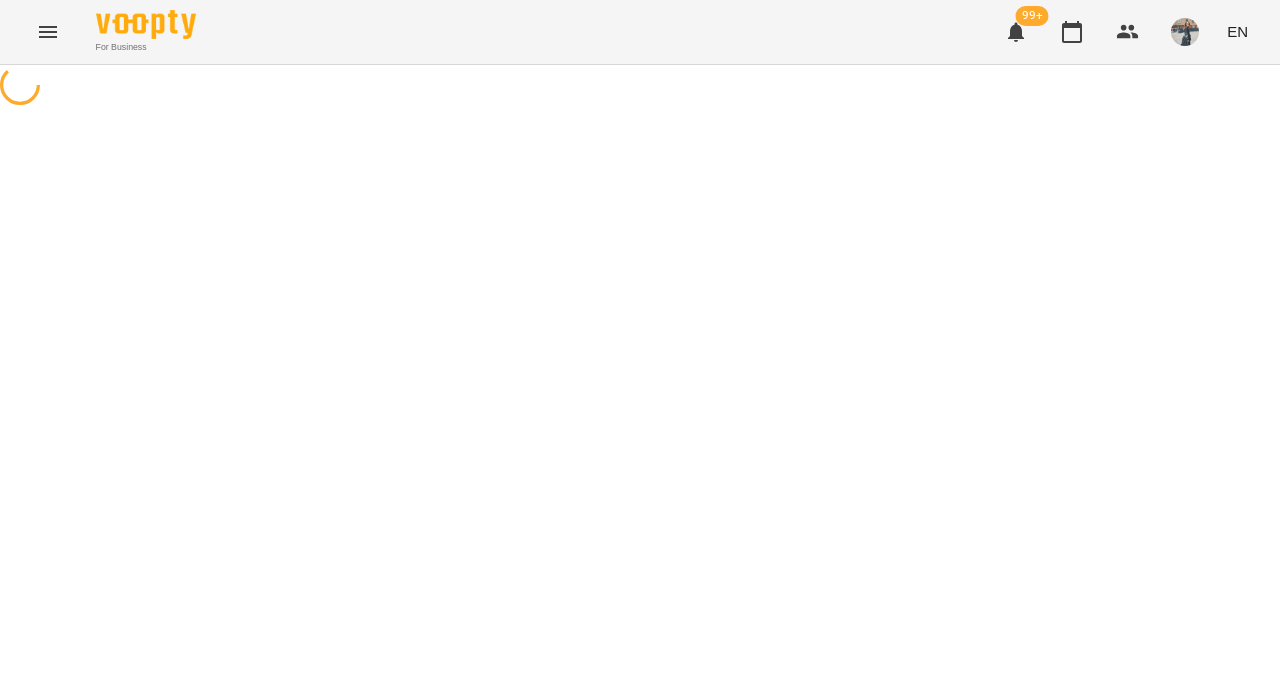 select on "**********" 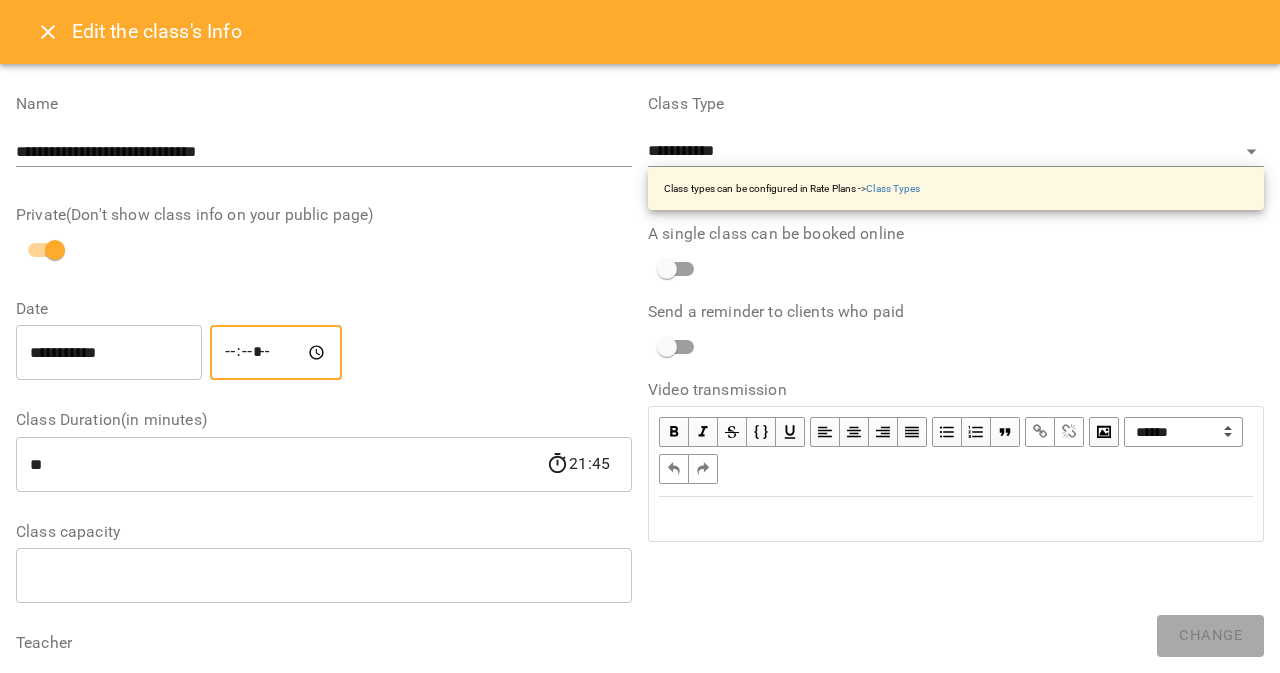 click on "*****" at bounding box center [276, 353] 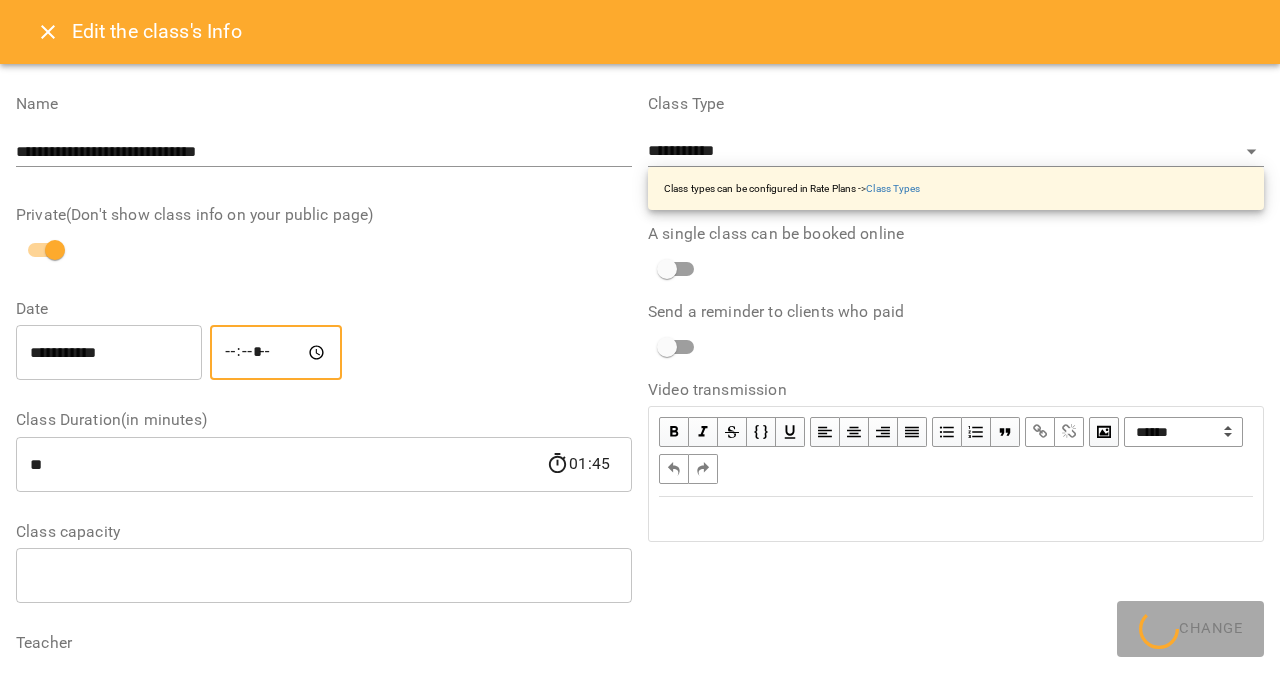 type on "*****" 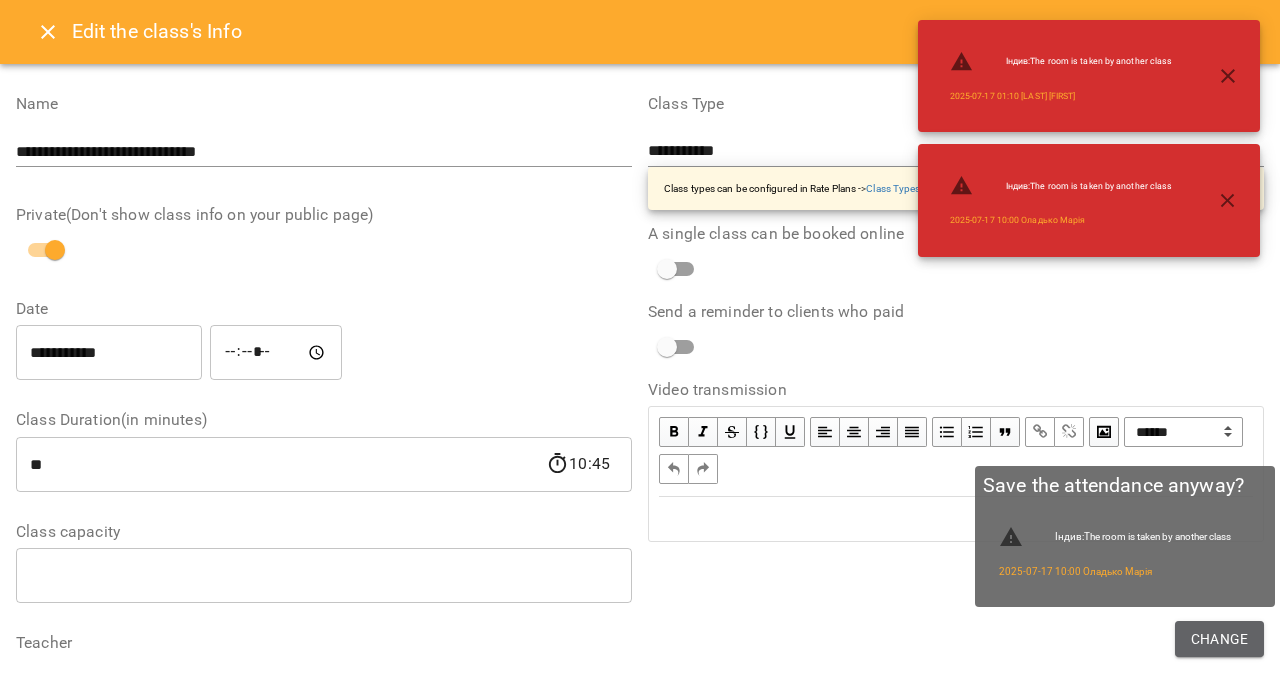 click on "Change" at bounding box center (1219, 639) 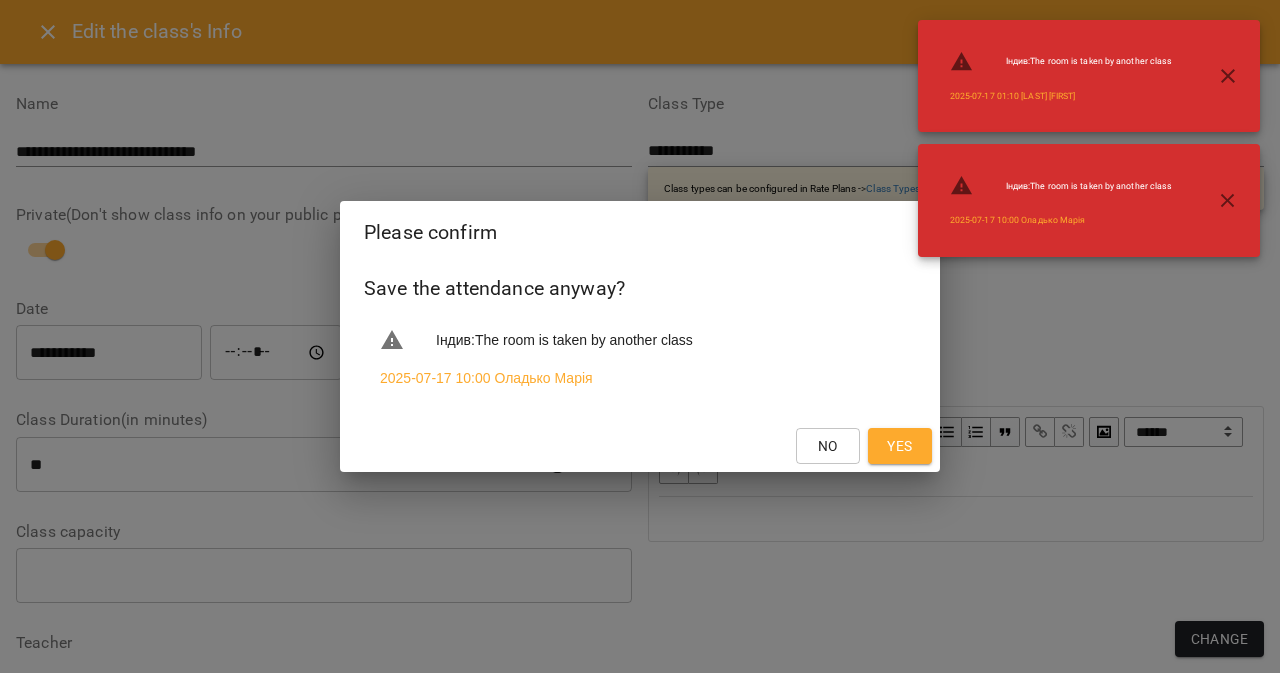 click on "Yes" at bounding box center (900, 446) 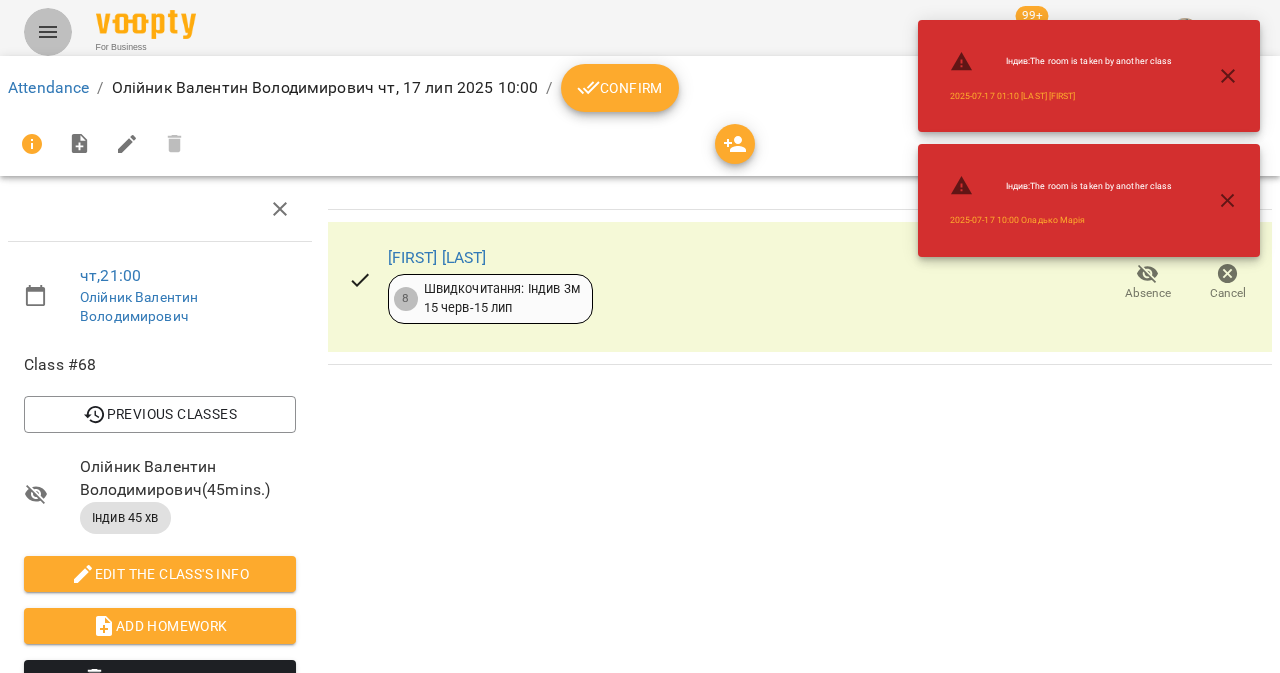 click at bounding box center (48, 32) 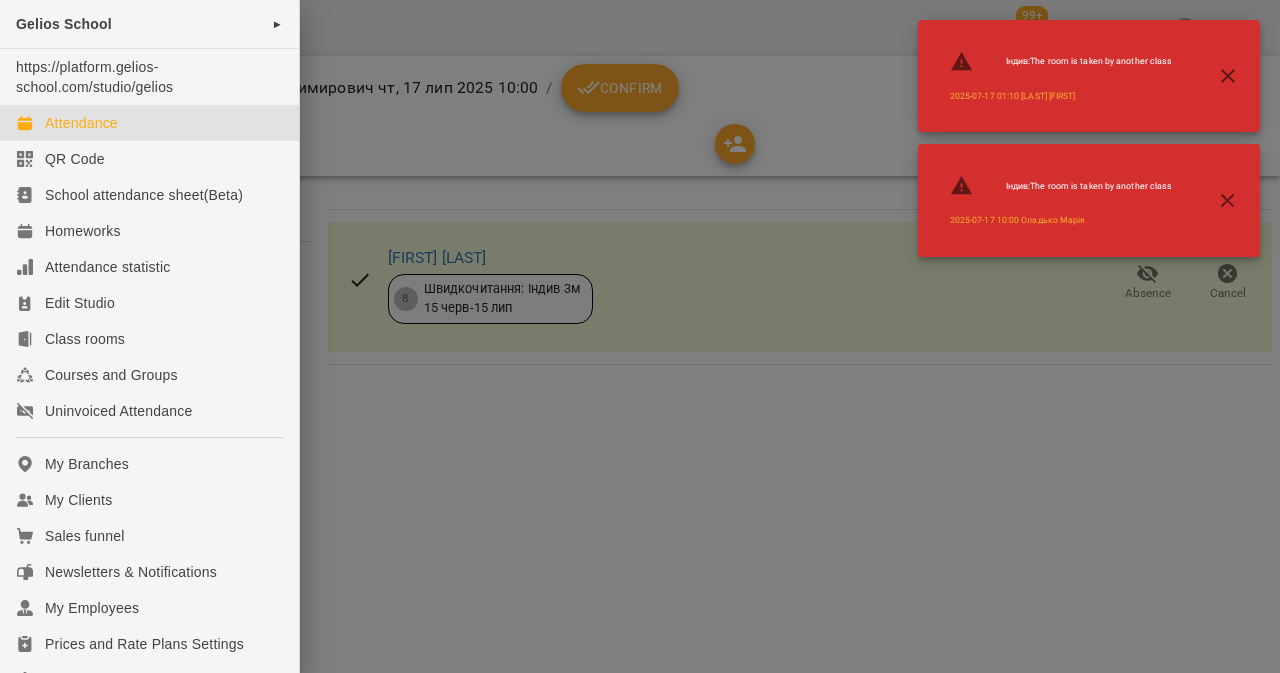 click on "Attendance" at bounding box center (81, 123) 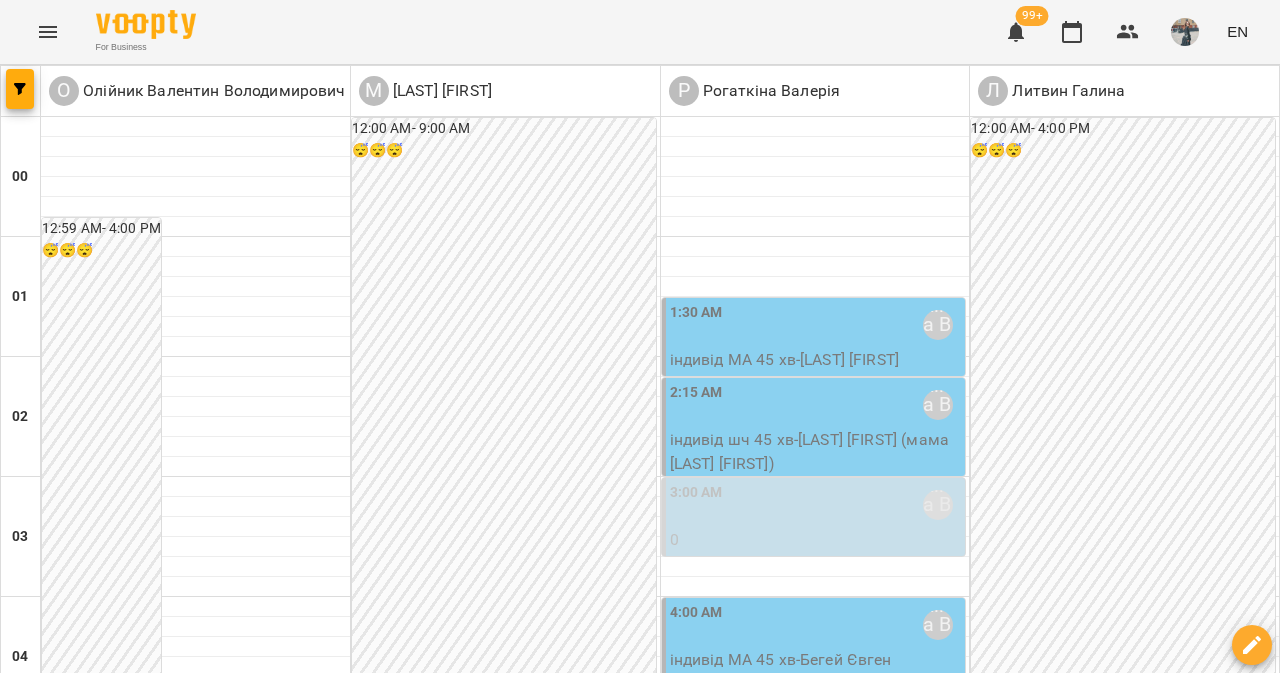 scroll, scrollTop: 1876, scrollLeft: 0, axis: vertical 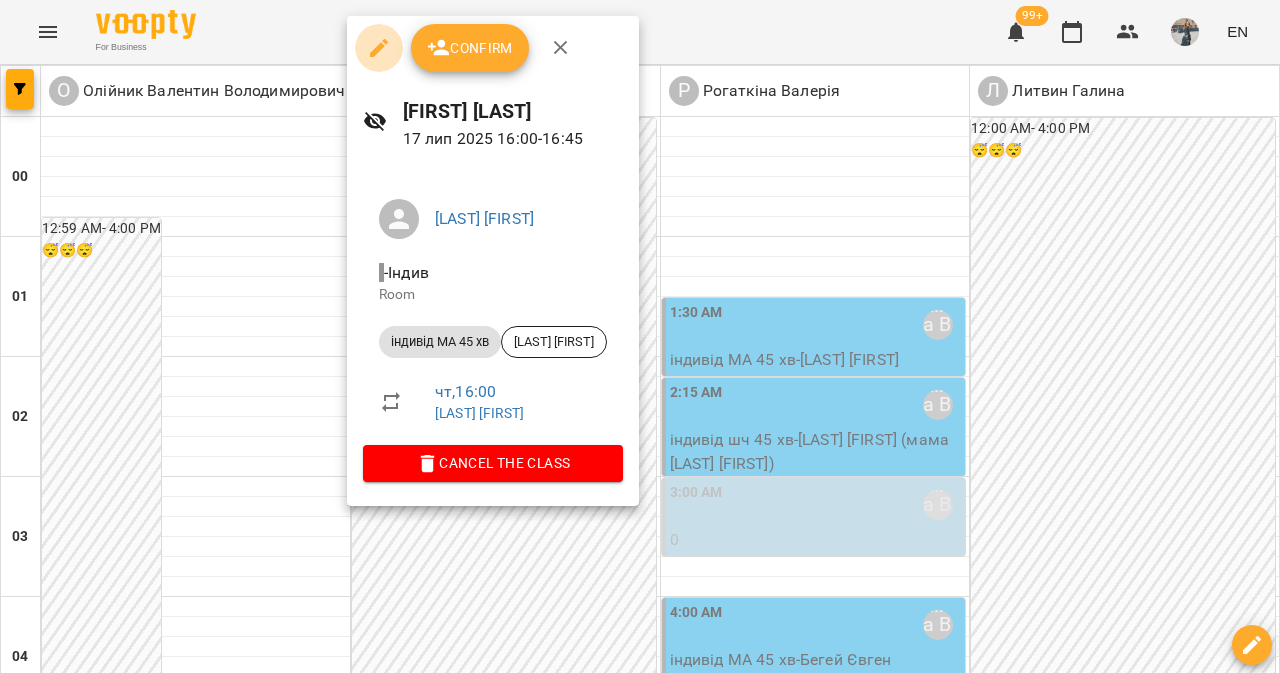 click 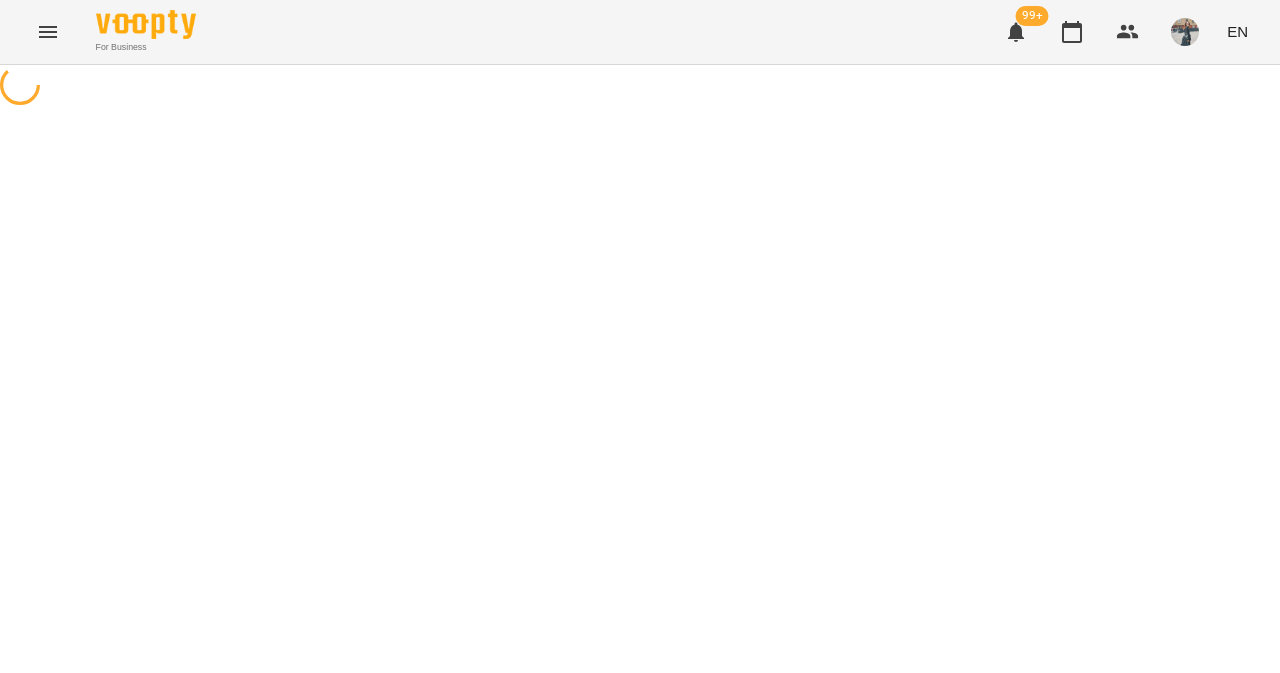 select on "**********" 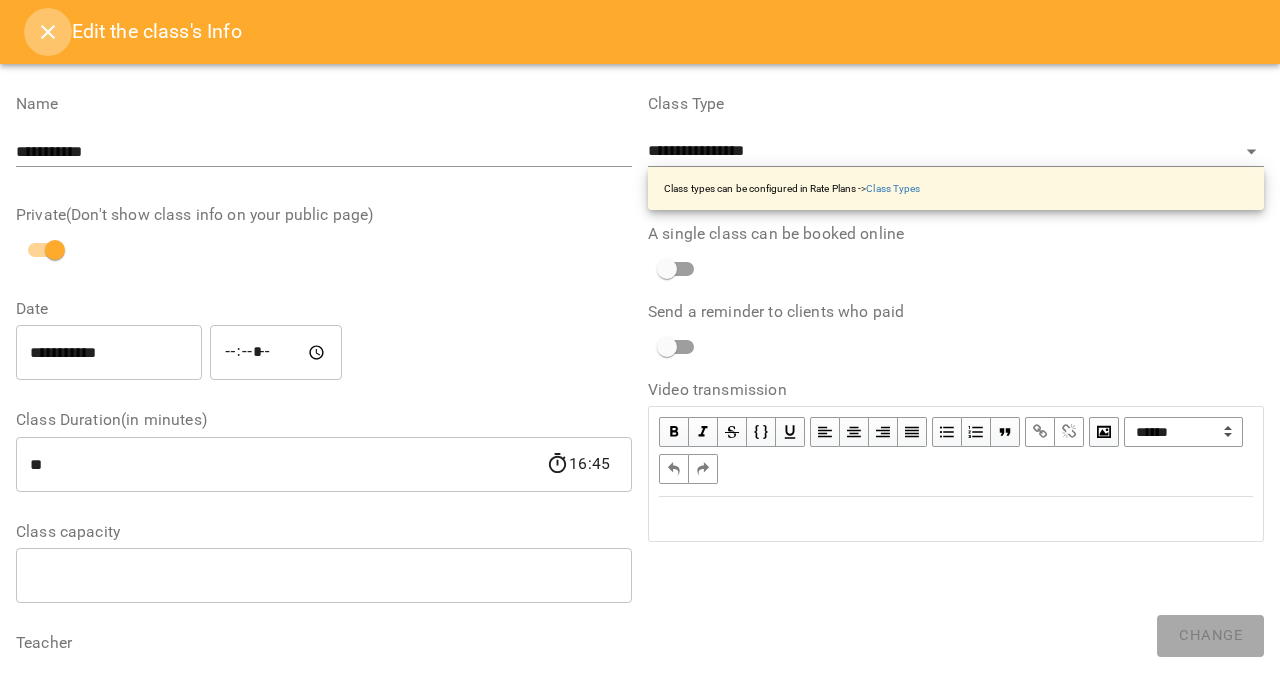 click at bounding box center (48, 32) 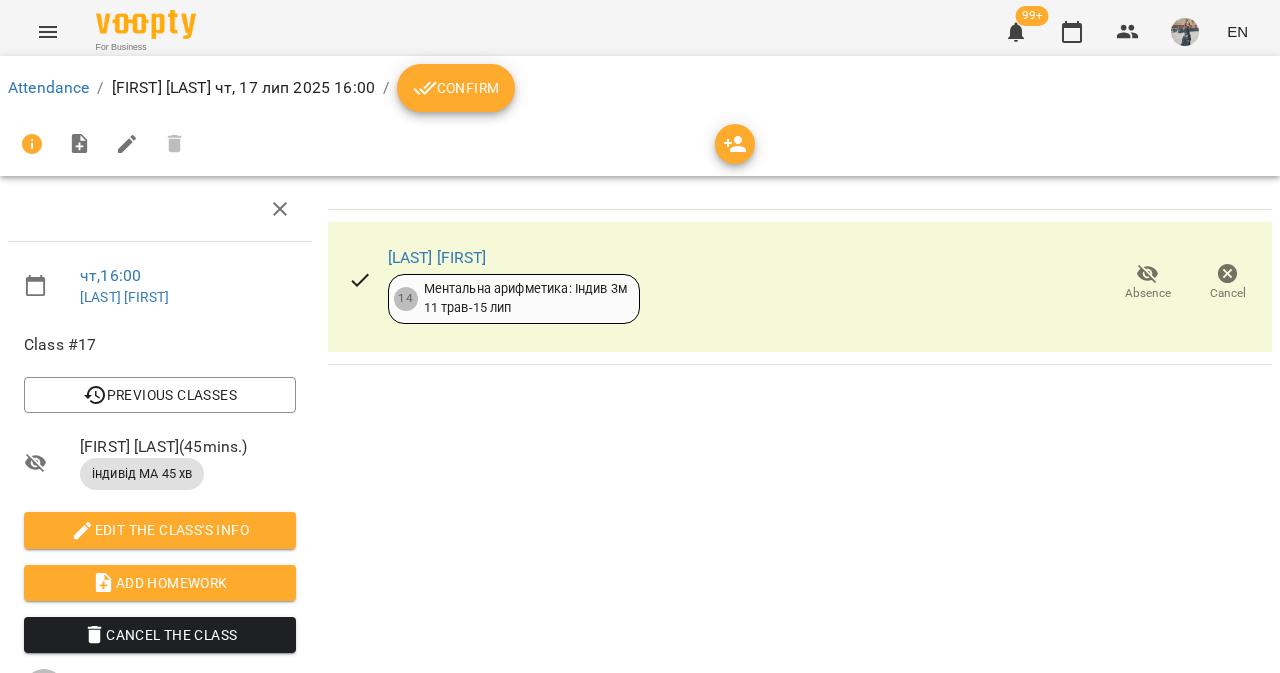click on "Cancel" at bounding box center (1228, 282) 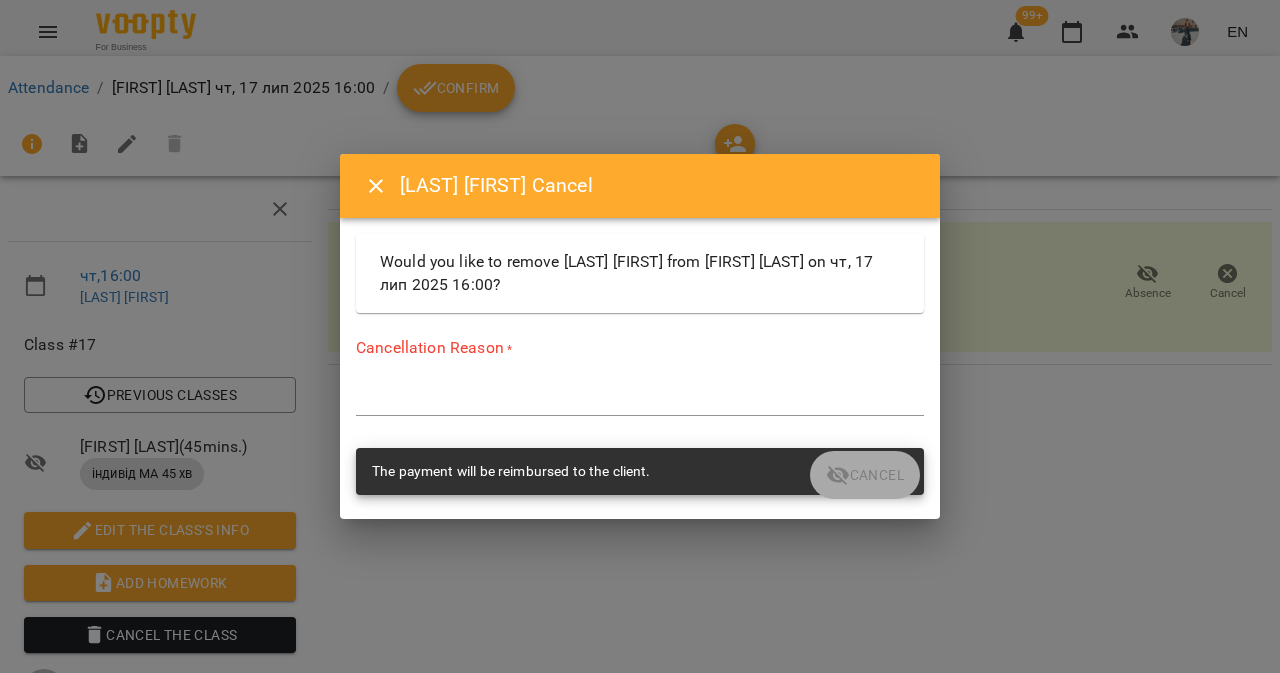 click on "*" at bounding box center [640, 400] 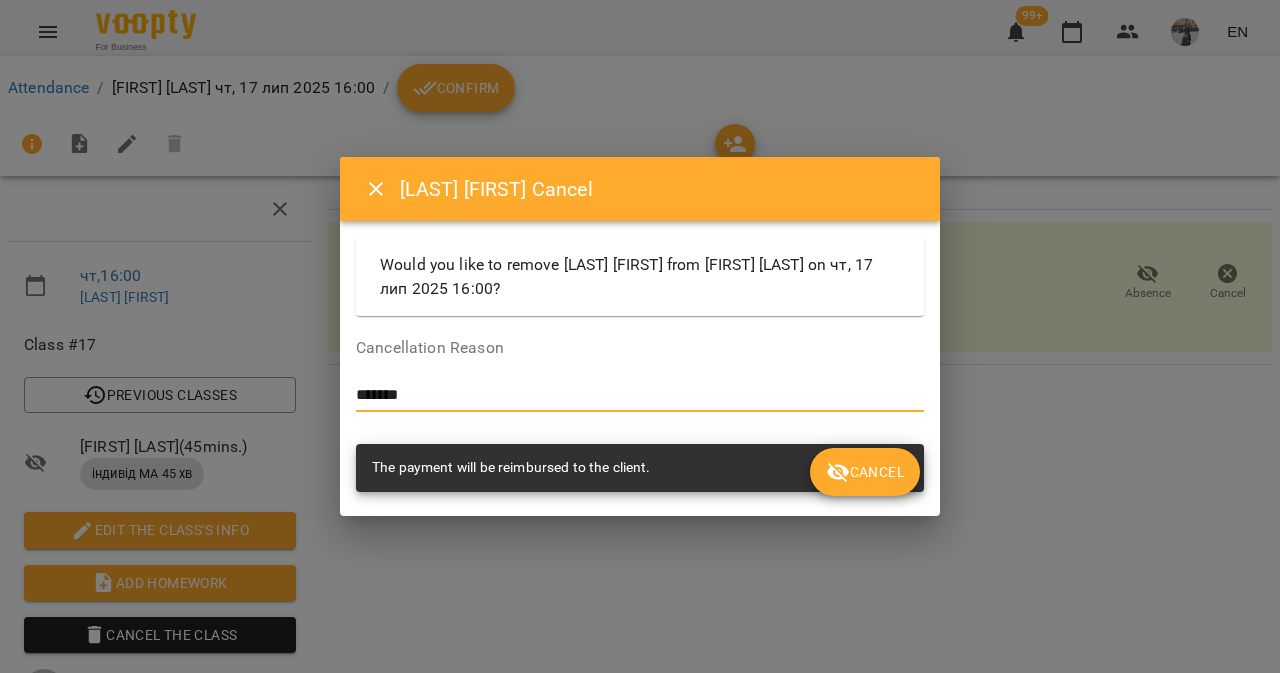 type on "*******" 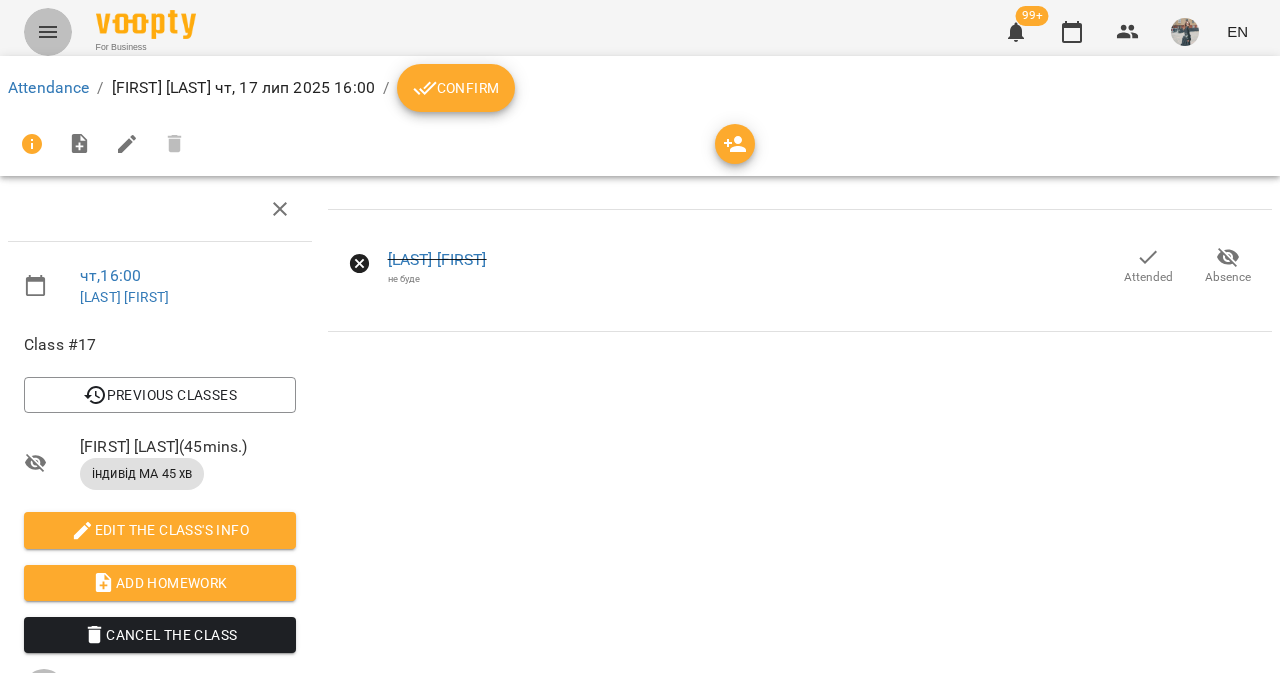 click at bounding box center [48, 32] 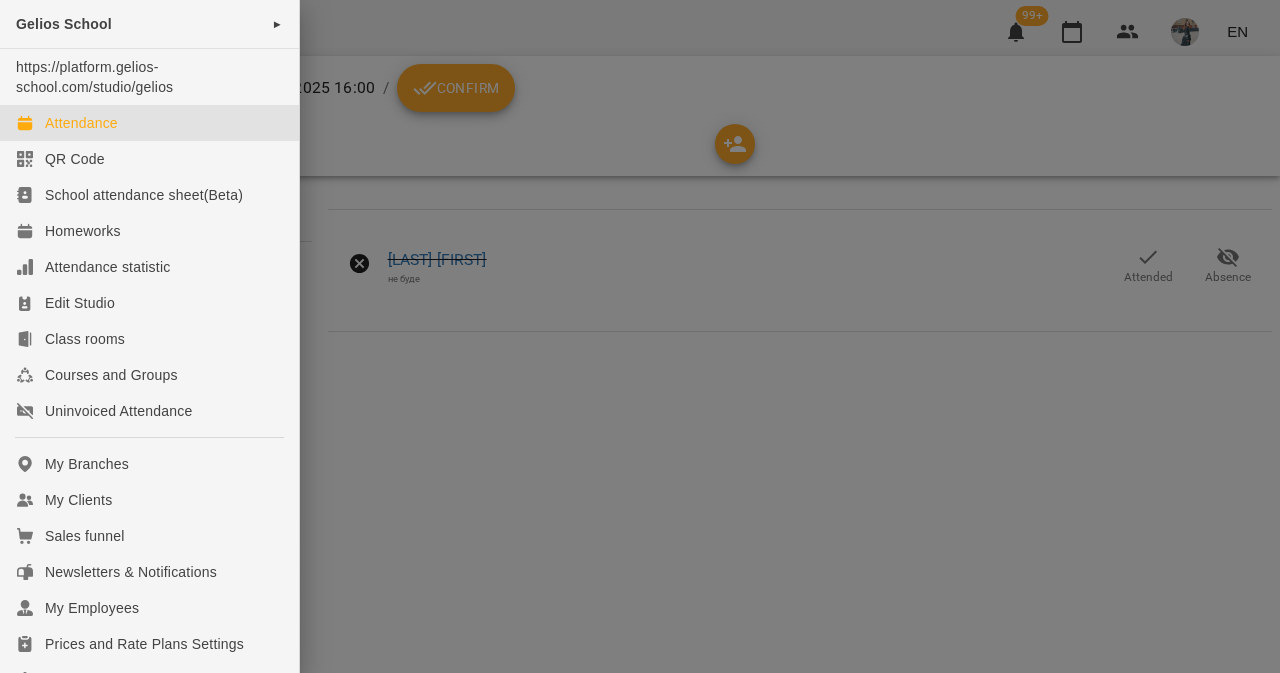 click on "Attendance" at bounding box center (81, 123) 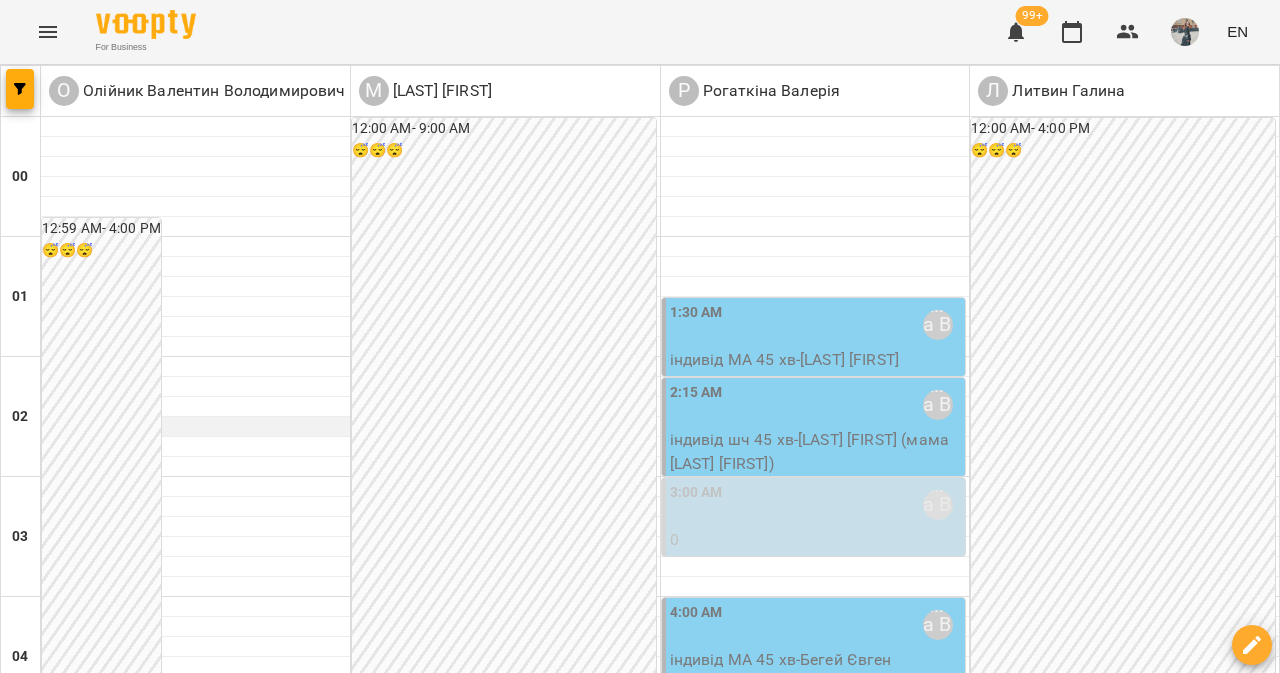 scroll, scrollTop: 2456, scrollLeft: 0, axis: vertical 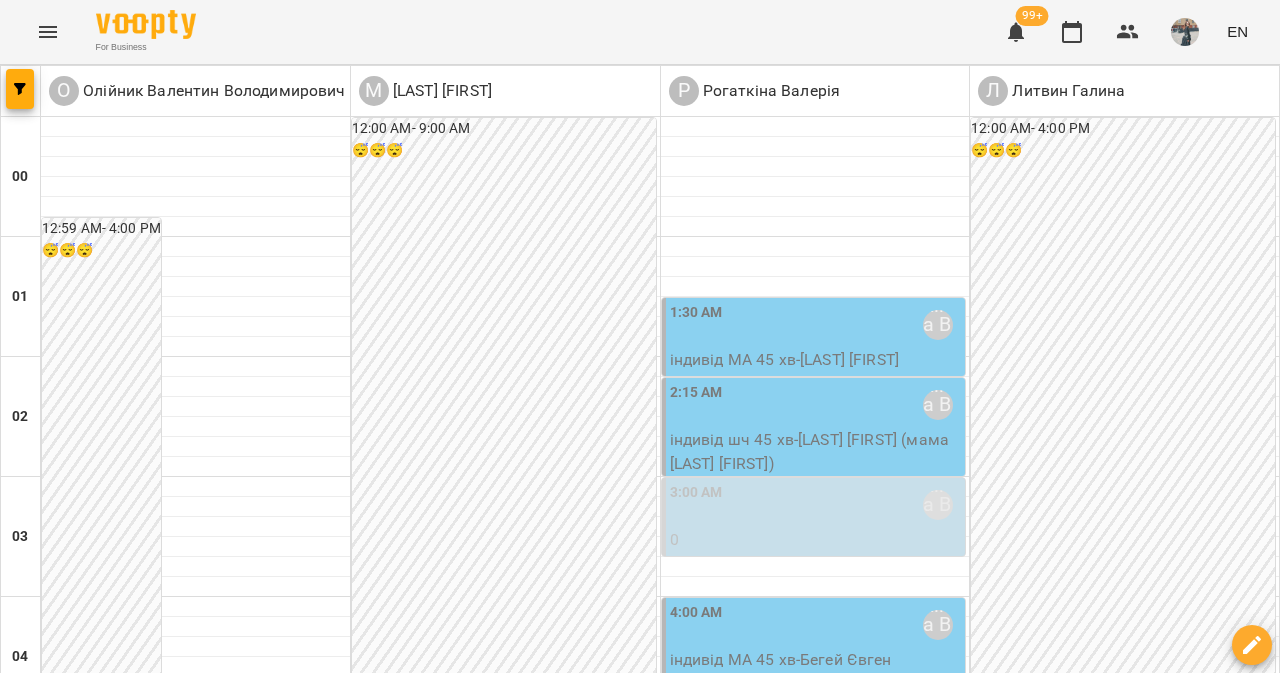 click on "15 Jul" at bounding box center [217, 3042] 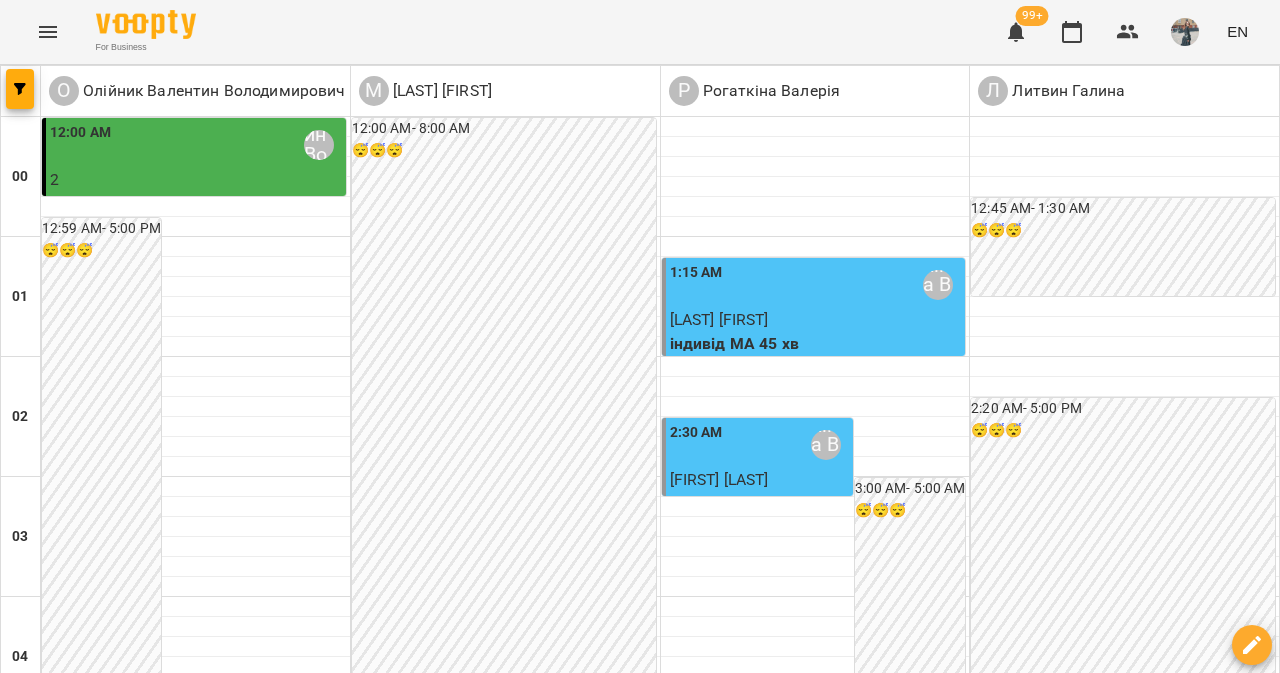 scroll, scrollTop: 2011, scrollLeft: 0, axis: vertical 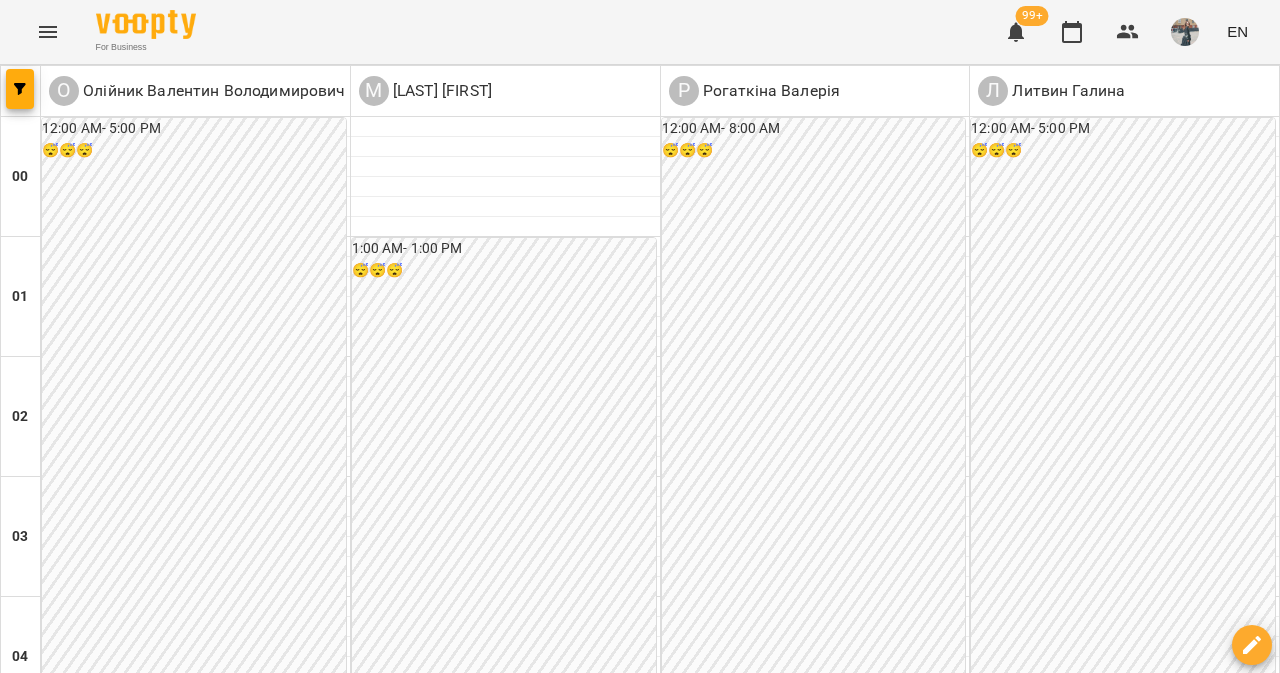 click on "укр мова Севонькін Микита" at bounding box center (1189, 2951) 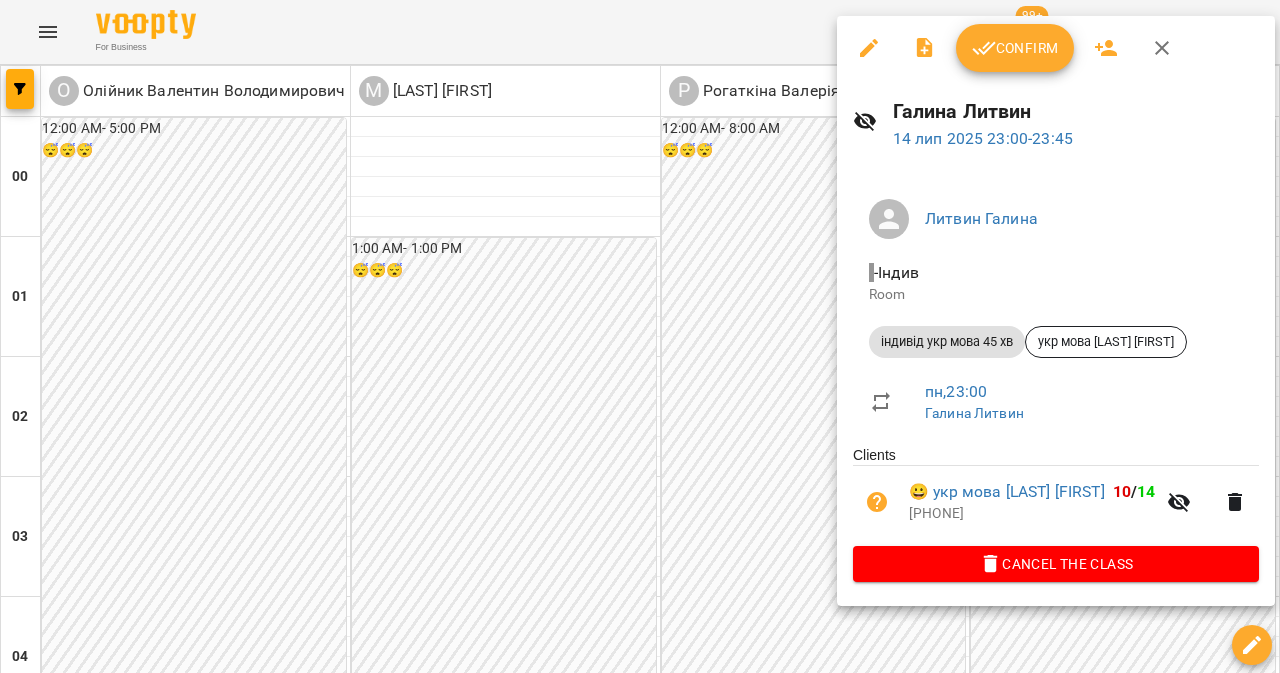 click 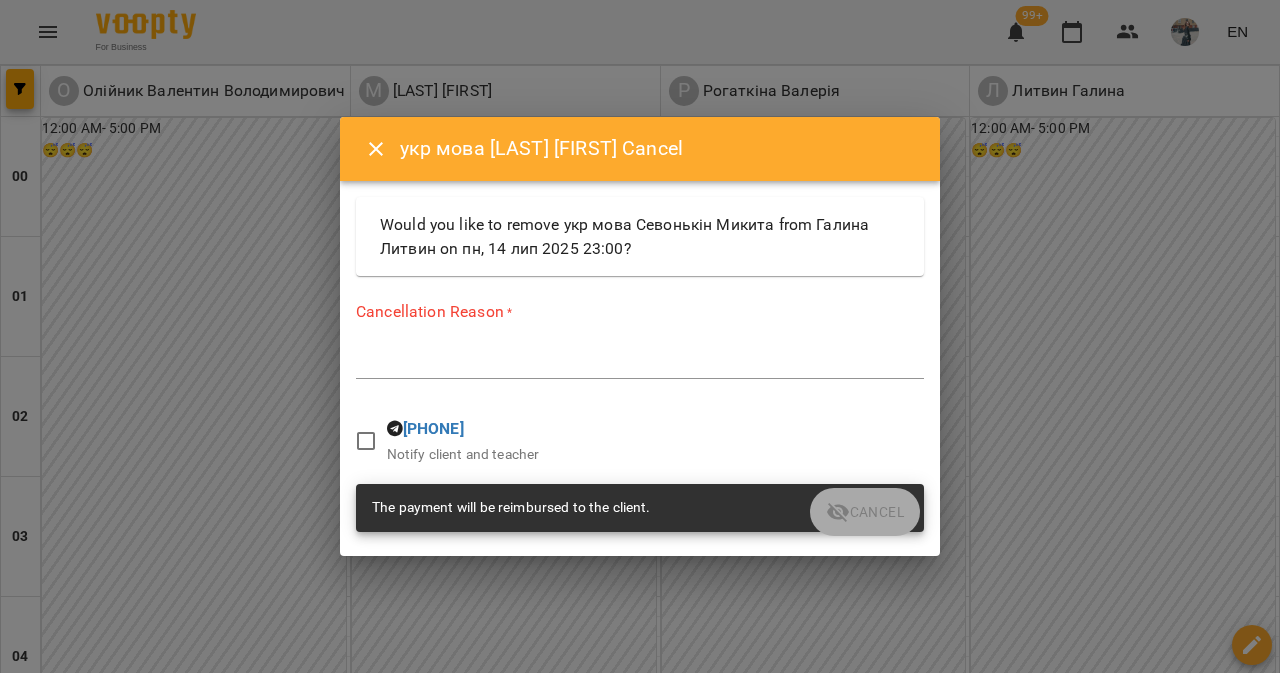 click on "*" at bounding box center [640, 363] 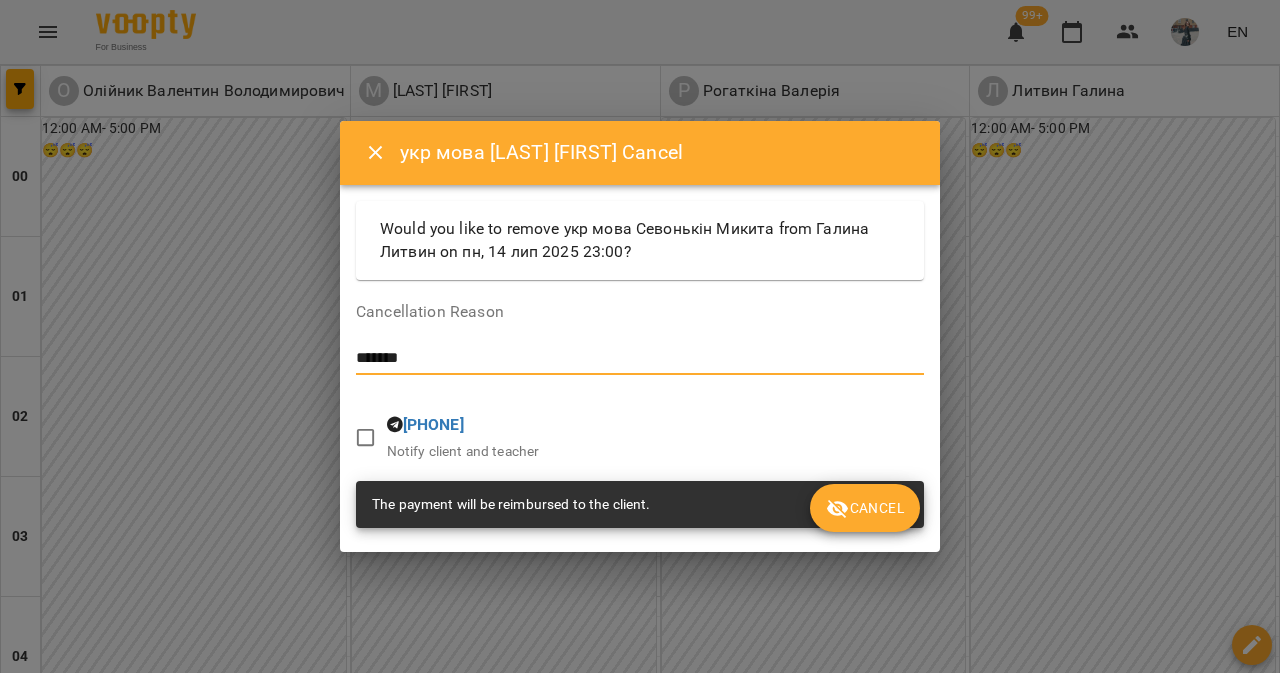 type on "*******" 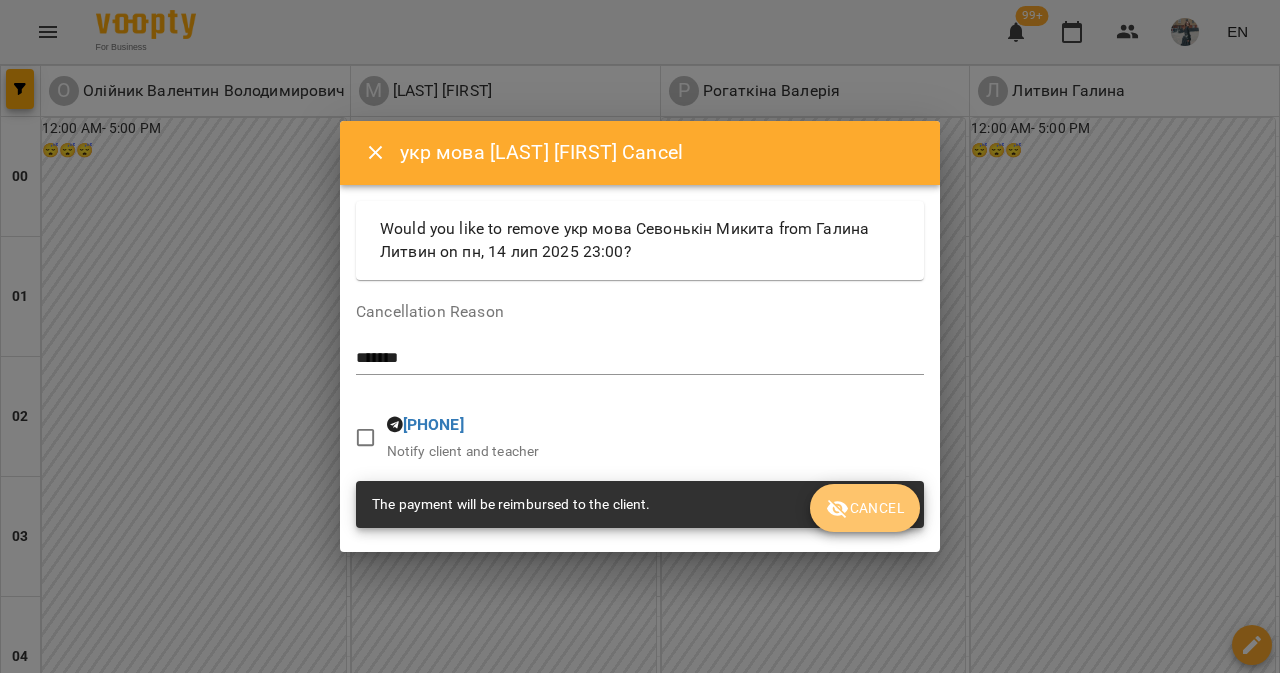 click on "Cancel" at bounding box center [865, 508] 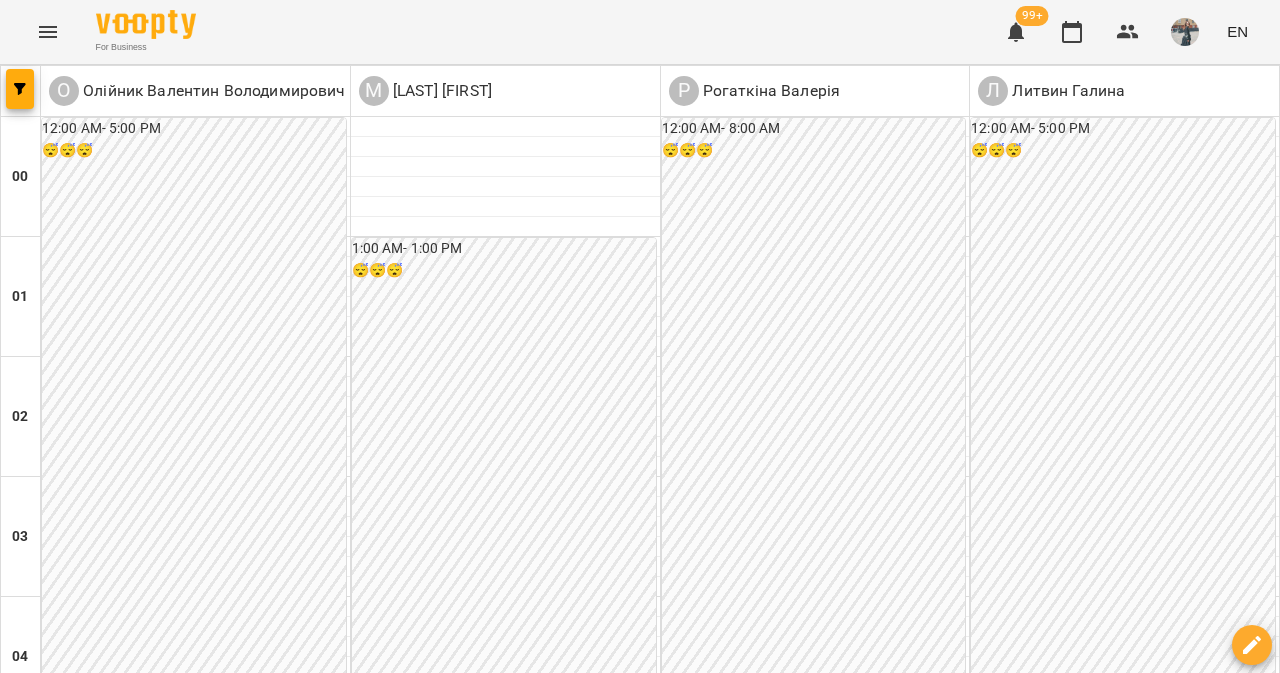 click on "**********" at bounding box center [640, 3088] 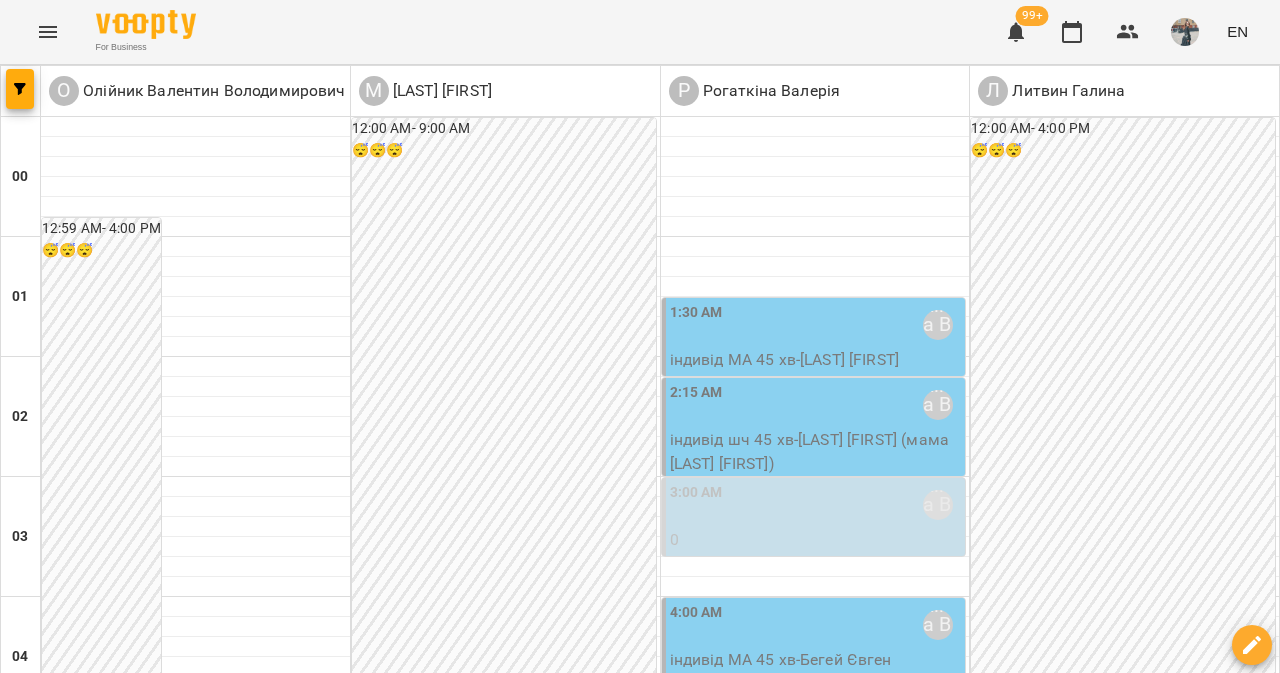 scroll, scrollTop: 2456, scrollLeft: 0, axis: vertical 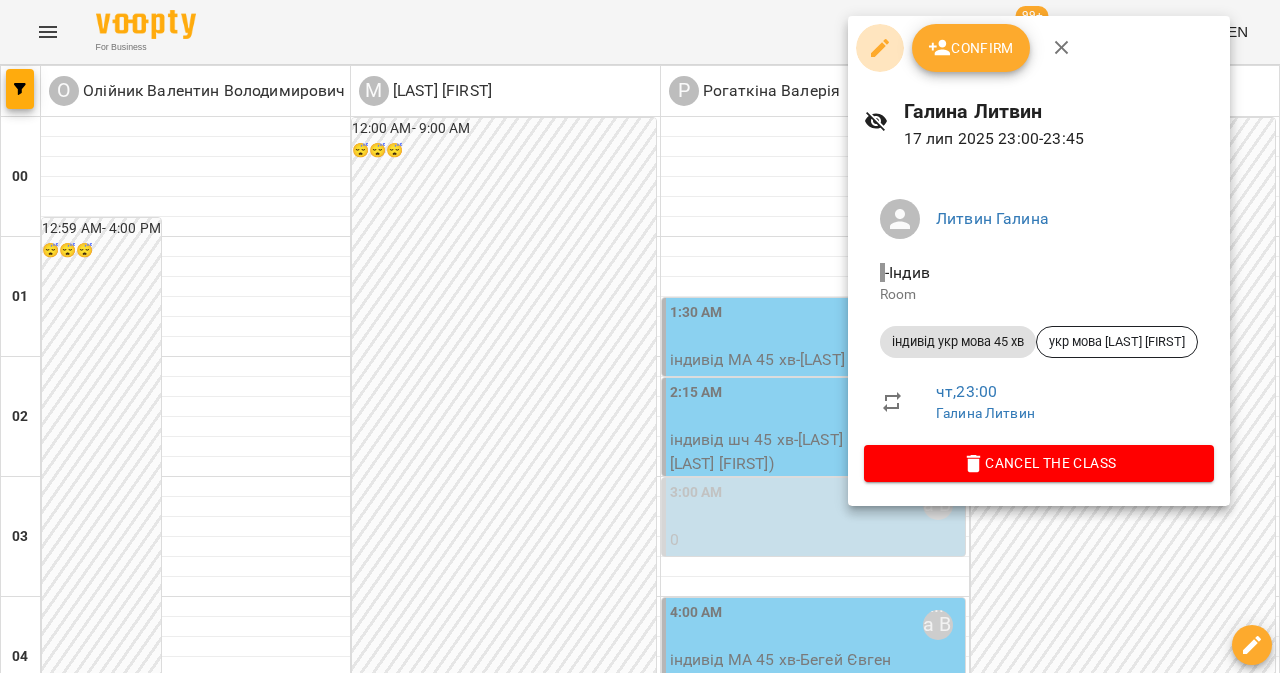 click at bounding box center [880, 48] 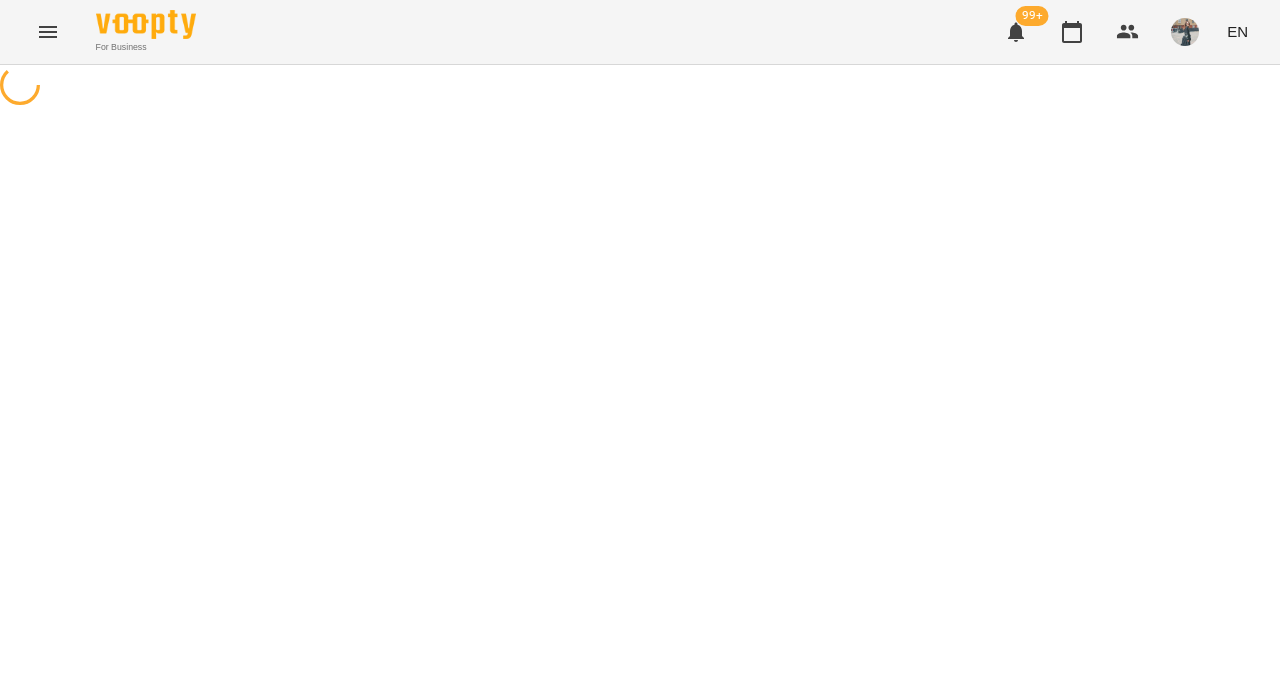 select on "**********" 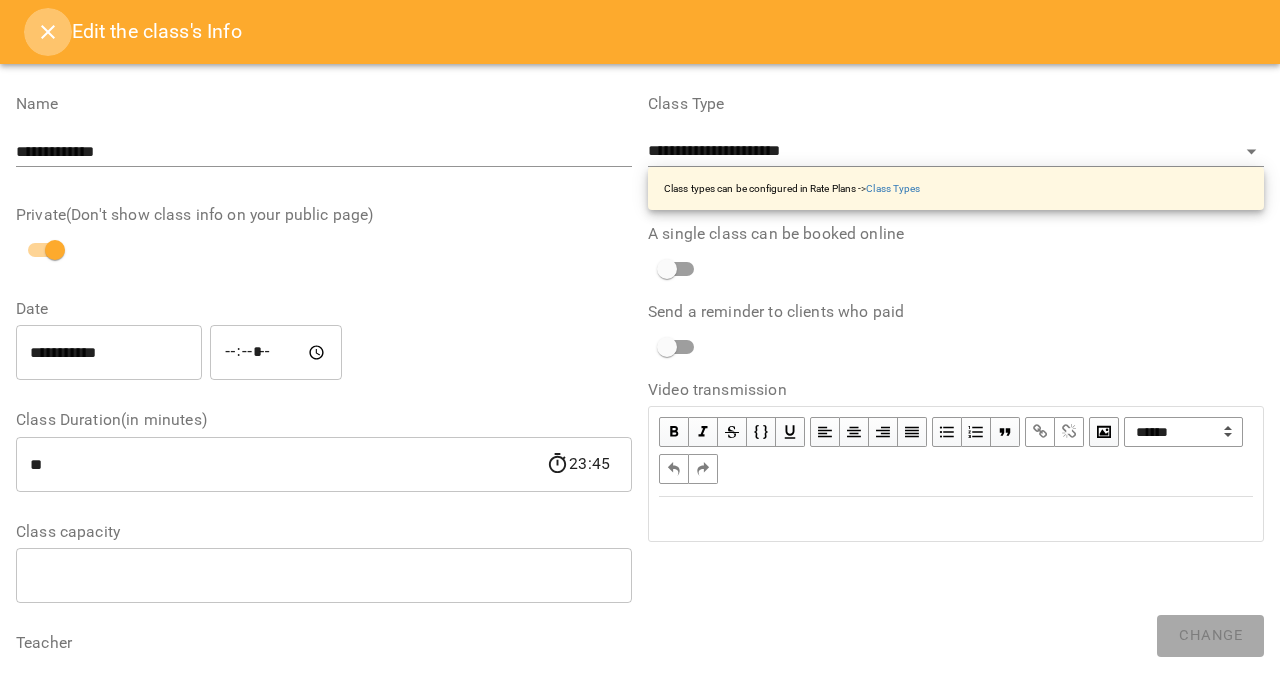 click at bounding box center [48, 32] 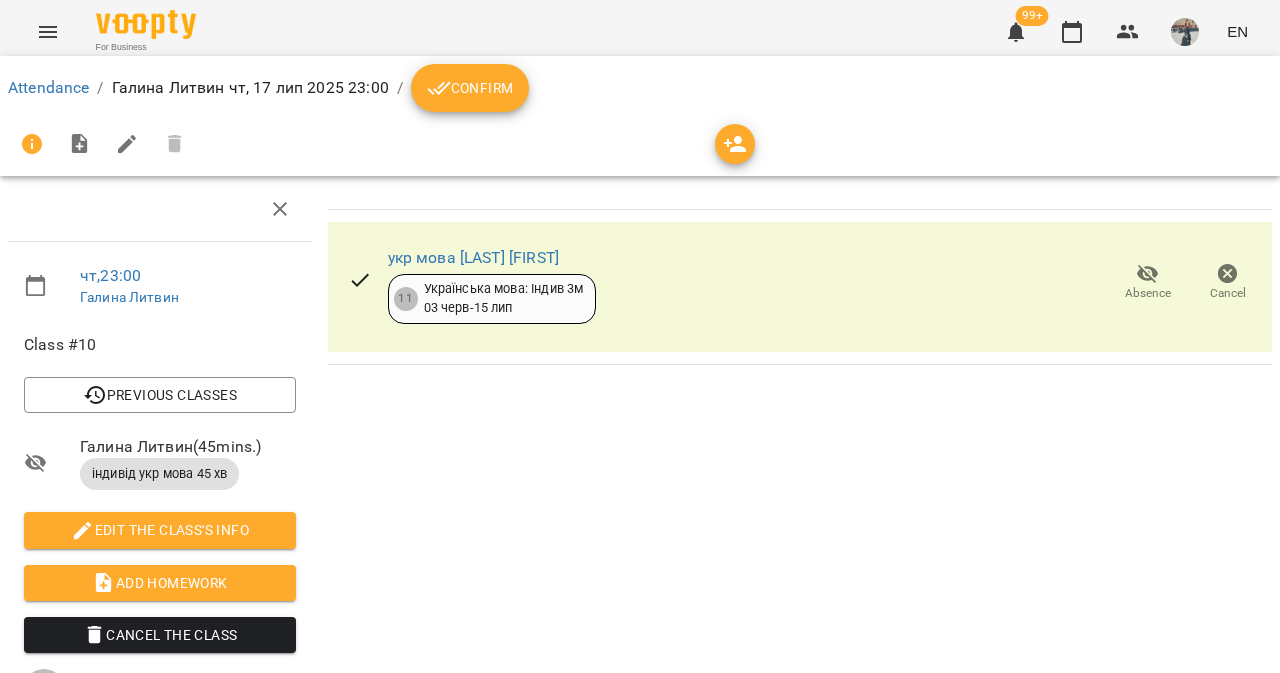 click on "укр мова Севонькін Микита 11 Українська мова: Індив 3м 03 черв  -  15 лип Absence Cancel" at bounding box center (800, 287) 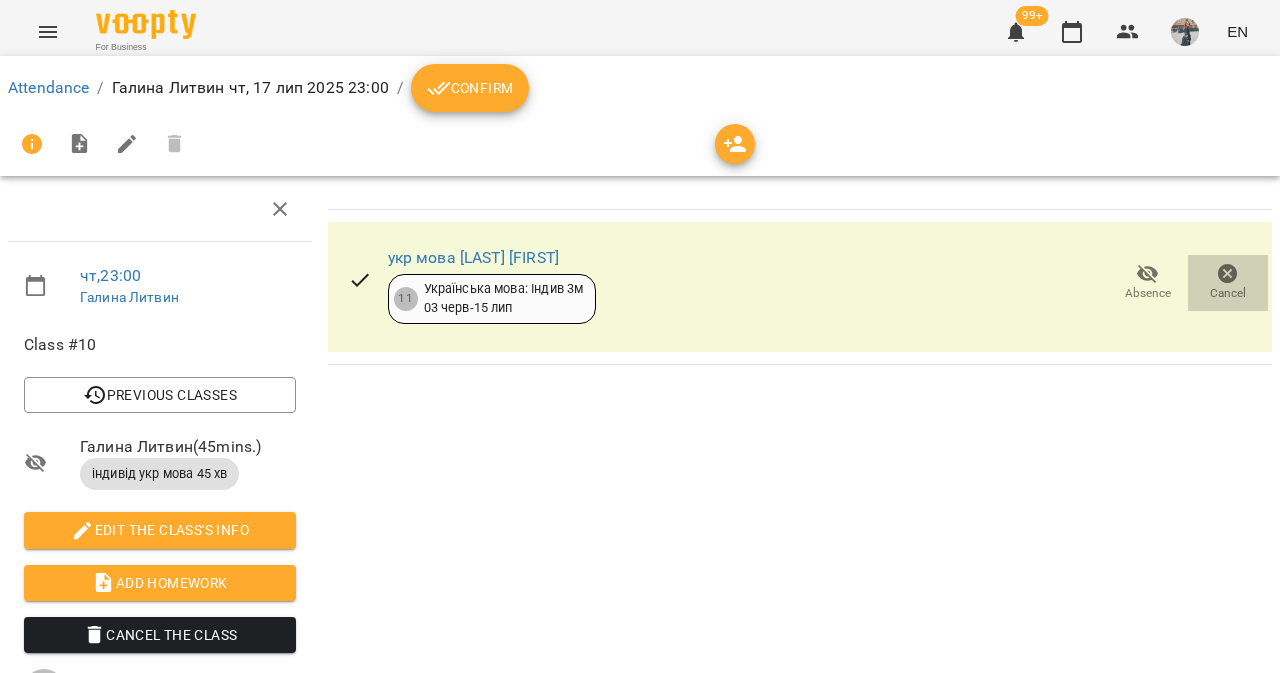 click on "Cancel" at bounding box center (1228, 293) 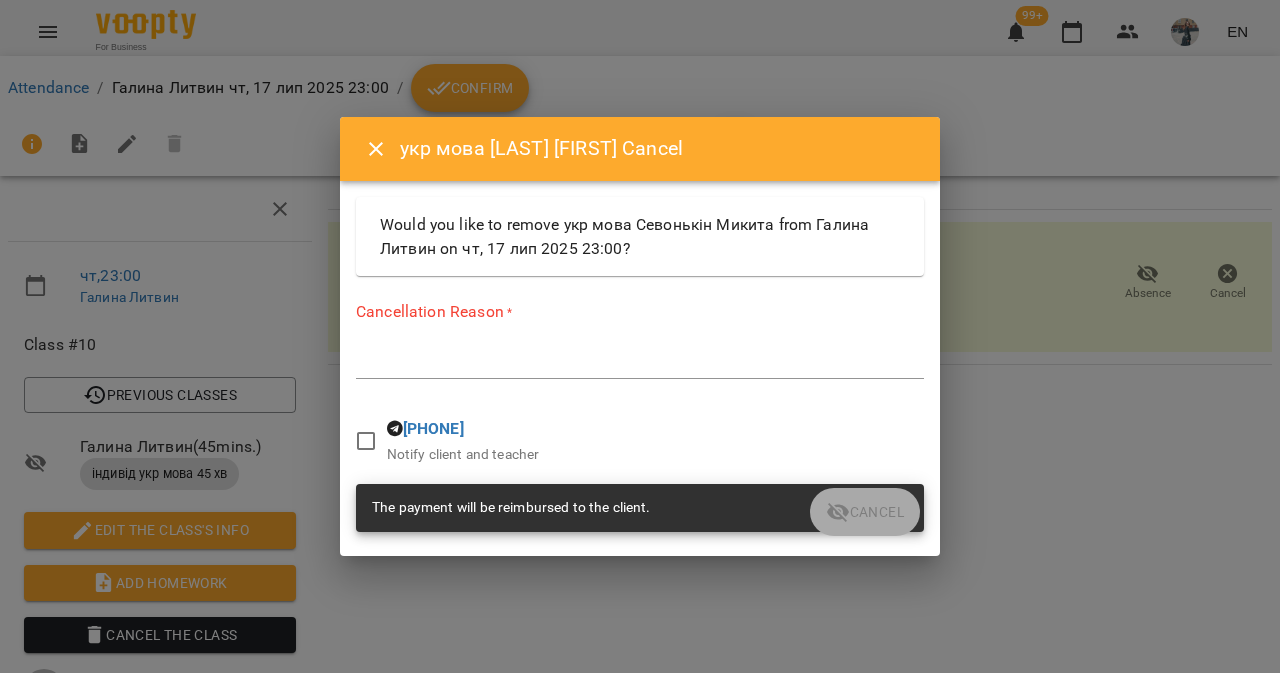 click on "*" at bounding box center (640, 363) 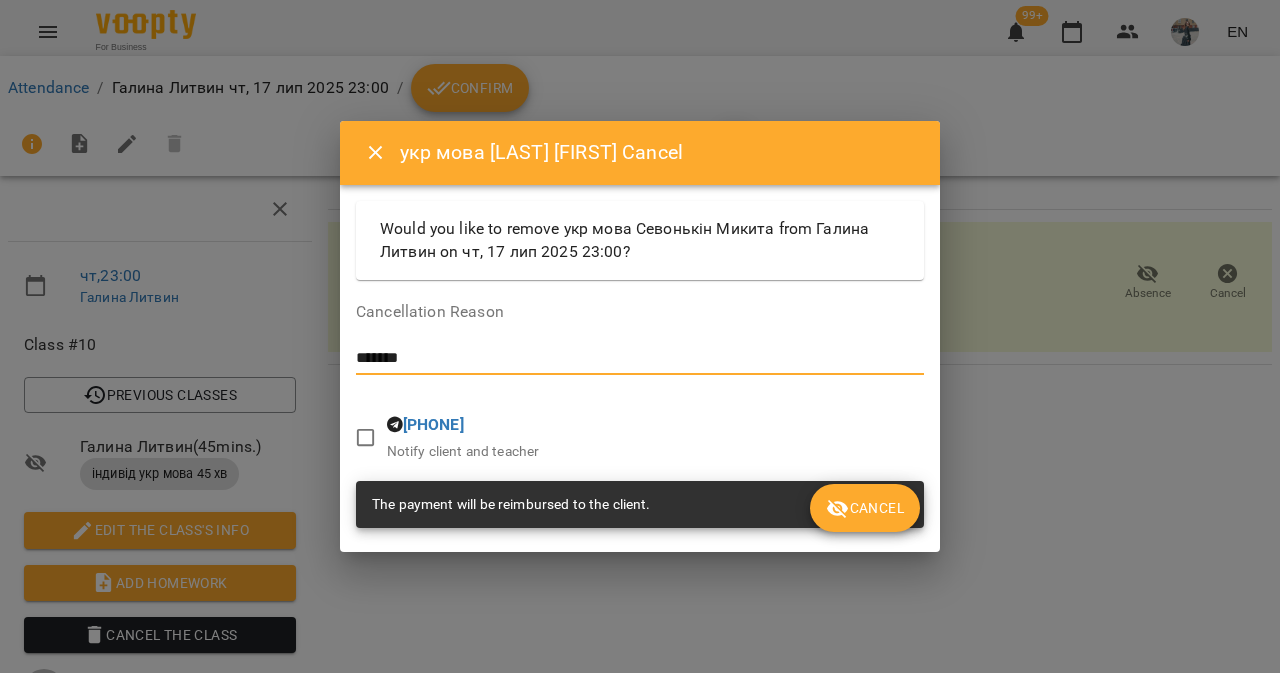 type on "*******" 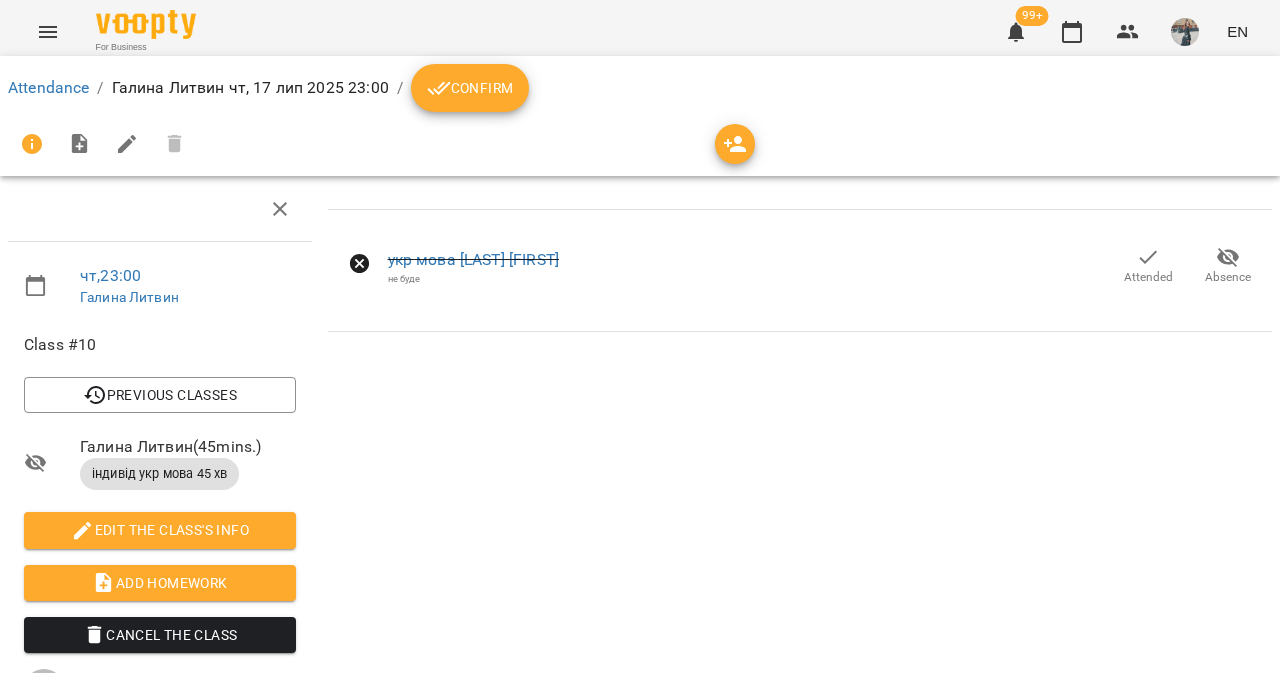 click 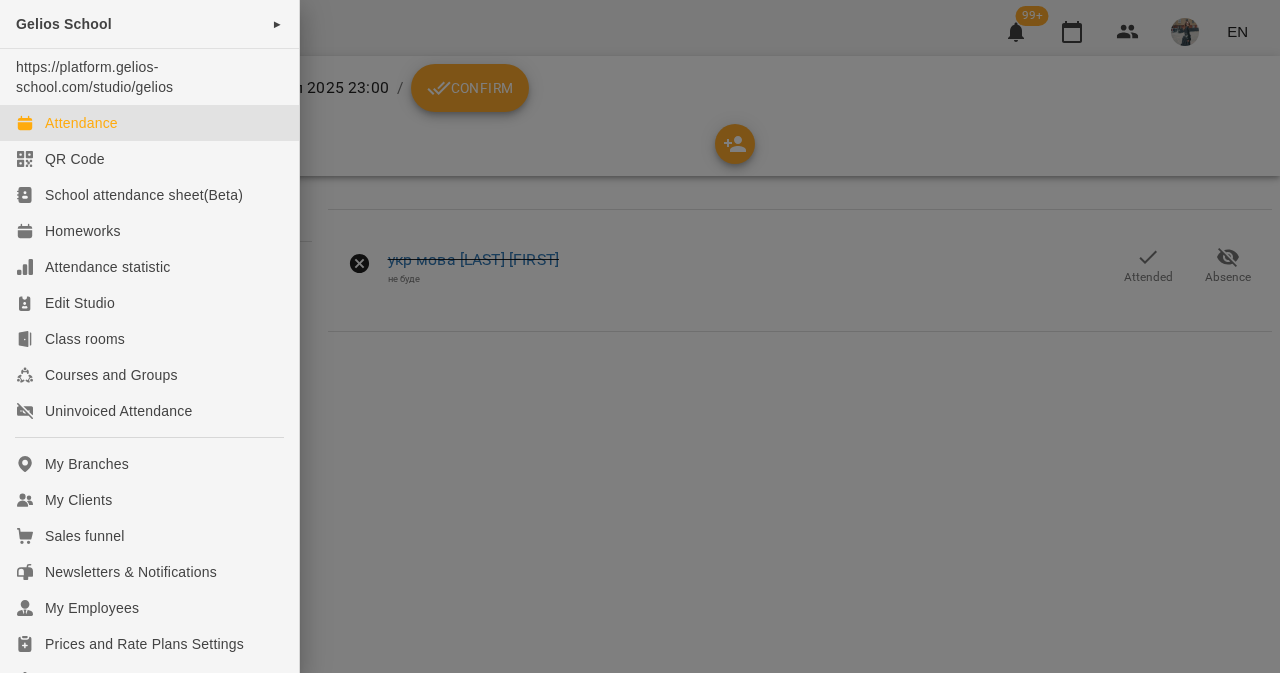 click on "Attendance" at bounding box center (81, 123) 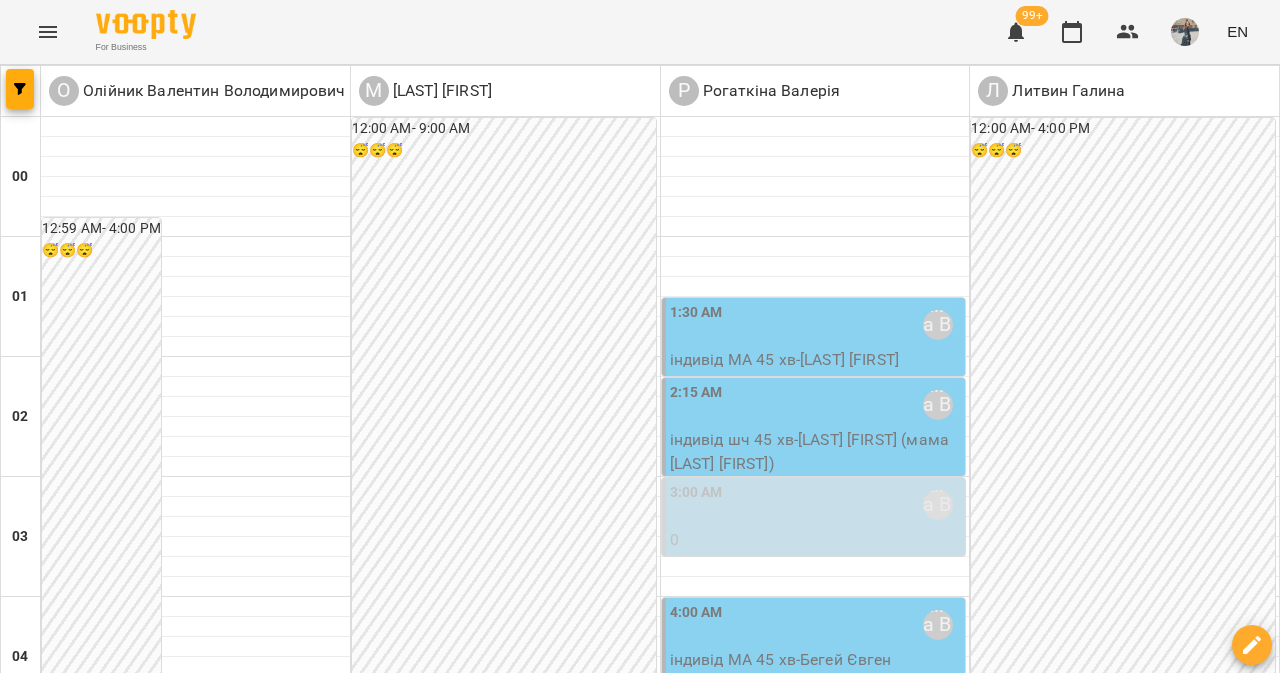 scroll, scrollTop: 2456, scrollLeft: 0, axis: vertical 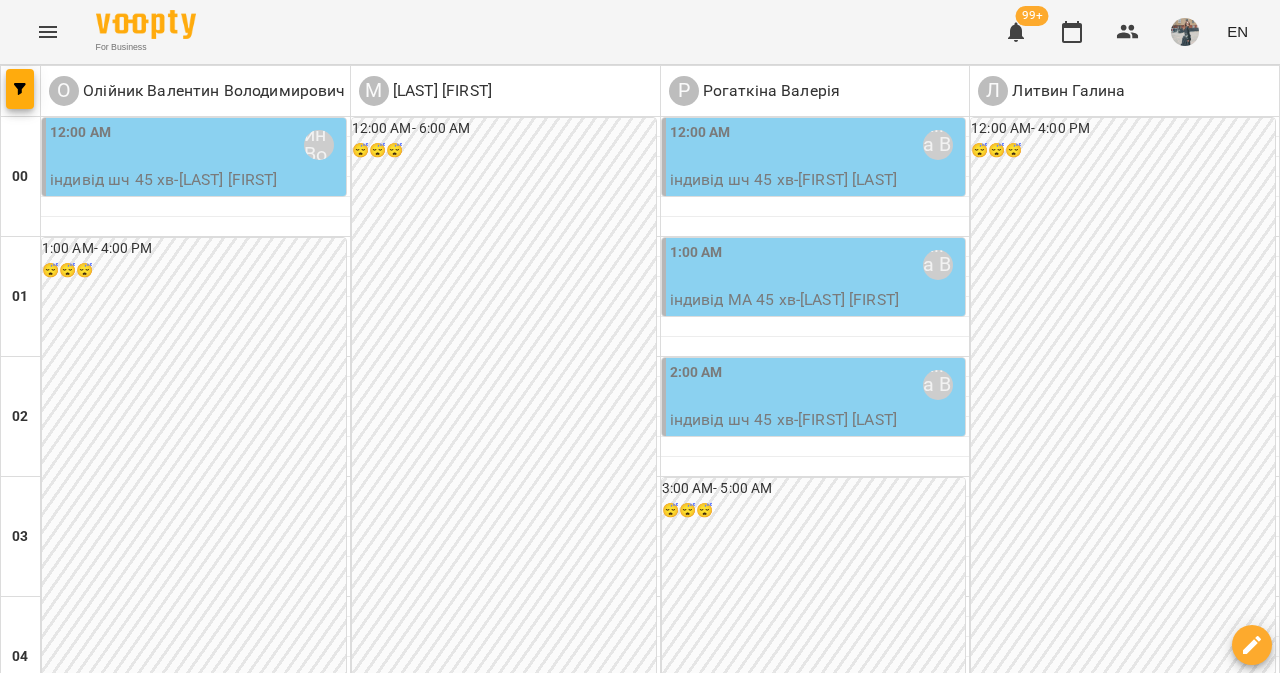 click on "10:00 PM Литвин Галина" at bounding box center [1125, 2785] 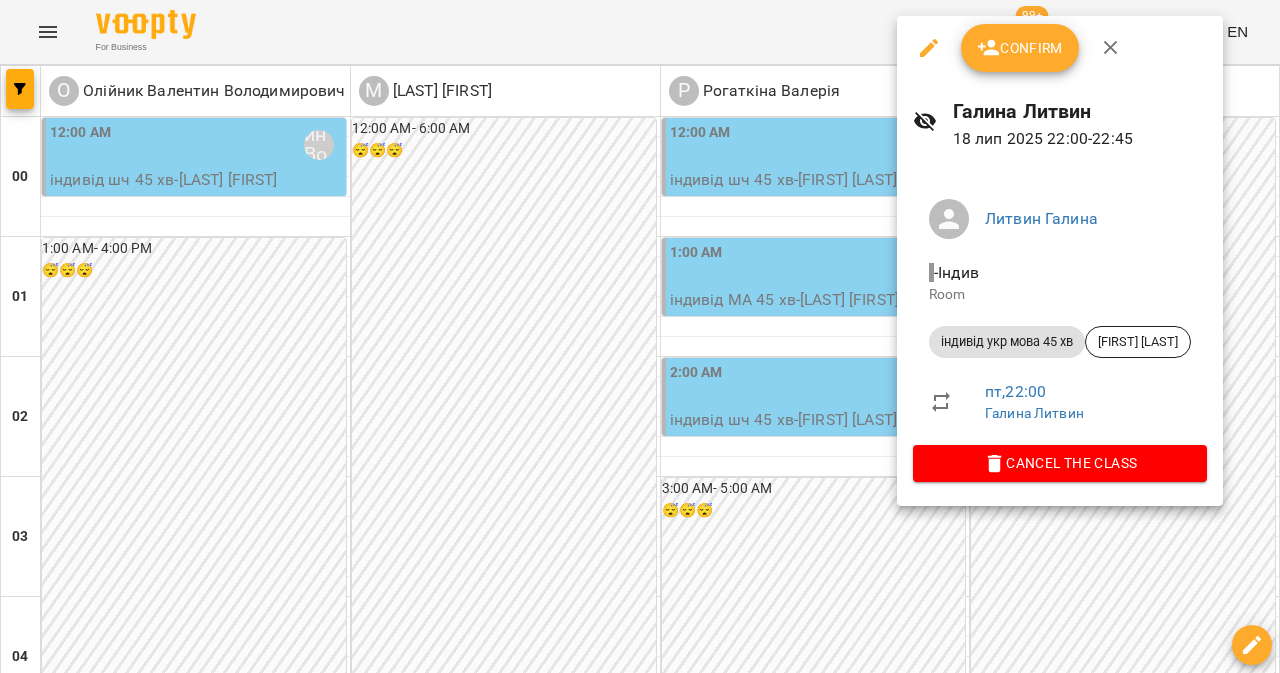 click 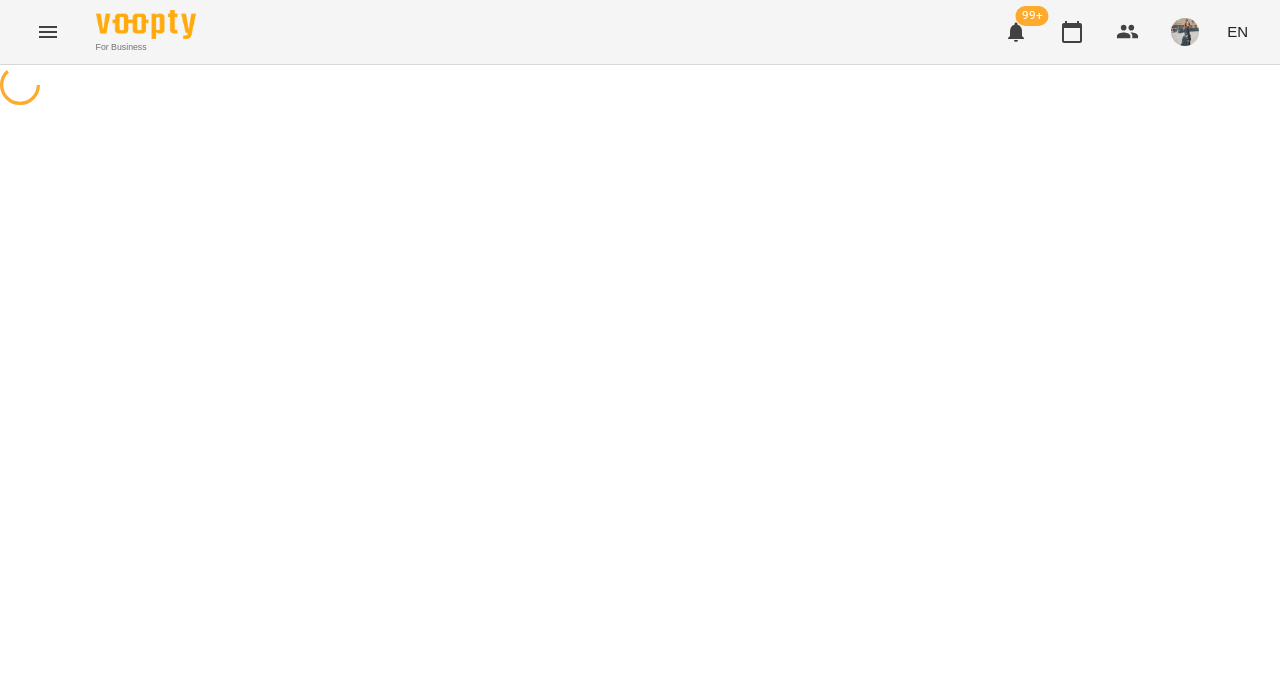 select on "**********" 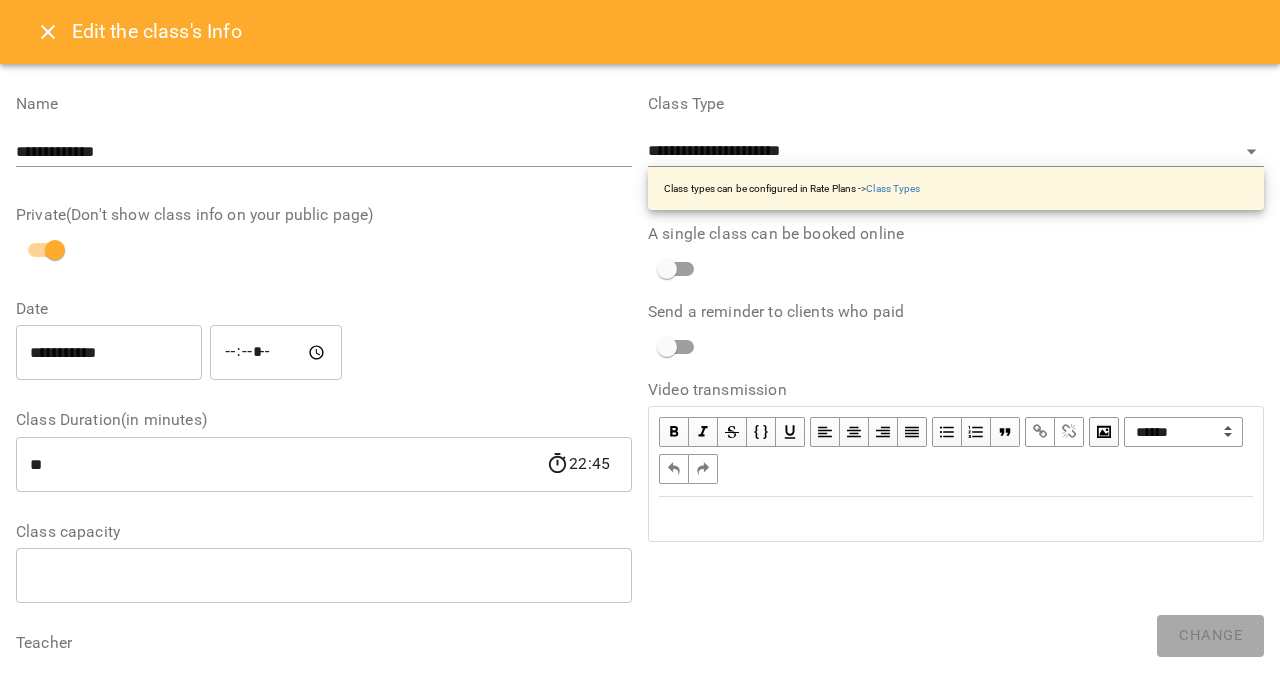 click at bounding box center (48, 32) 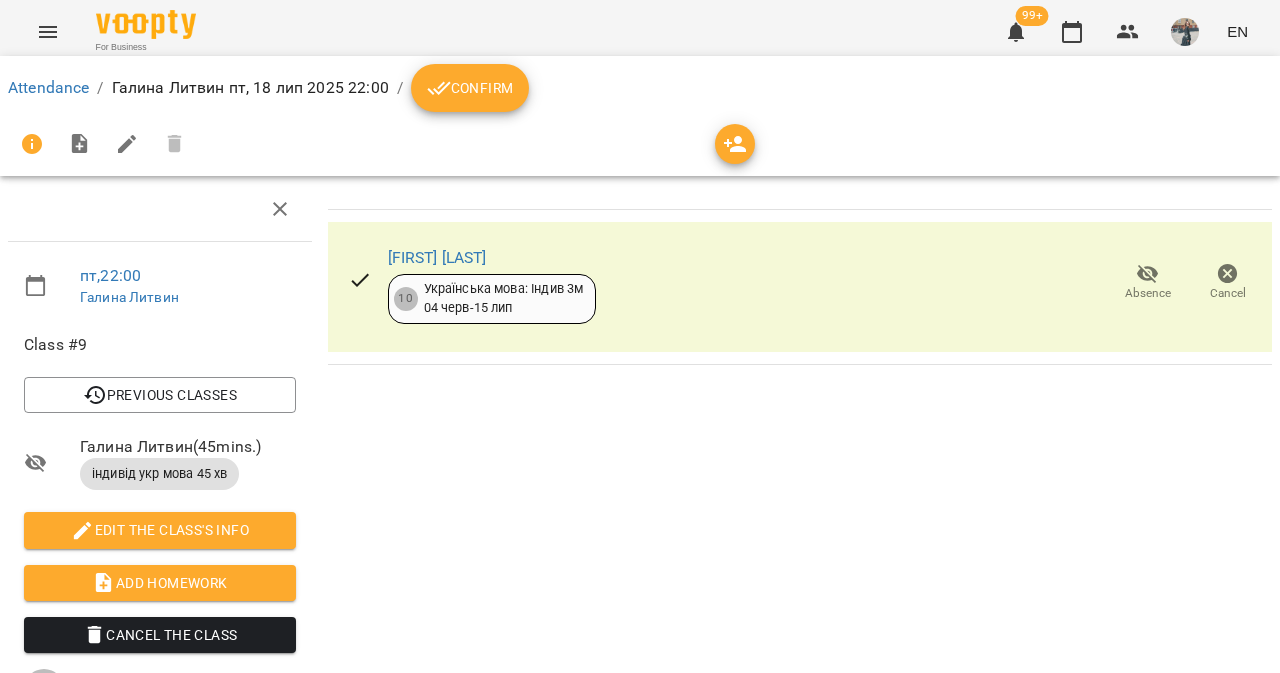 click on "Cancel" at bounding box center (1228, 283) 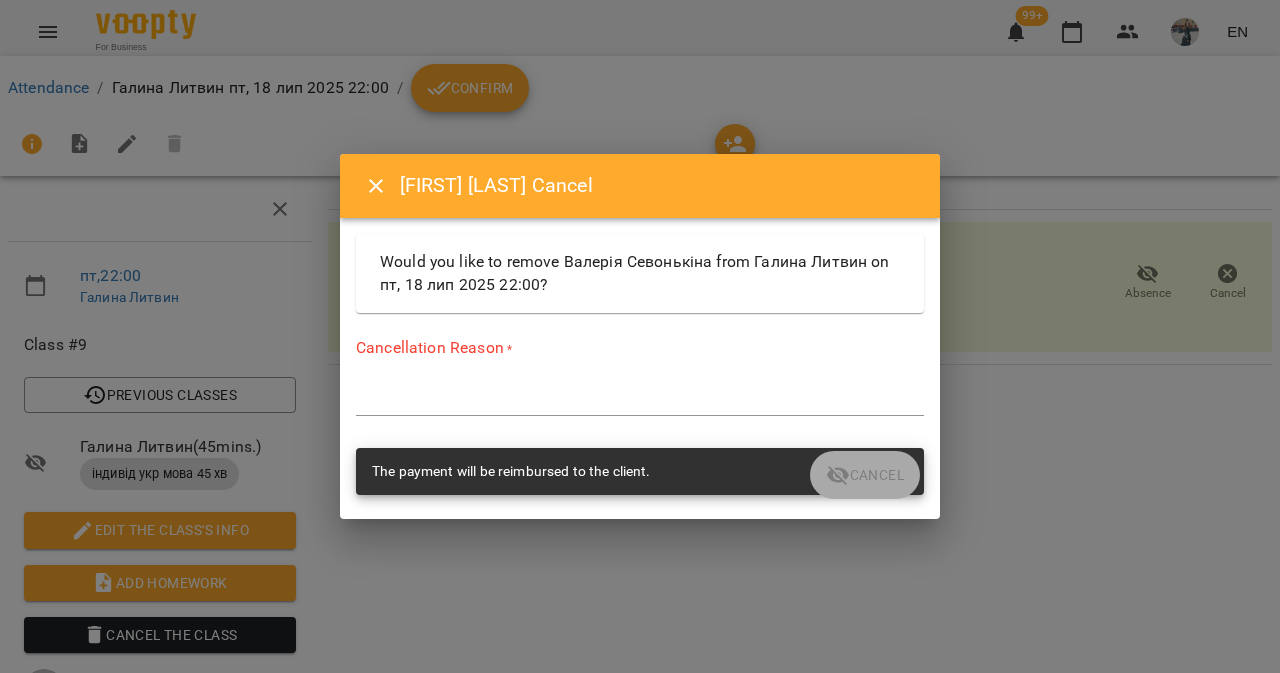 click on "*" at bounding box center [640, 400] 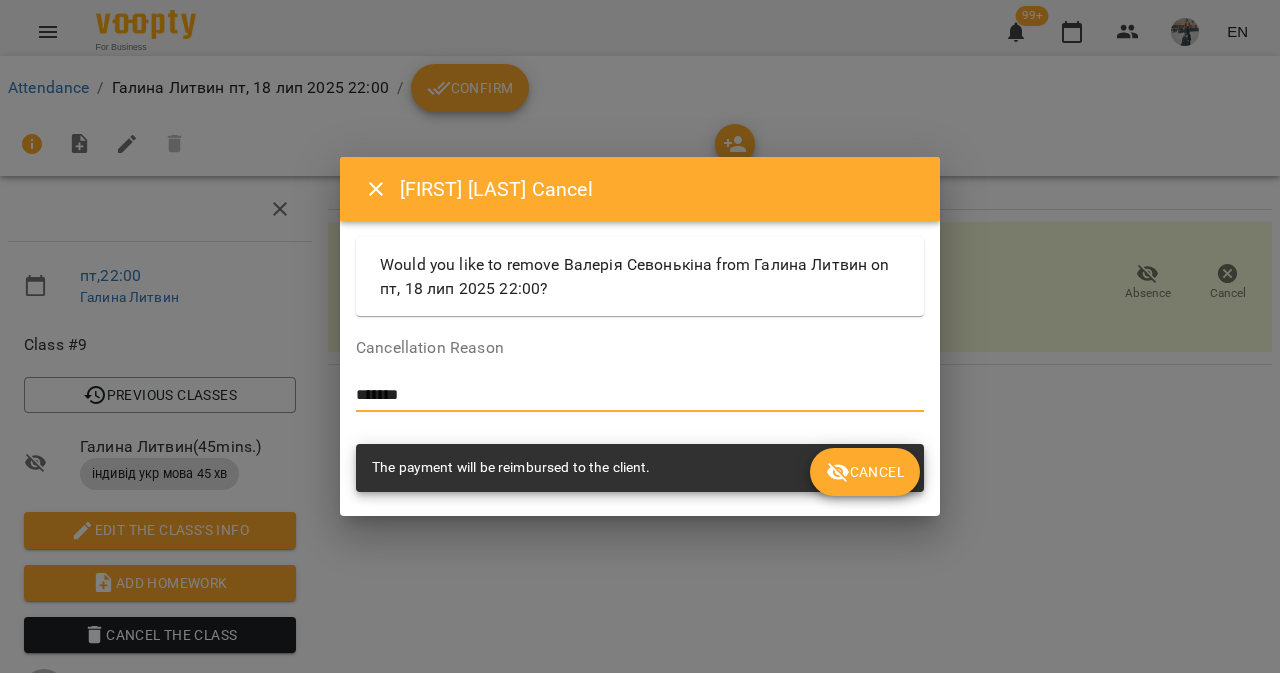 type on "*******" 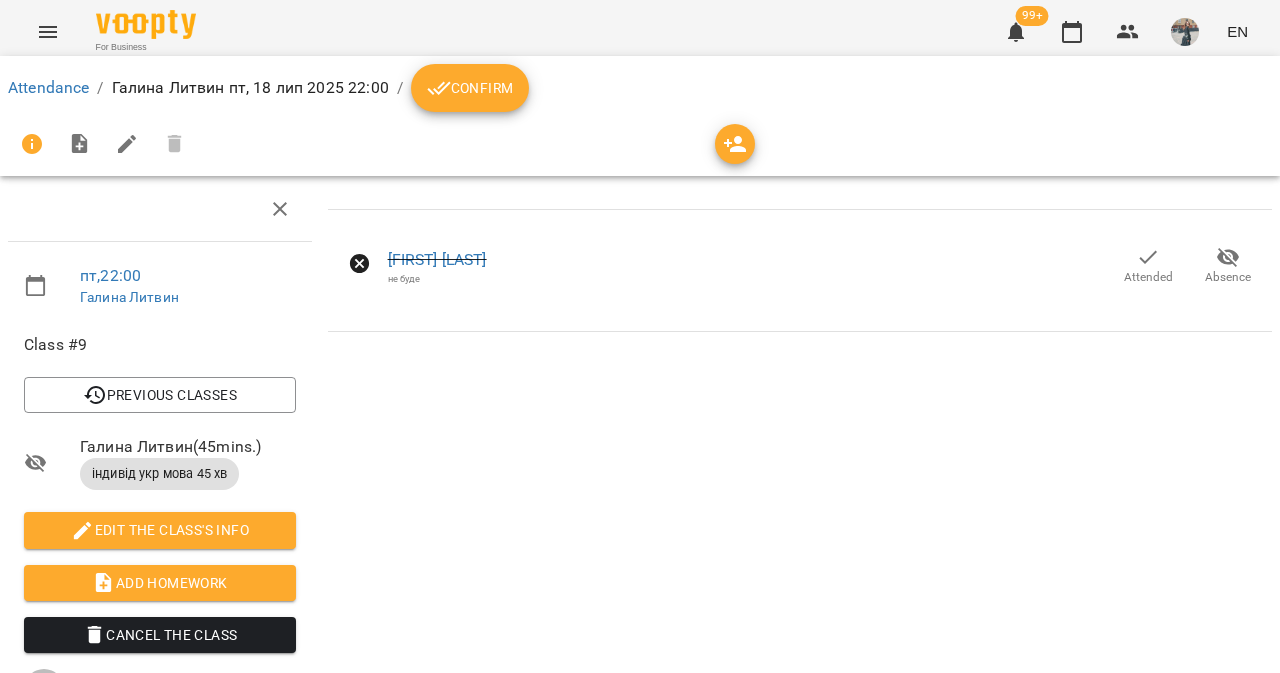 click 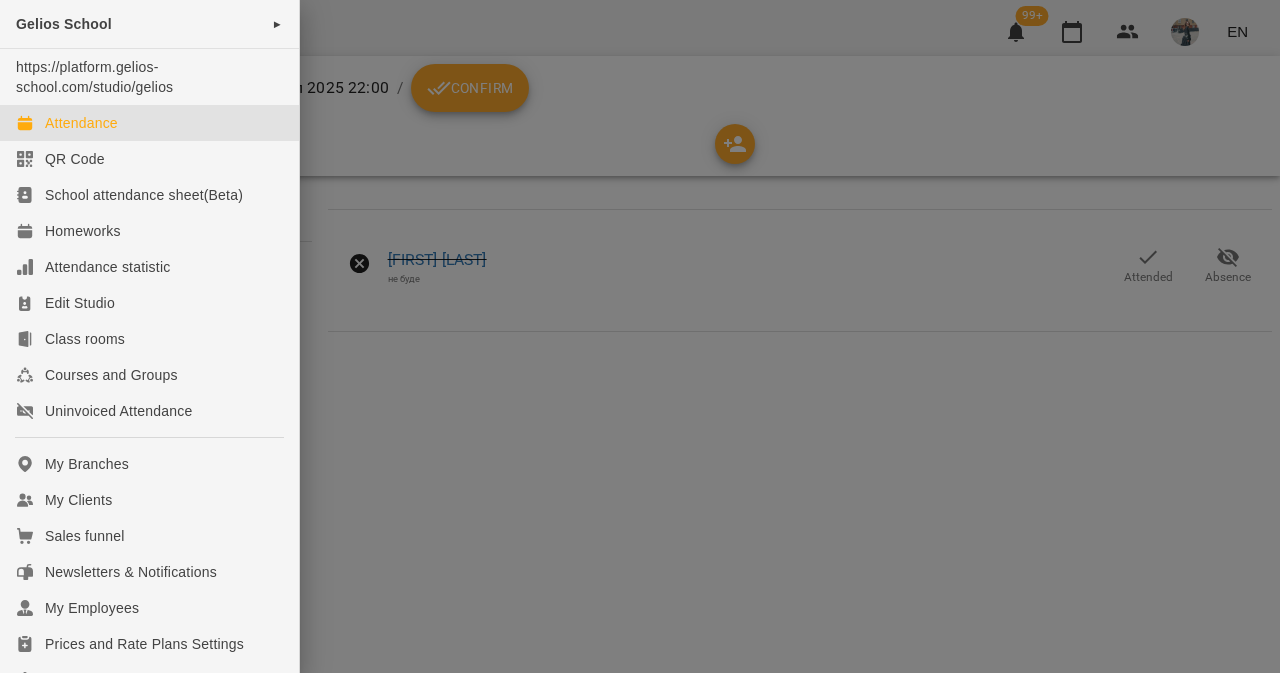 click on "Attendance" at bounding box center [81, 123] 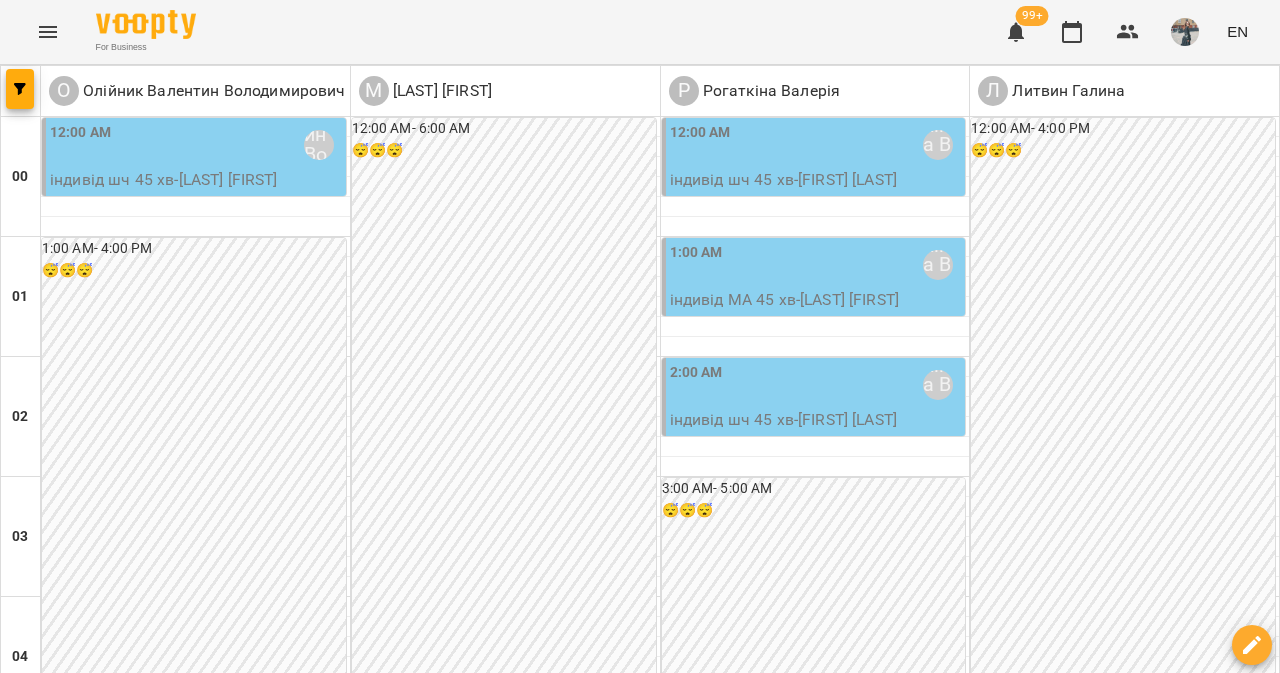 click on "Sat" at bounding box center [1070, 3023] 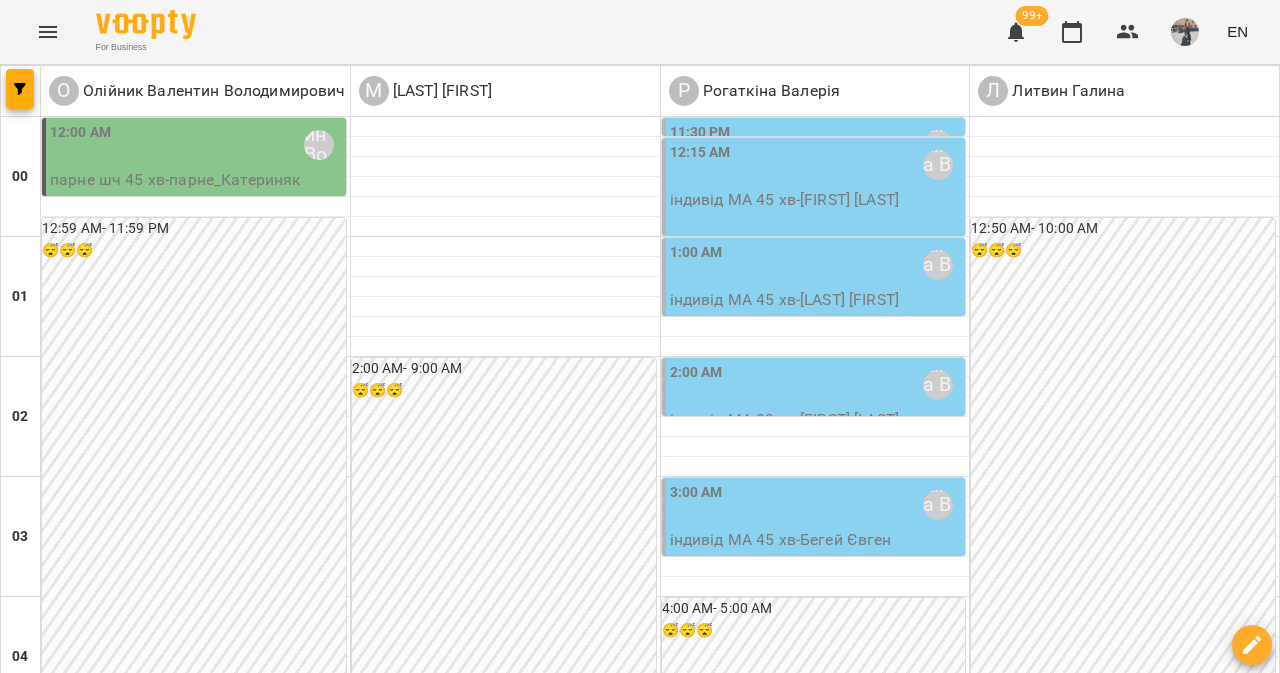 scroll, scrollTop: 1283, scrollLeft: 0, axis: vertical 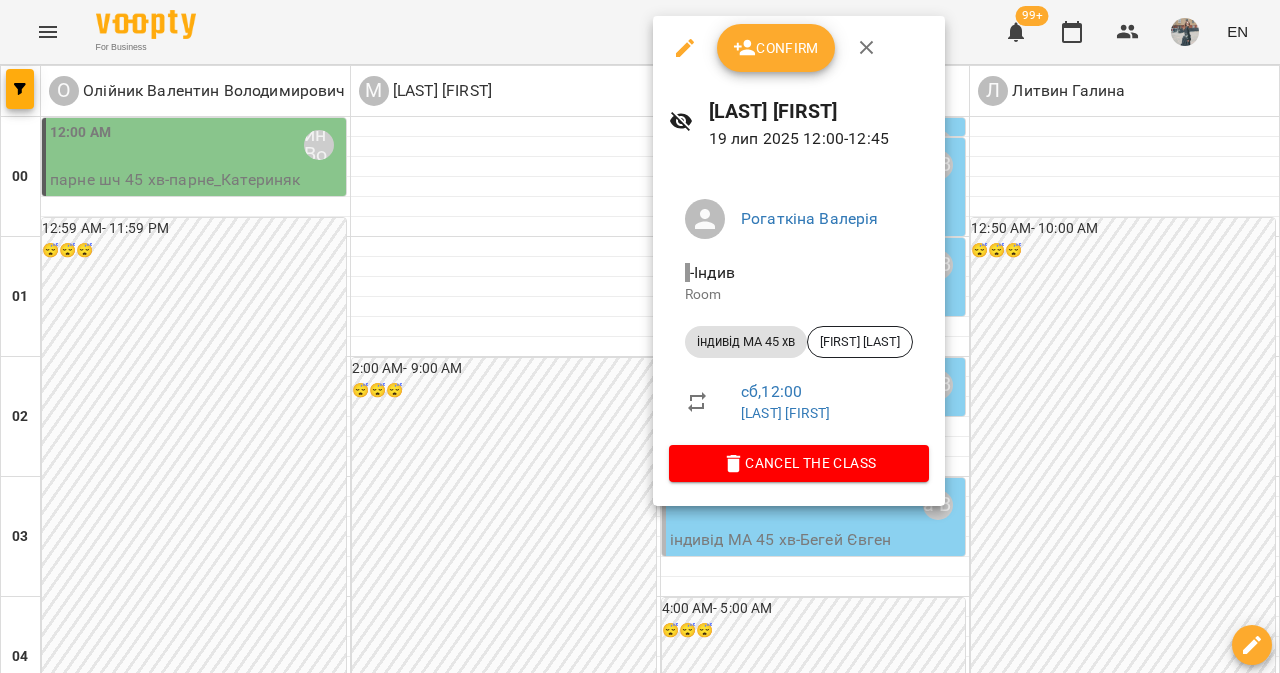 click 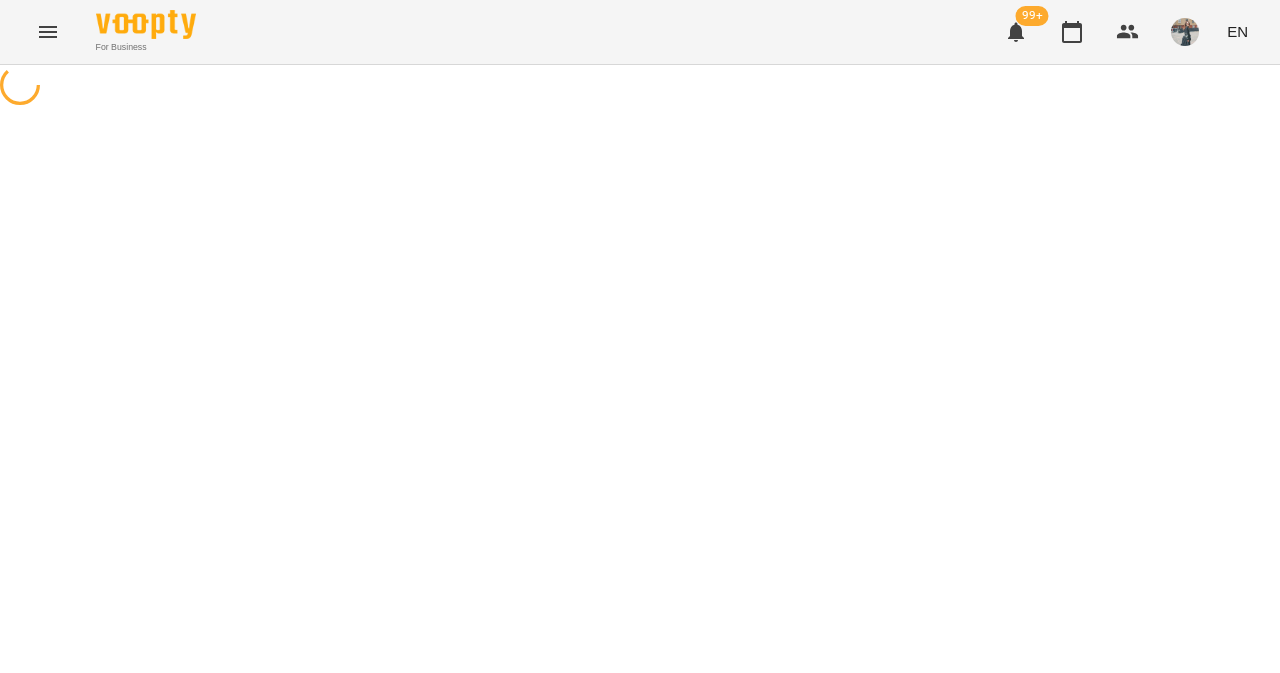 select on "**********" 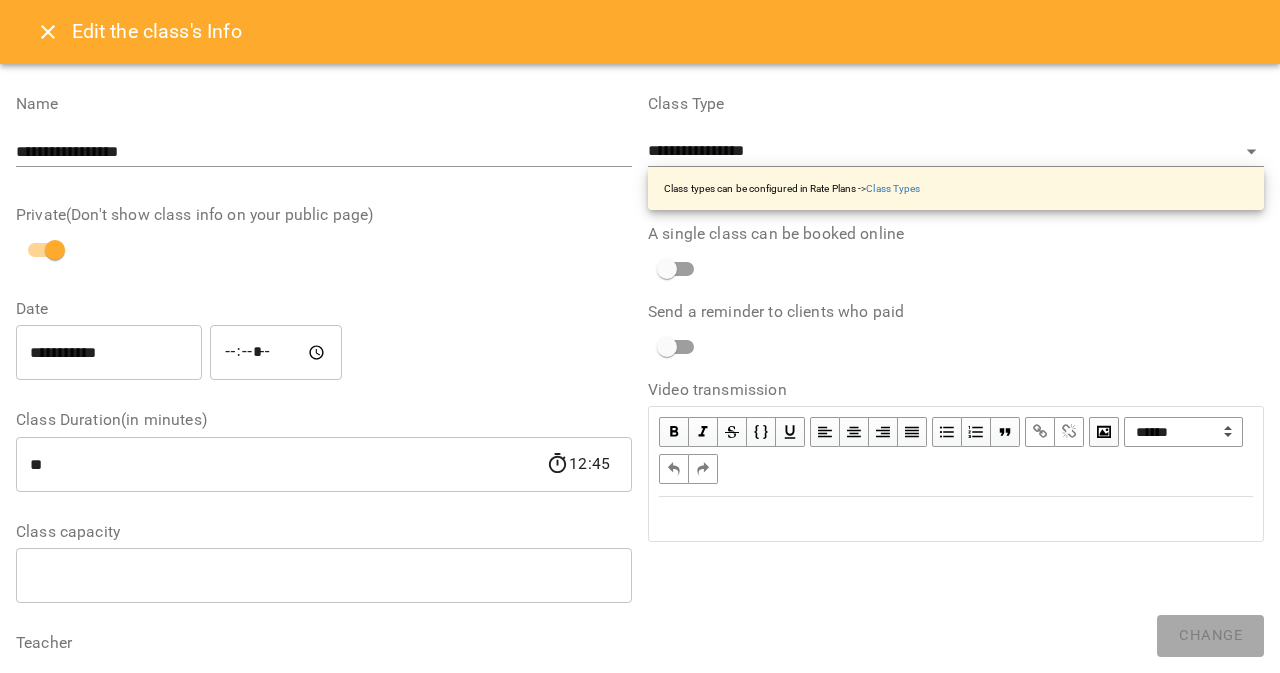 click at bounding box center (48, 32) 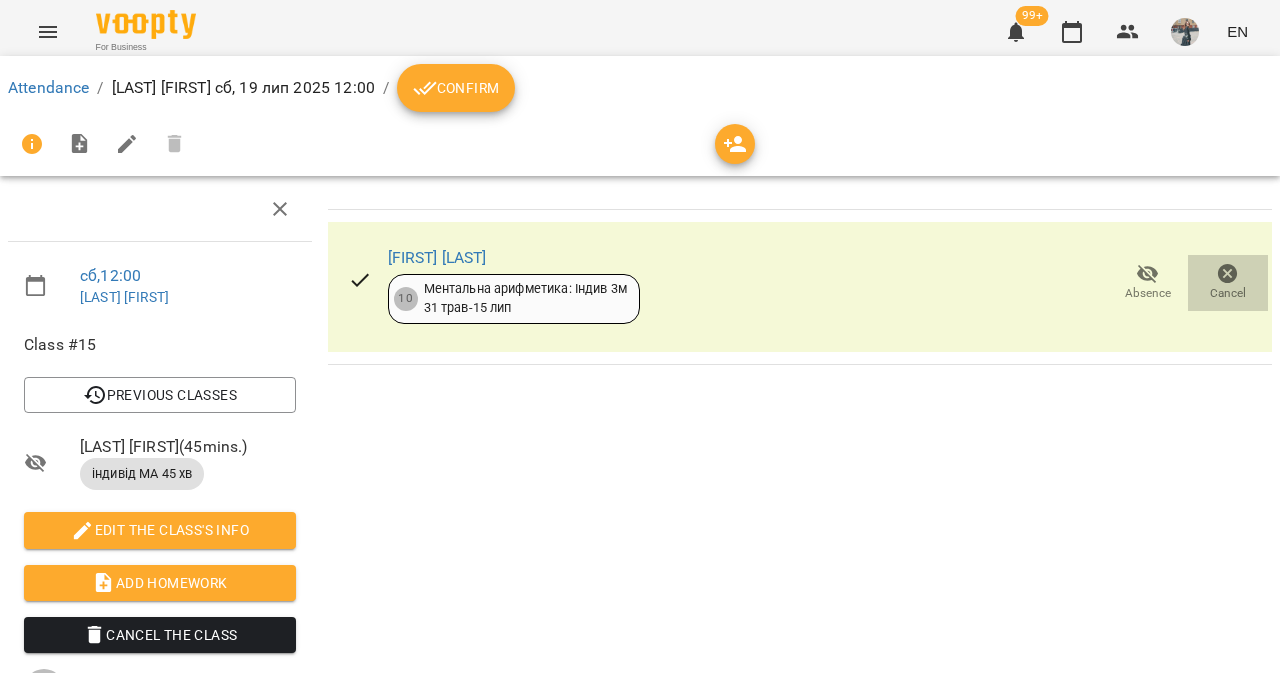 click 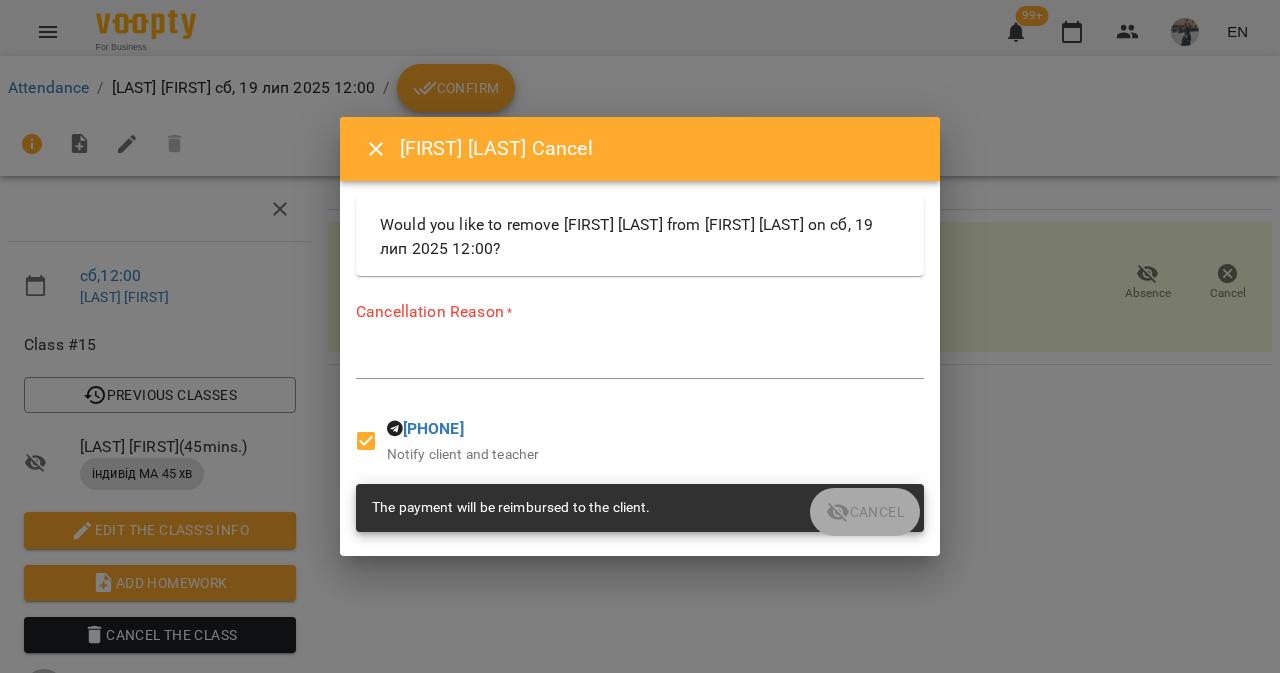 click on "Cancellation Reason   * *" at bounding box center [640, 343] 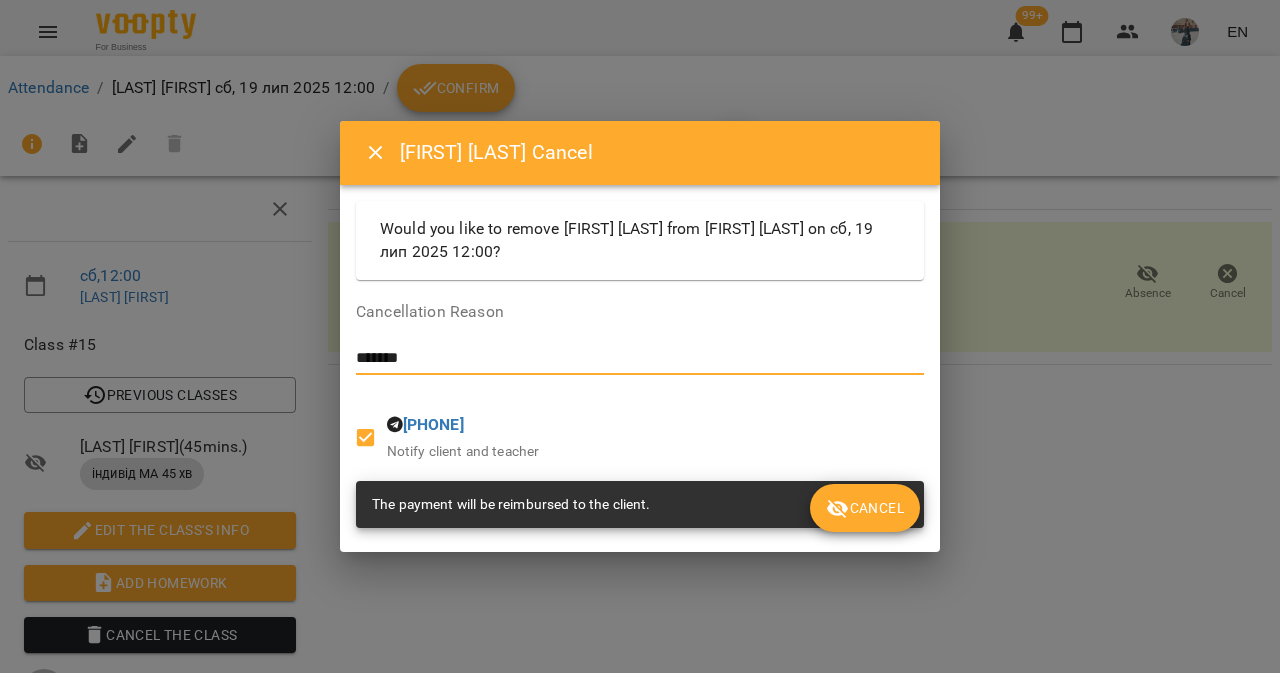 type on "*******" 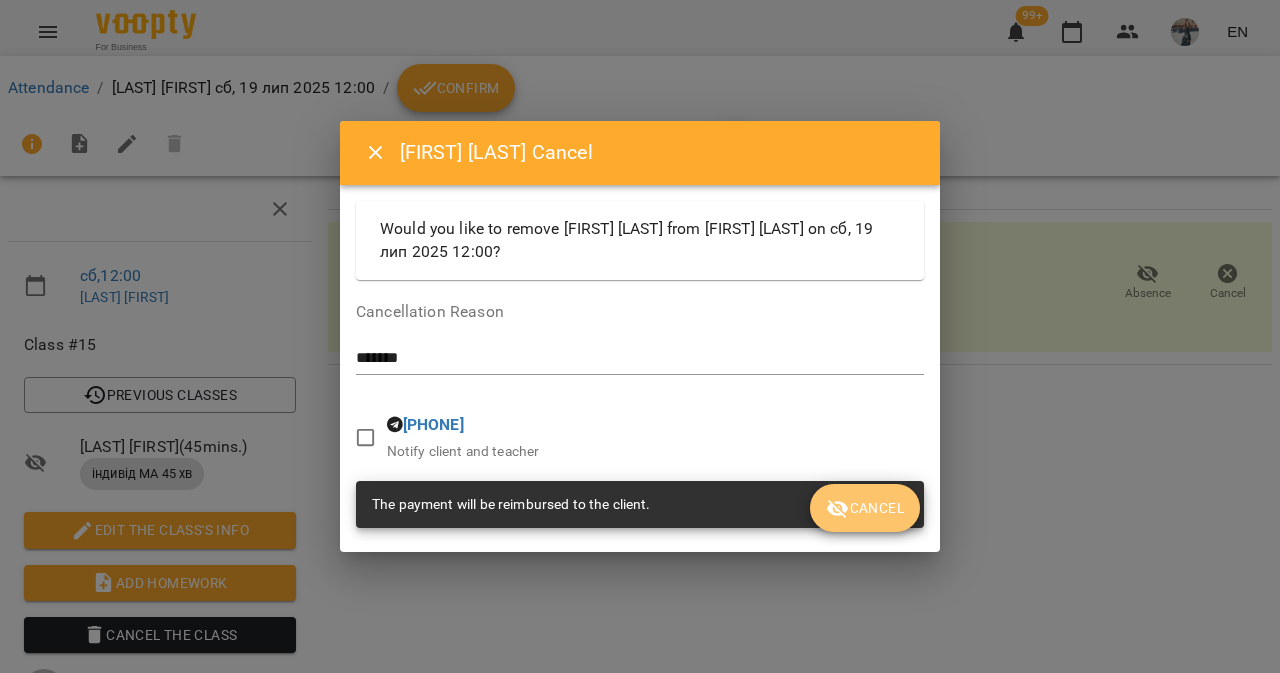 click on "Cancel" at bounding box center (865, 508) 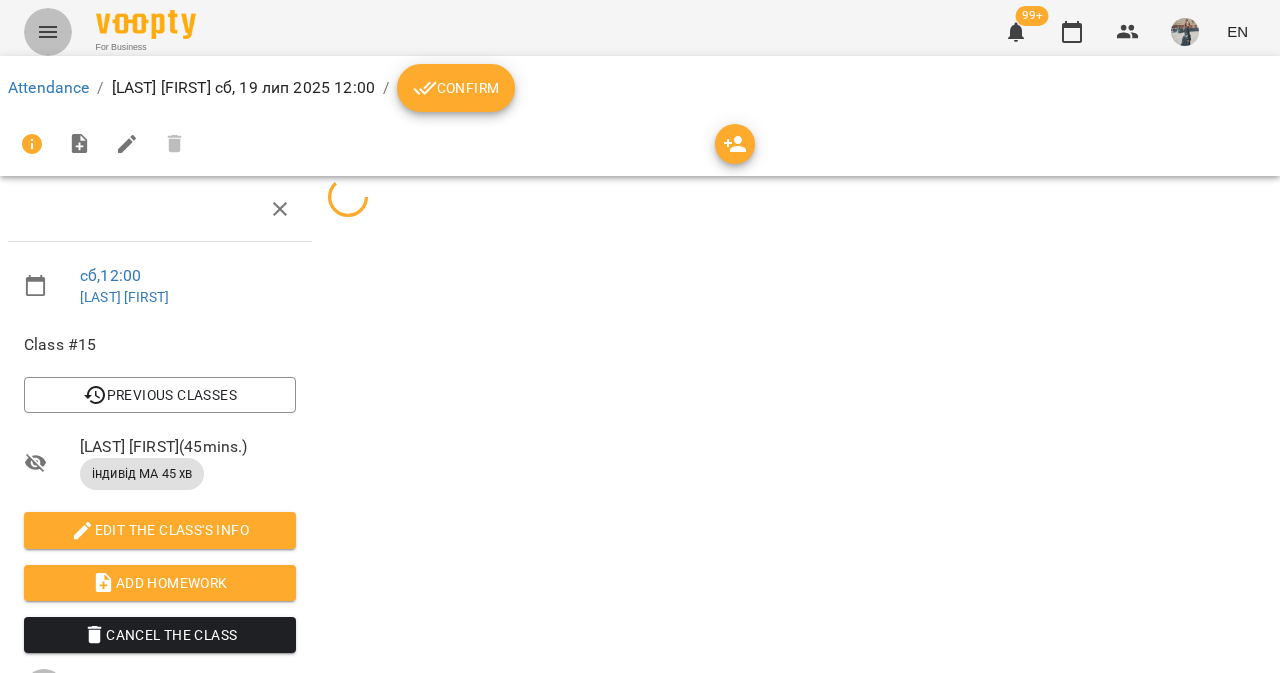 click 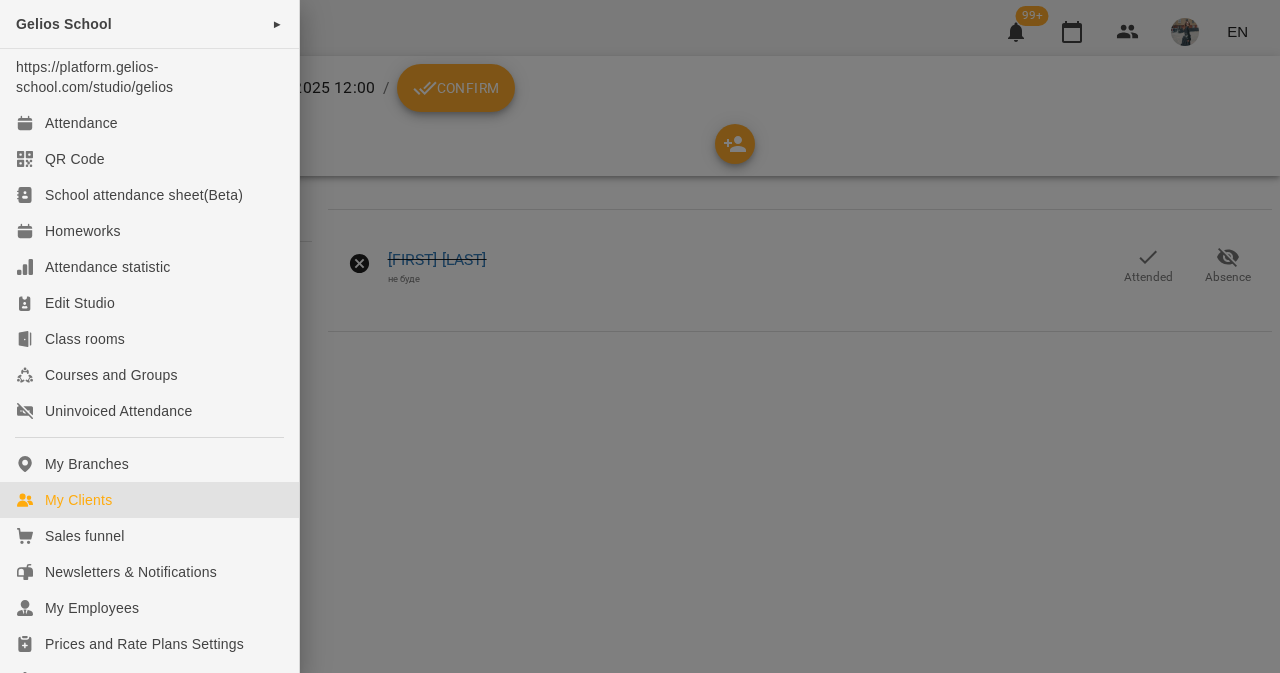 click on "My Clients" at bounding box center (78, 500) 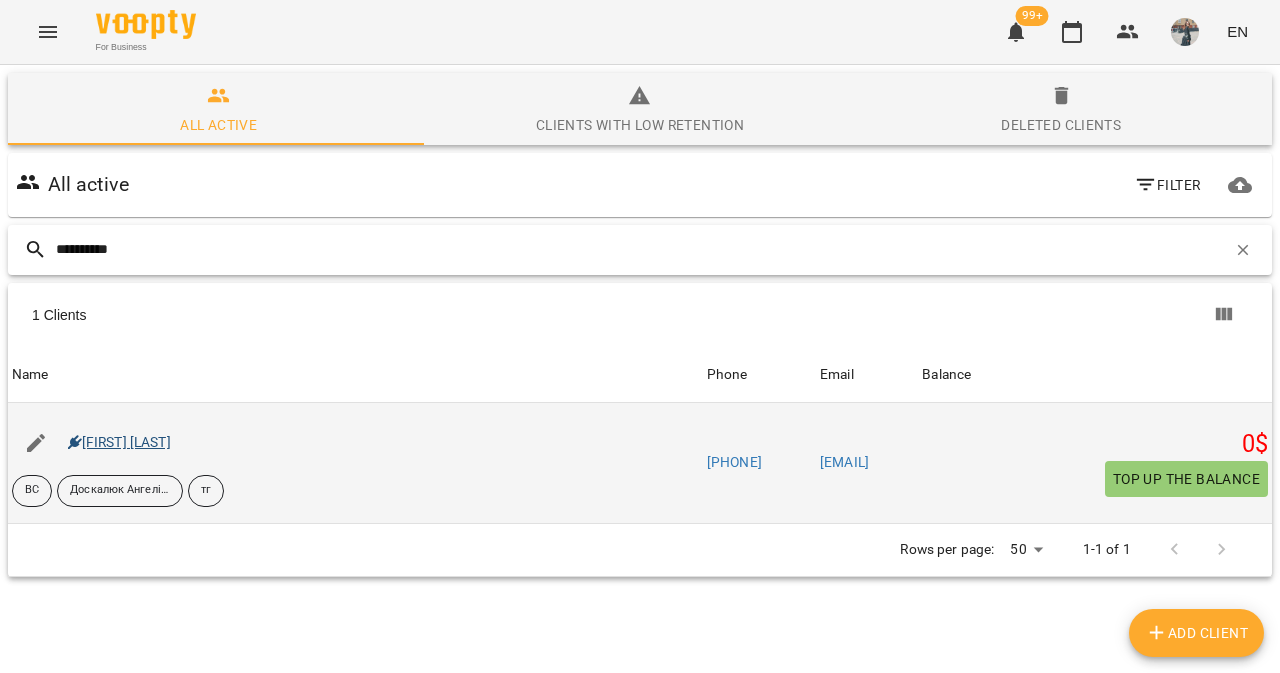 type on "**********" 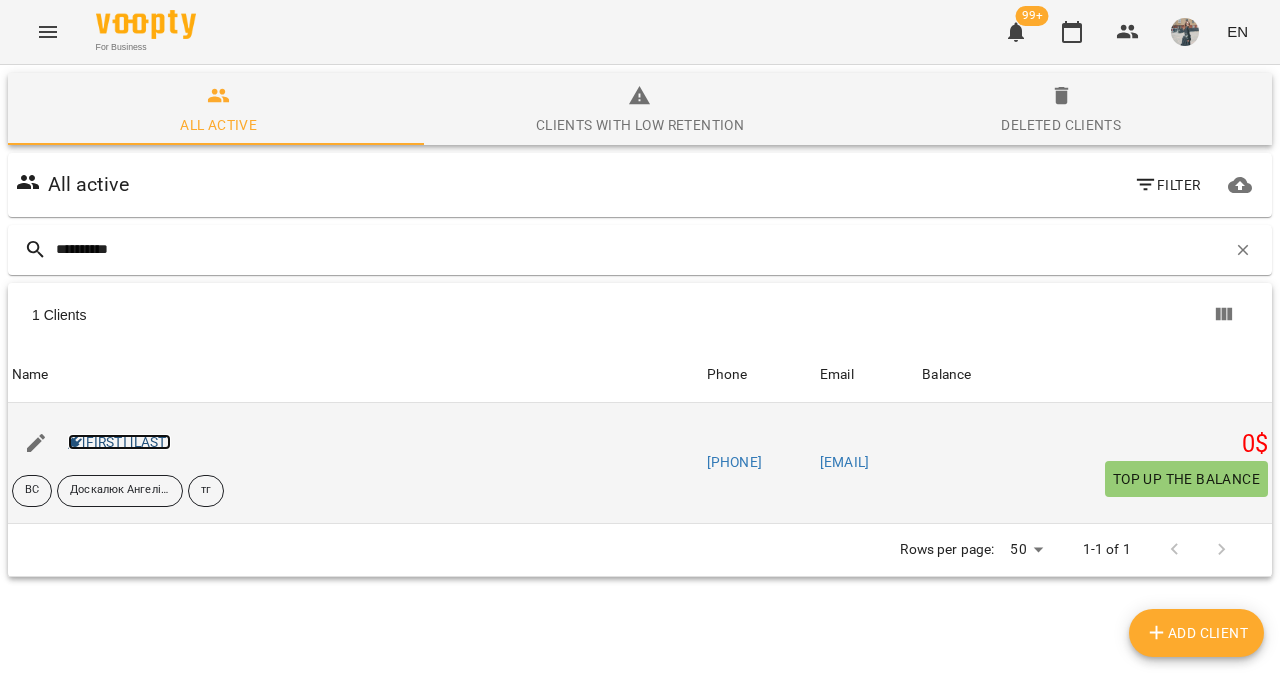 click on "[FIRST] [LAST]" at bounding box center (119, 442) 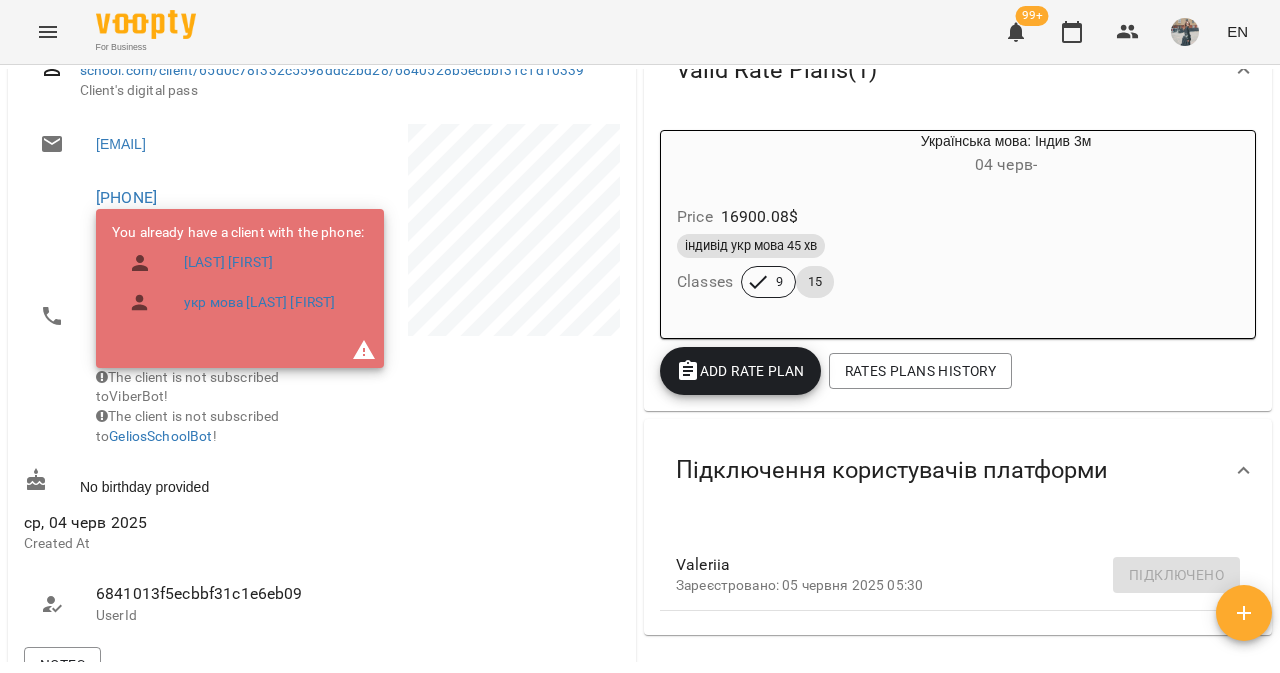 scroll, scrollTop: 0, scrollLeft: 0, axis: both 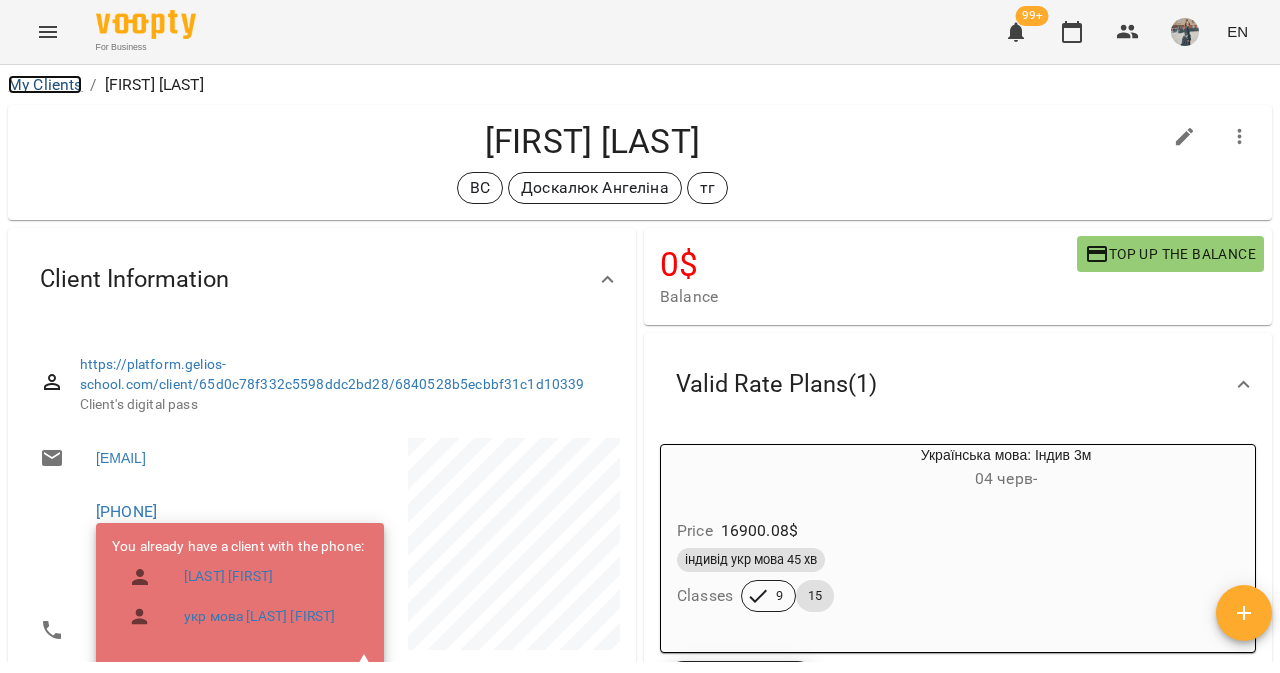 click on "My Clients" at bounding box center (45, 84) 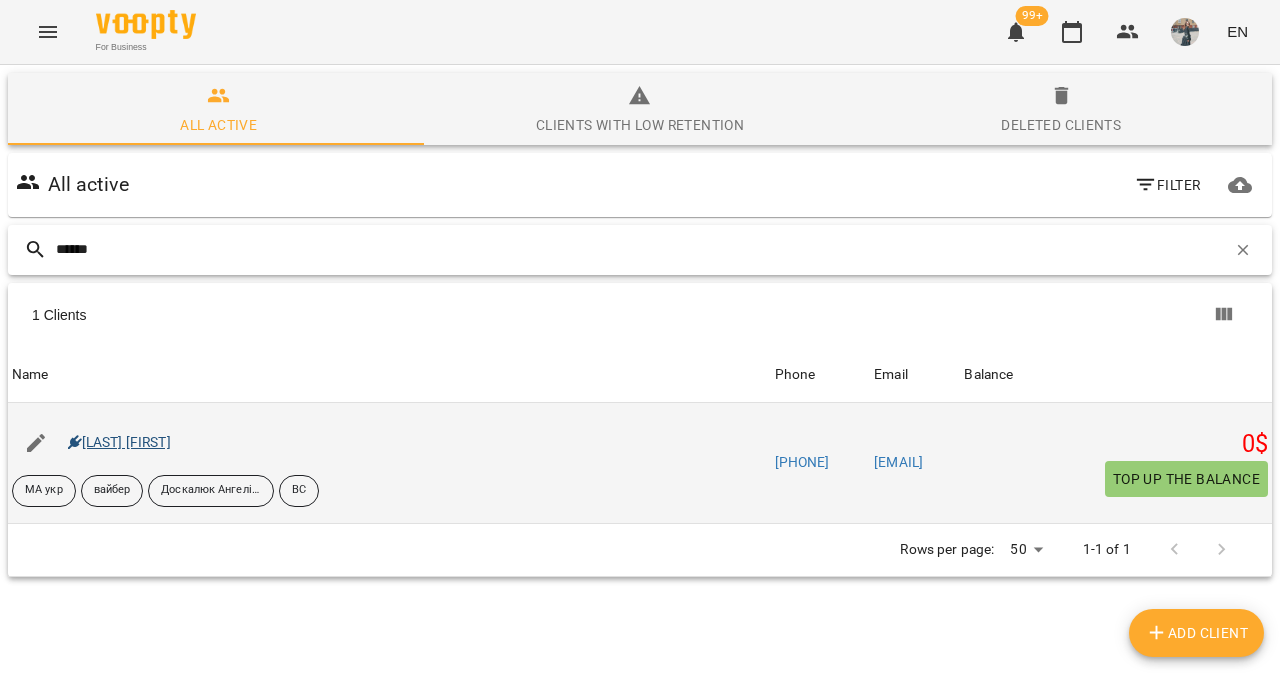 type on "******" 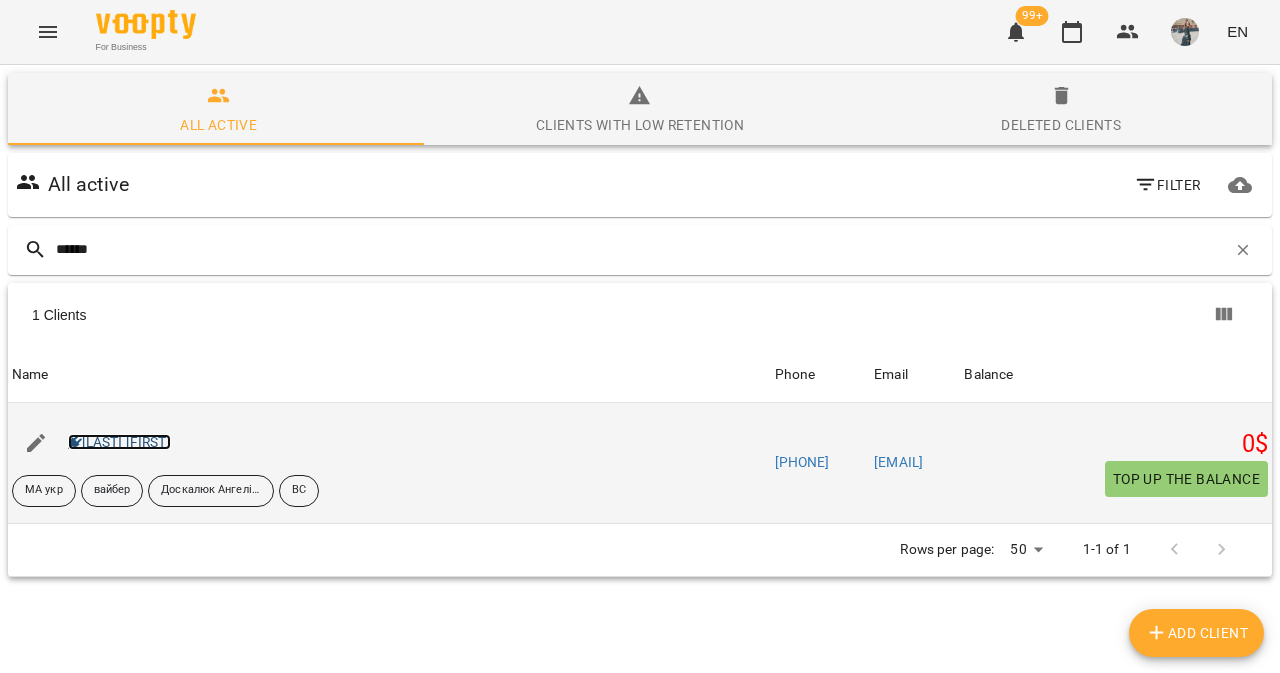 click on "[LAST] [FIRST]" at bounding box center [119, 442] 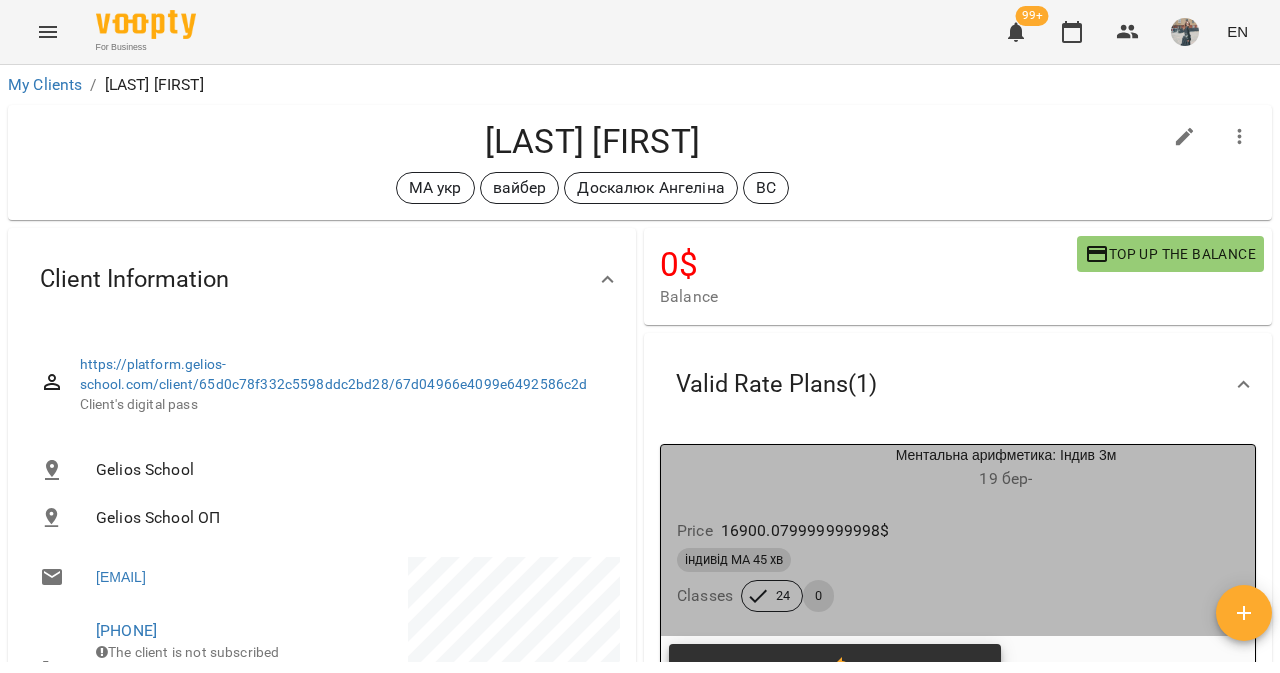 click on "індивід МА 45 хв Classes 24 0" at bounding box center [958, 580] 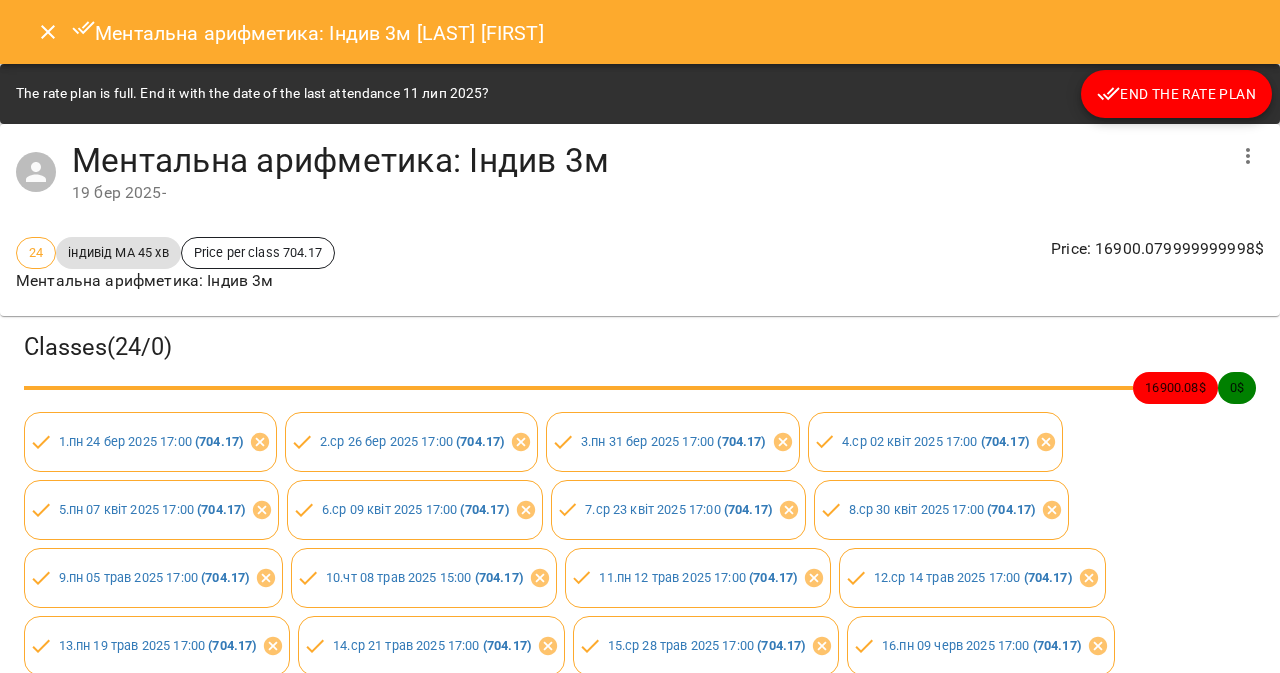 click on "The rate plan is full. End it with the date of the last attendance 11 лип 2025? End the rate plan" at bounding box center (640, 94) 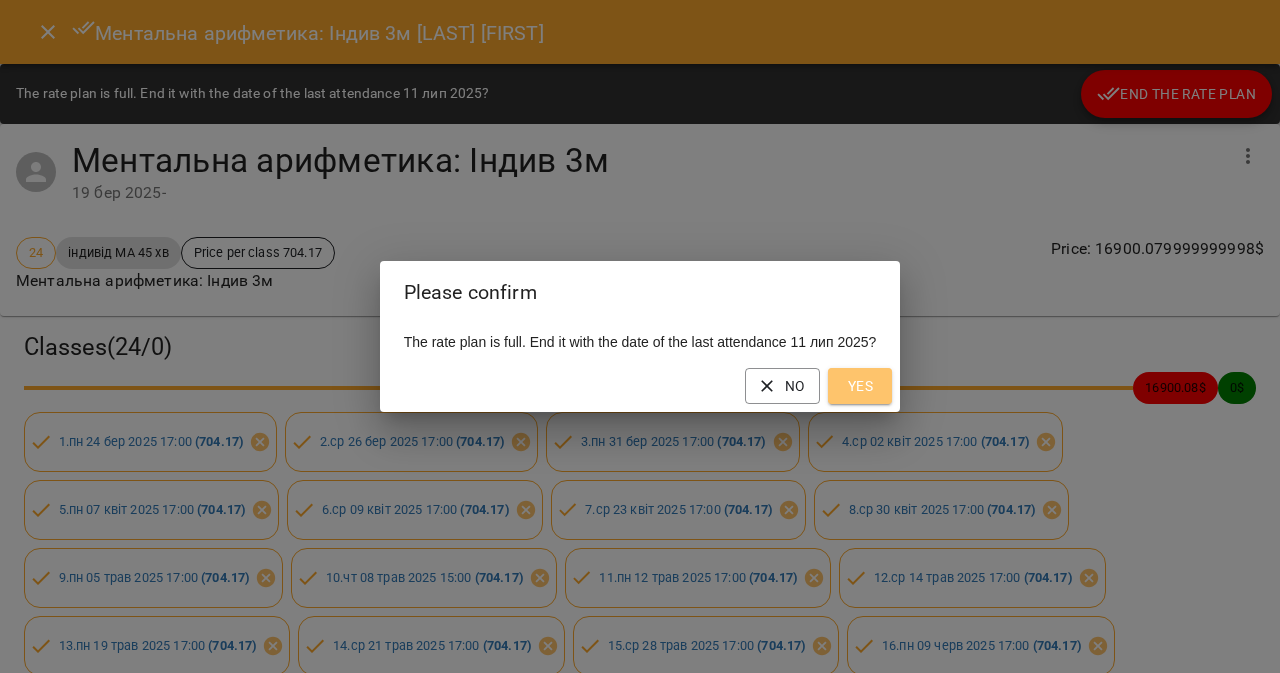 click on "Yes" at bounding box center (860, 386) 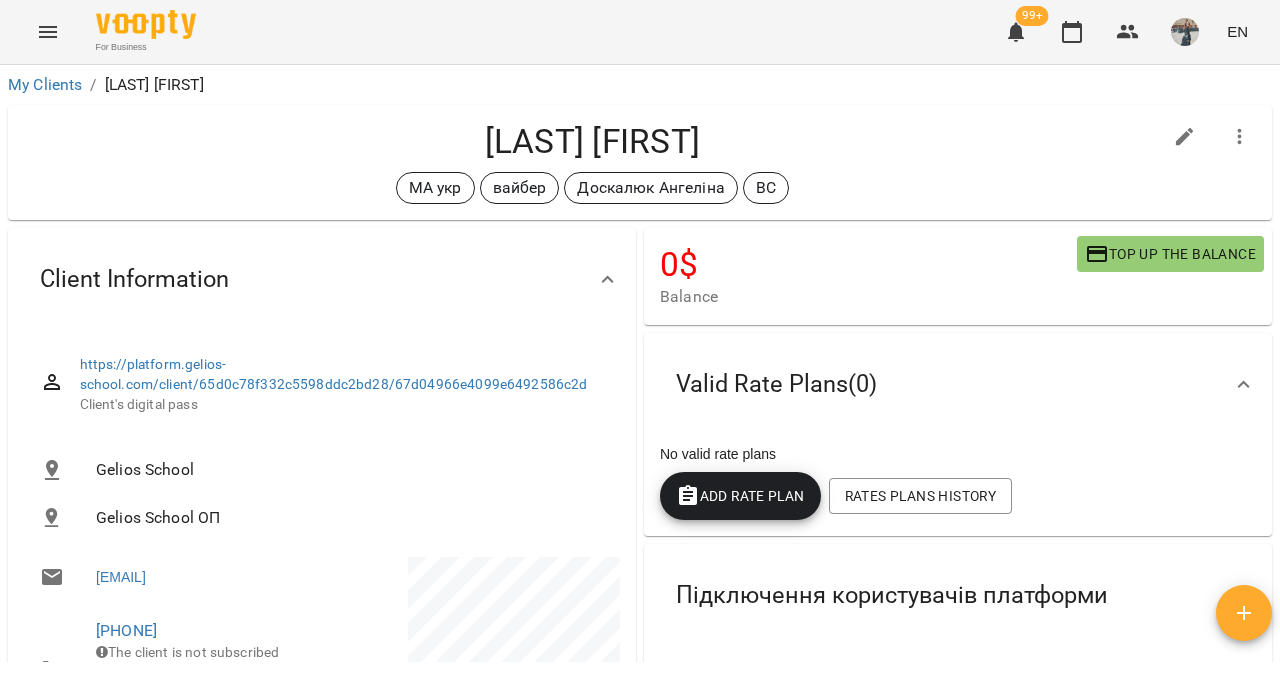 click on "My Clients" at bounding box center [45, 85] 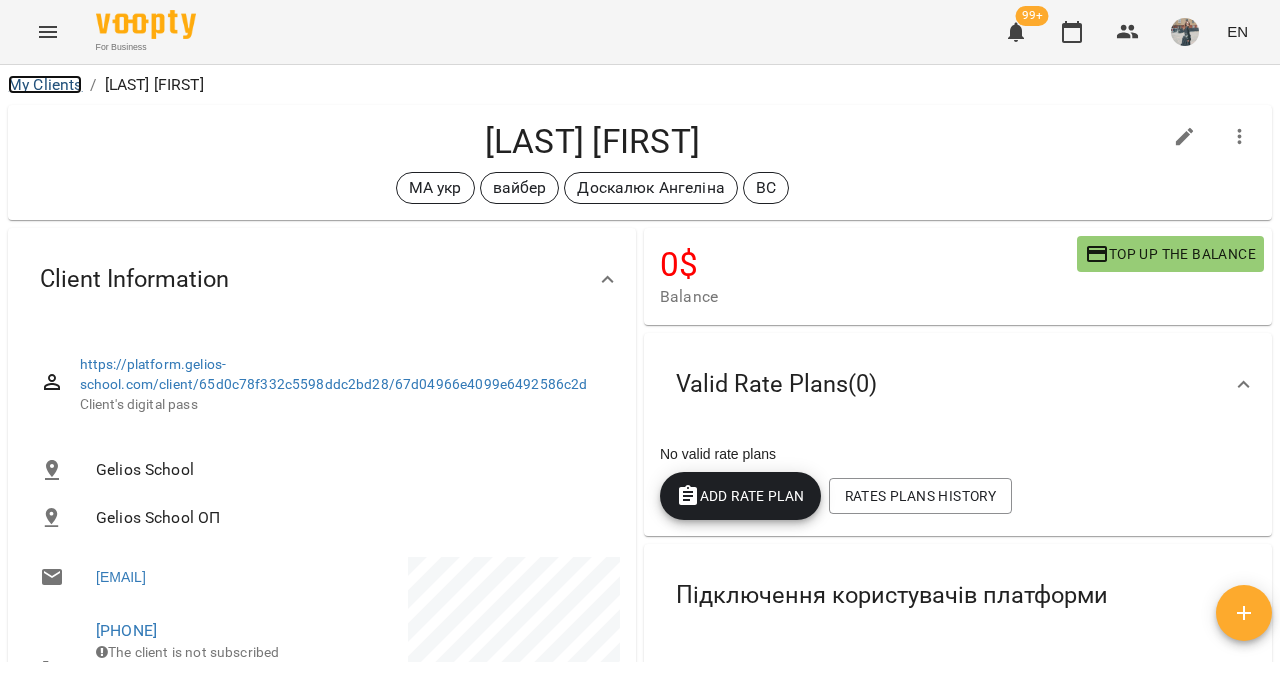 click on "My Clients" at bounding box center (45, 84) 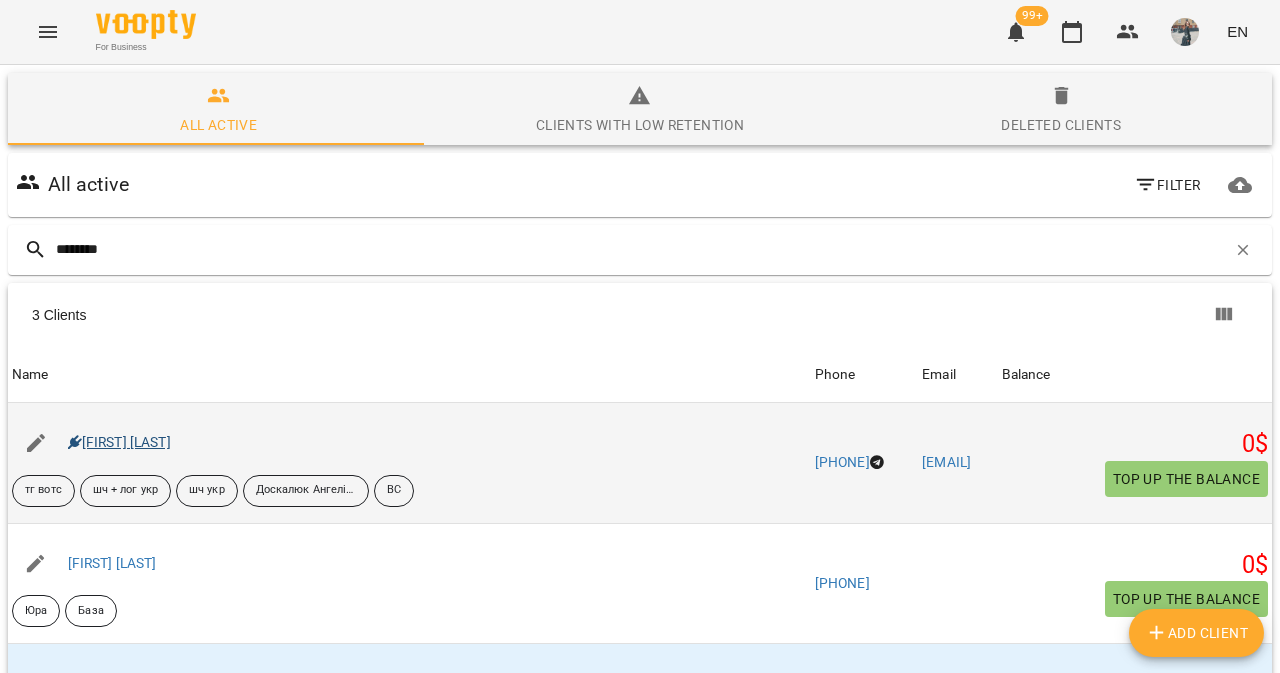 type on "********" 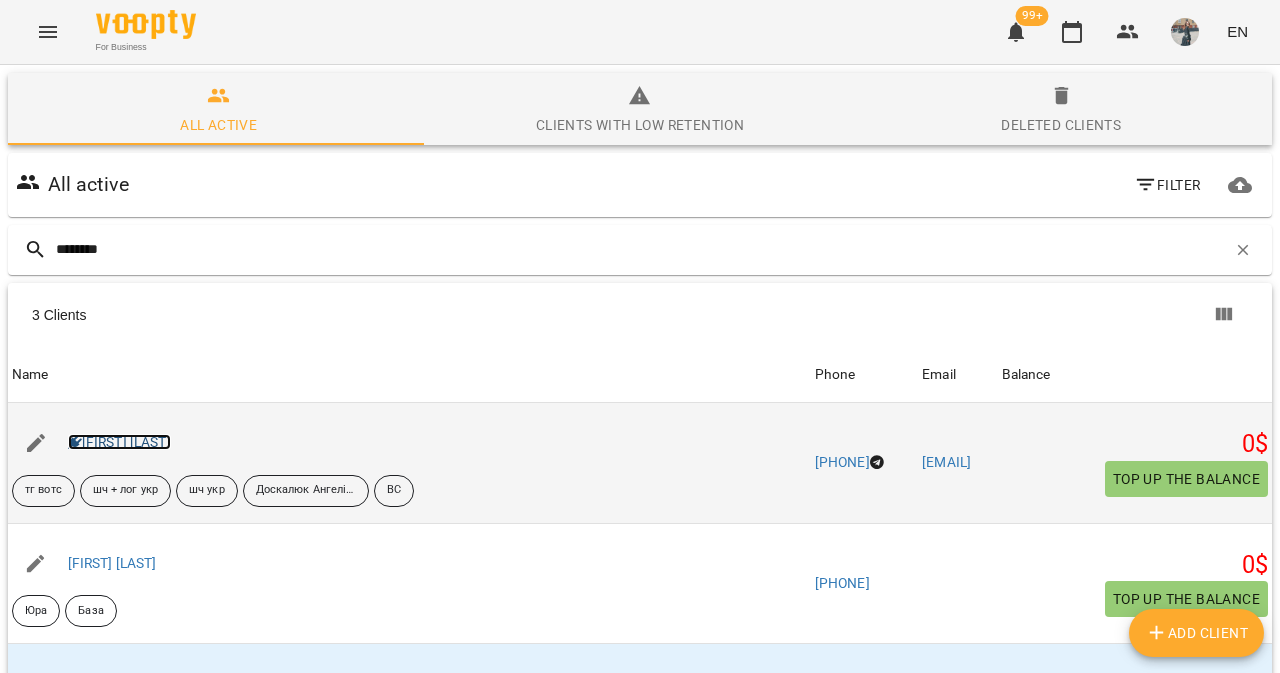 click on "[FIRST] [LAST]" at bounding box center [119, 442] 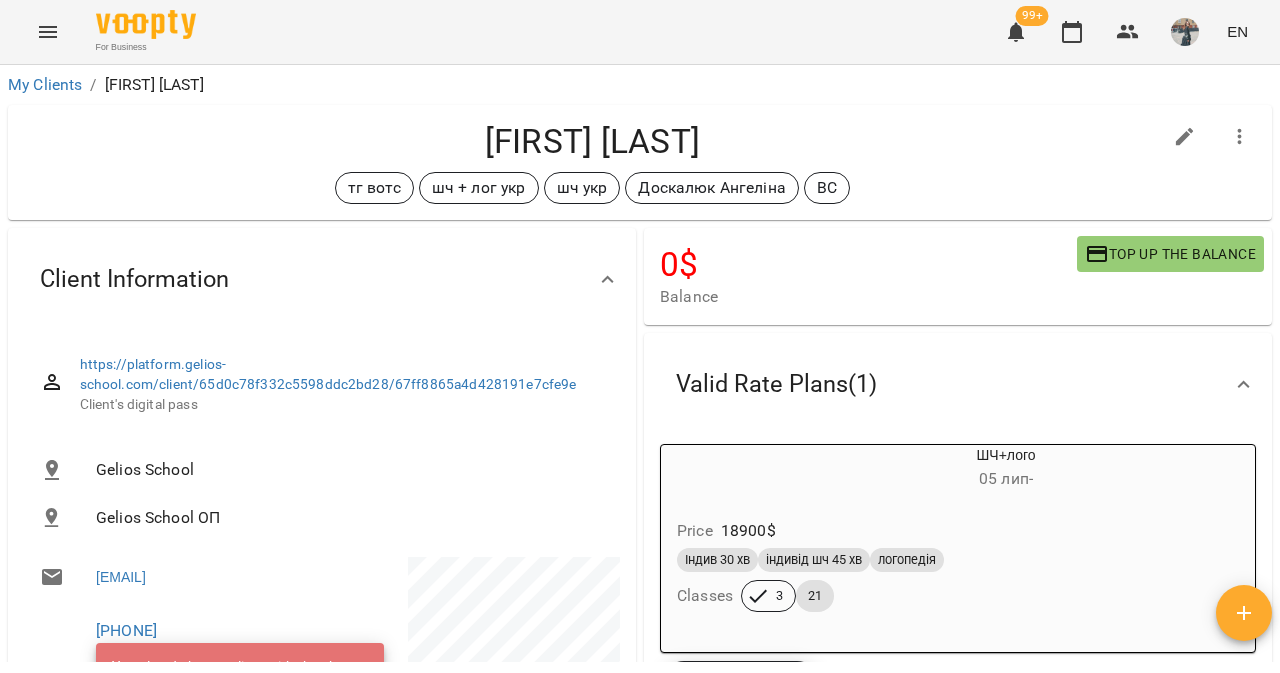 click 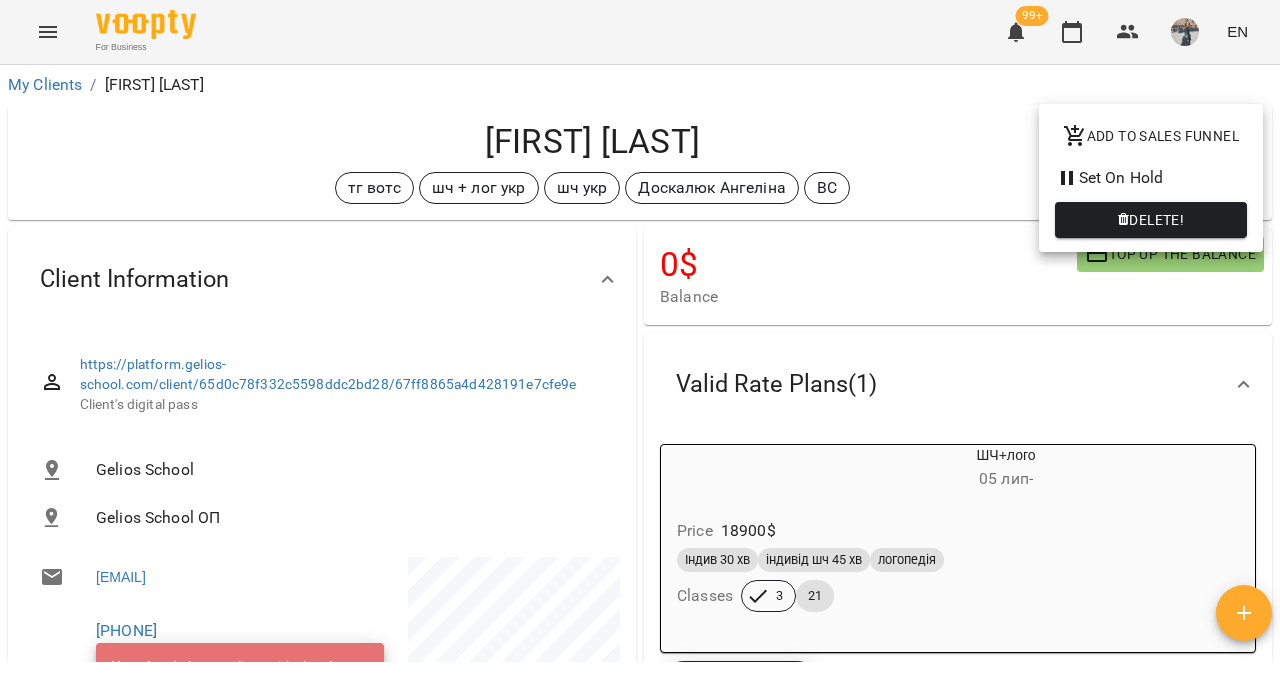 click on "Set On Hold" at bounding box center [1151, 178] 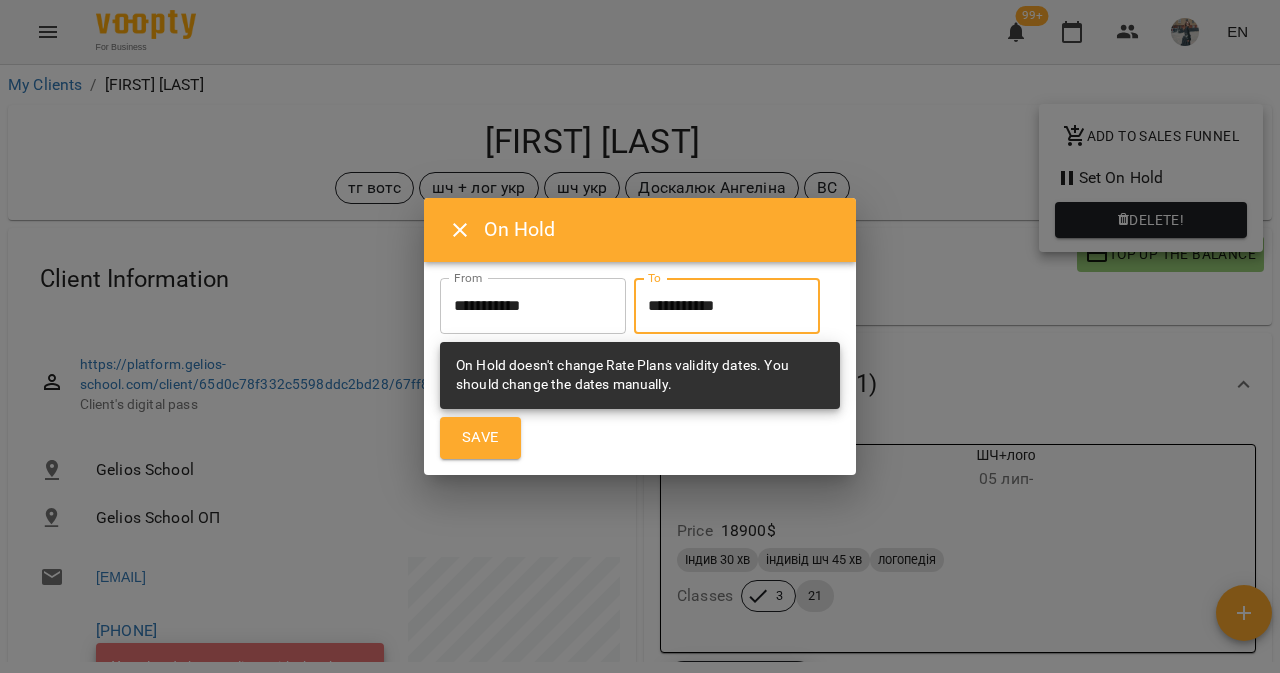 click on "**********" at bounding box center (727, 306) 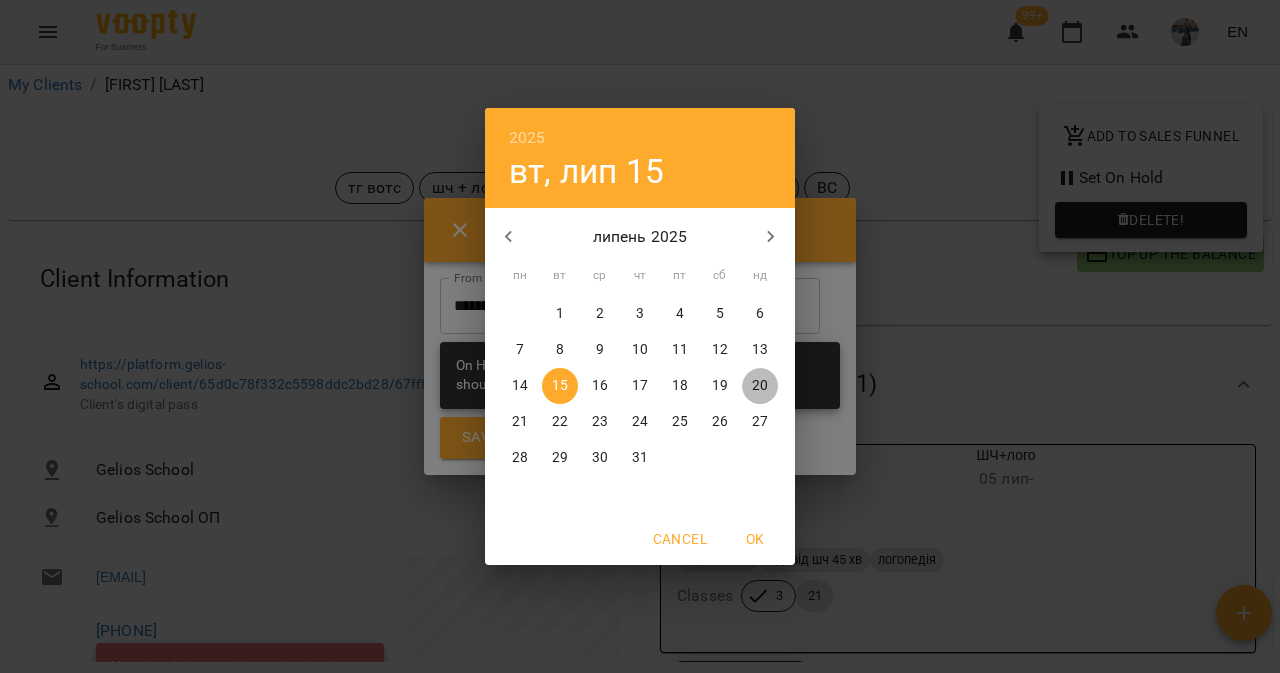 click on "20" at bounding box center [760, 386] 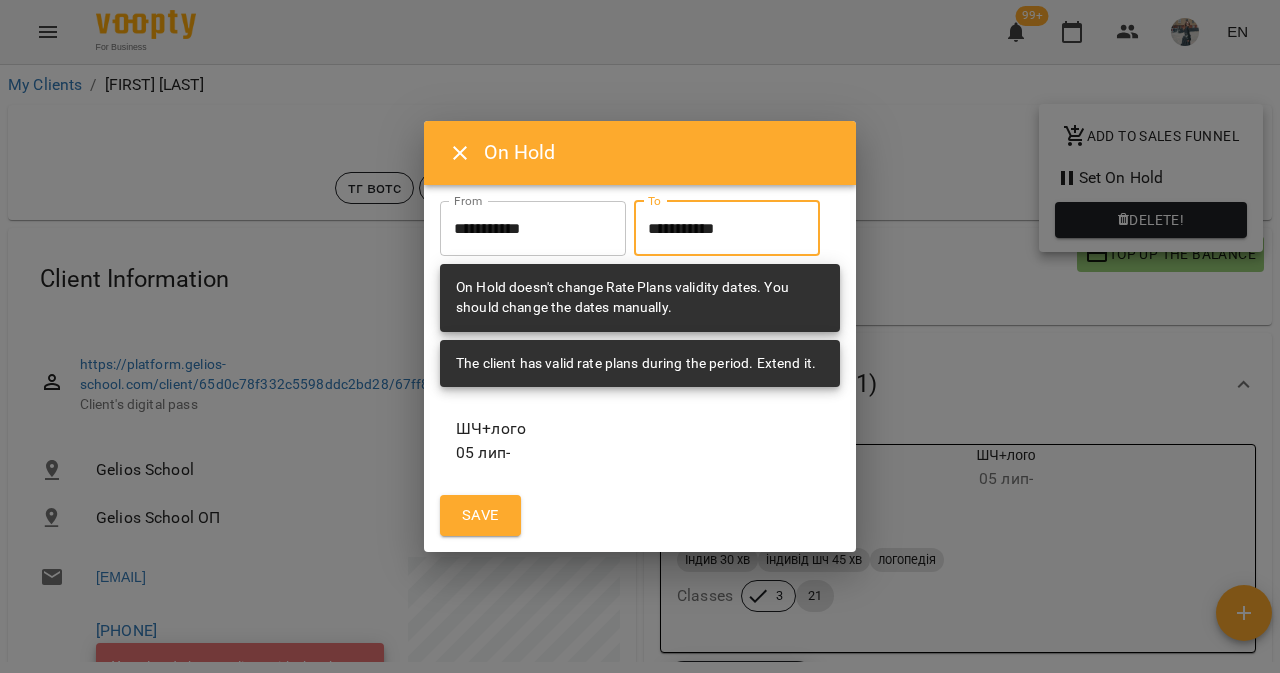 click on "**********" at bounding box center (727, 229) 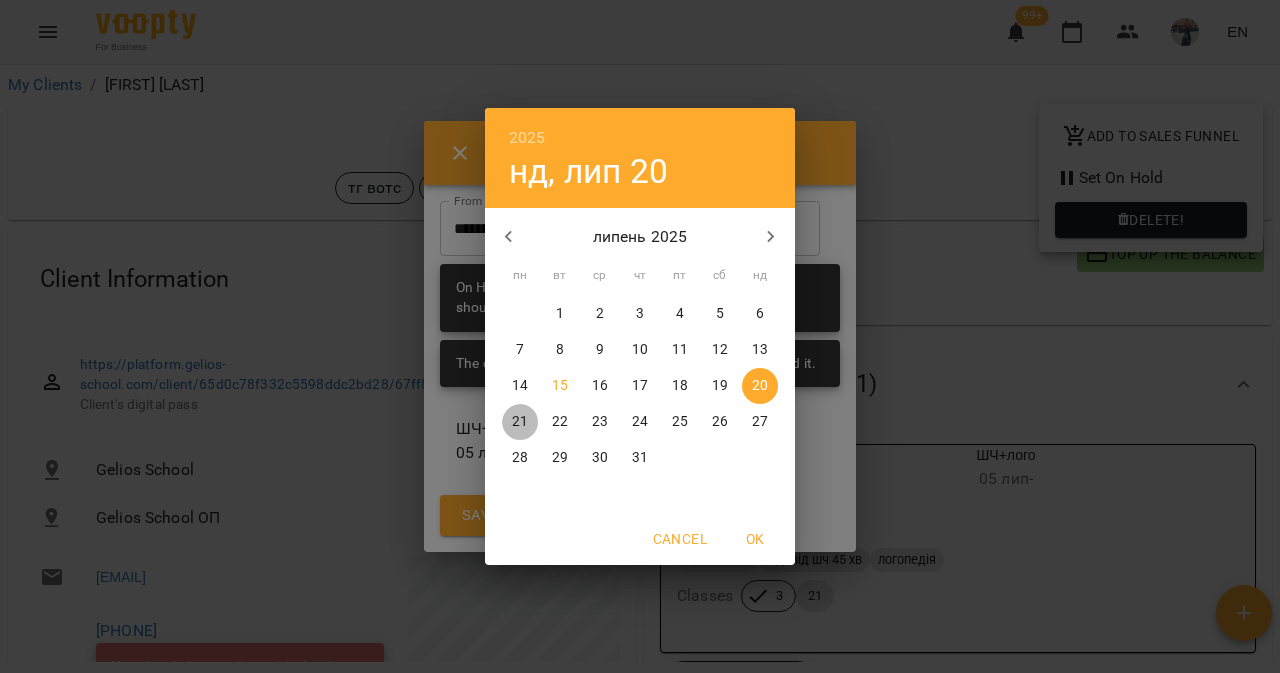 click on "21" at bounding box center [520, 422] 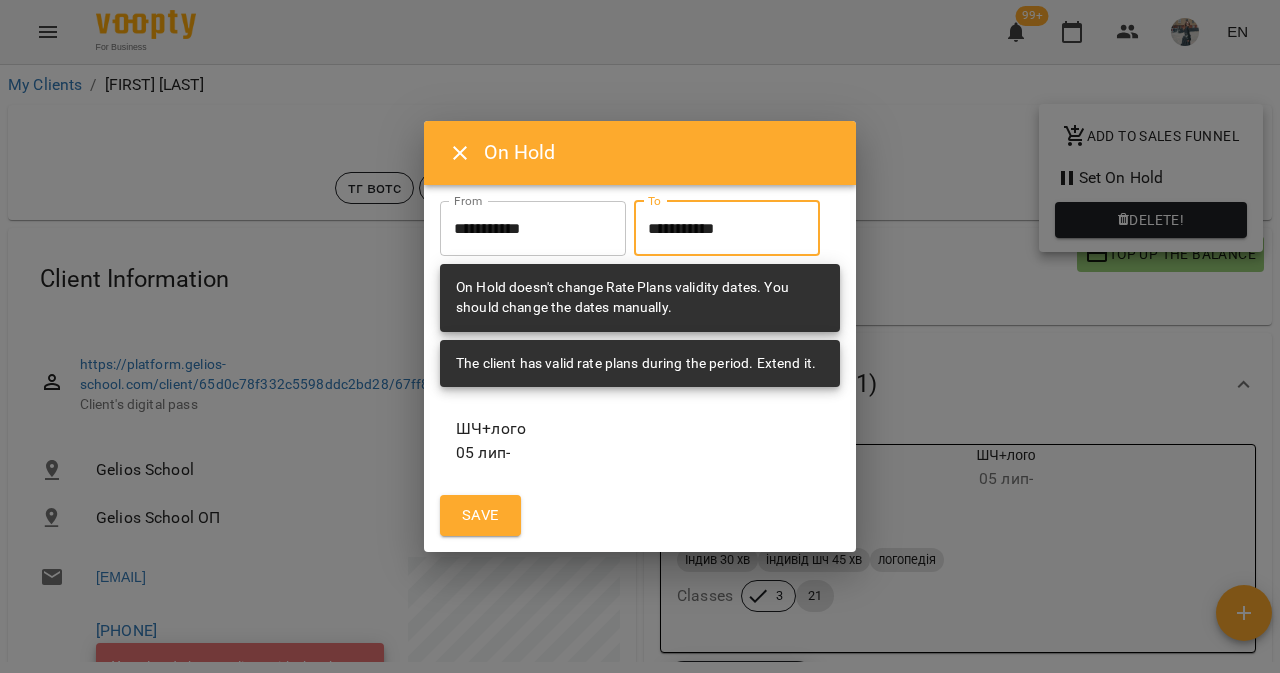 click on "Save" at bounding box center [480, 516] 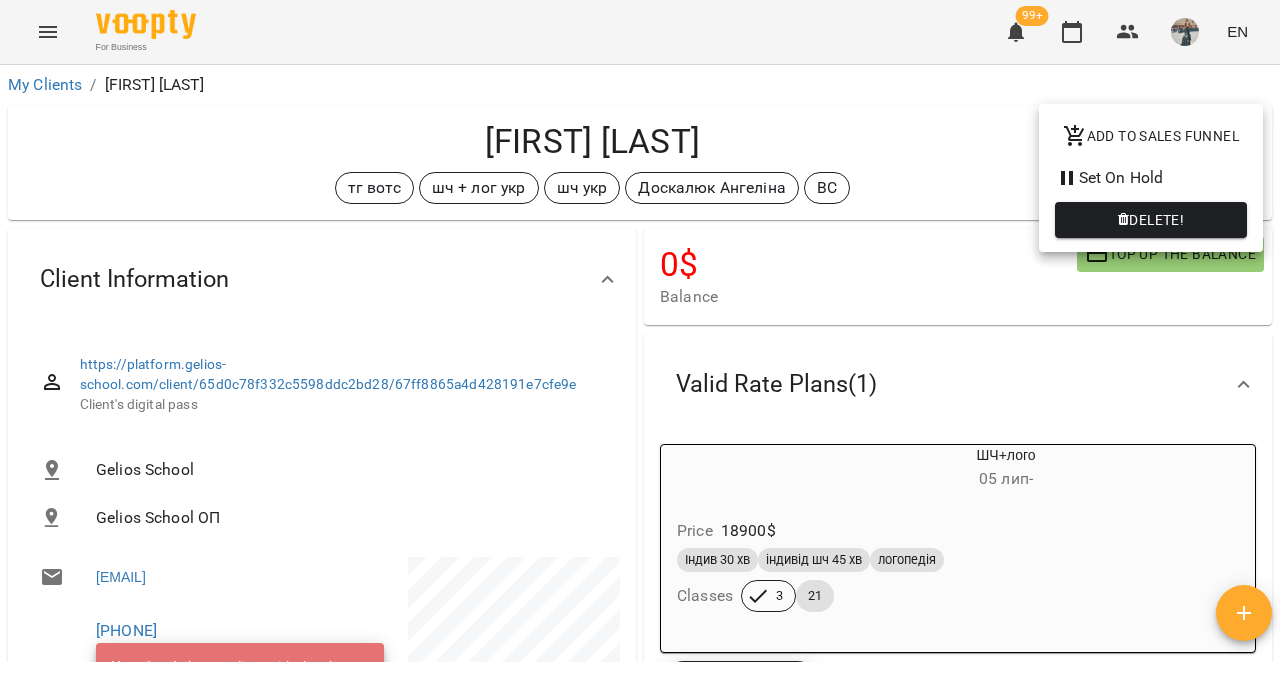 click at bounding box center (640, 336) 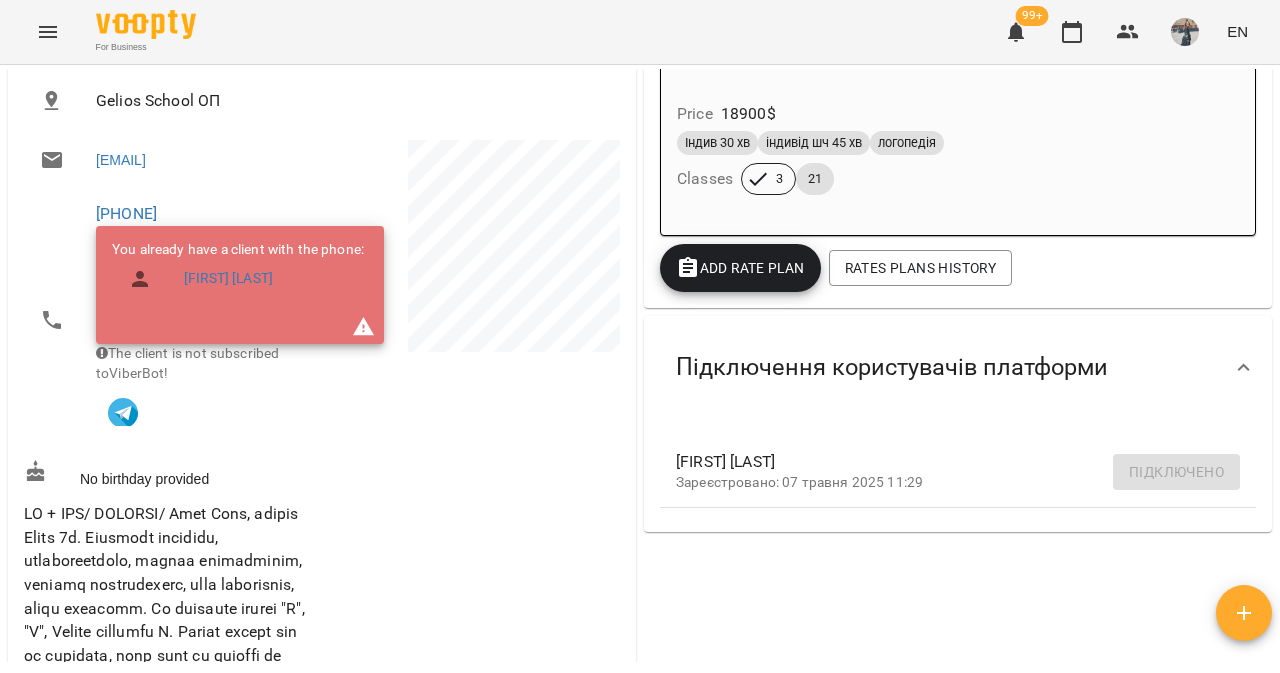 scroll, scrollTop: 413, scrollLeft: 0, axis: vertical 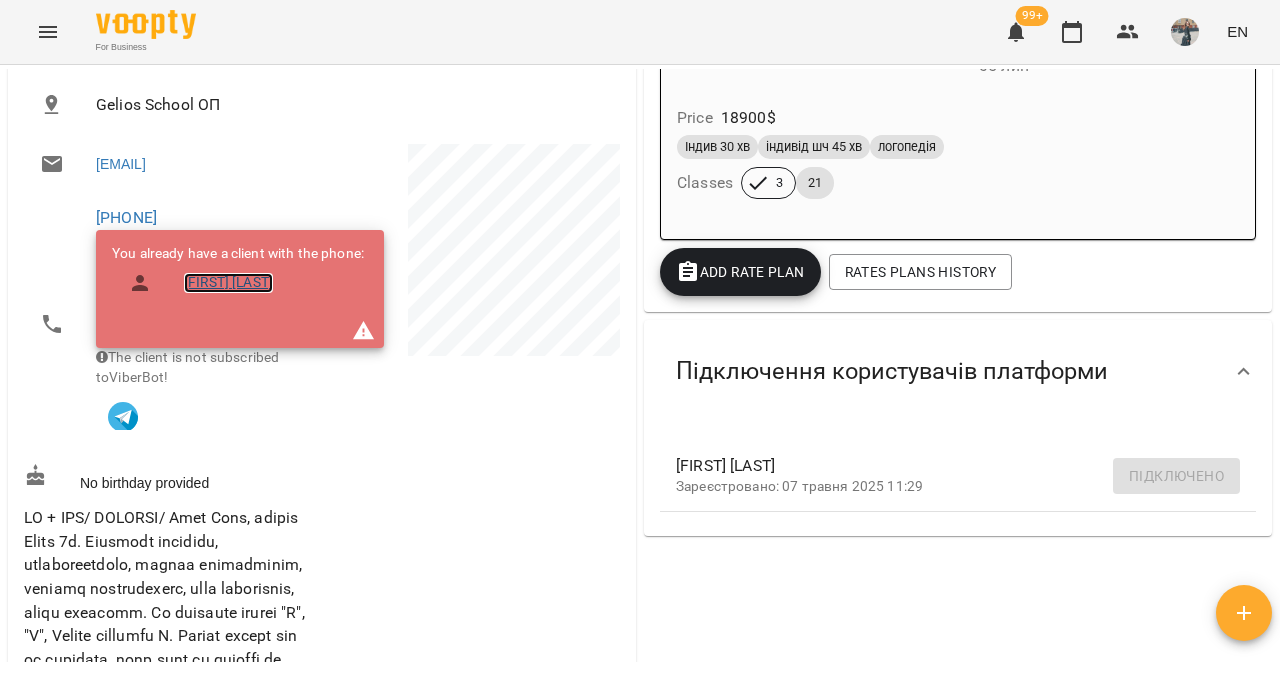click on "[FIRST] [LAST]" at bounding box center [228, 283] 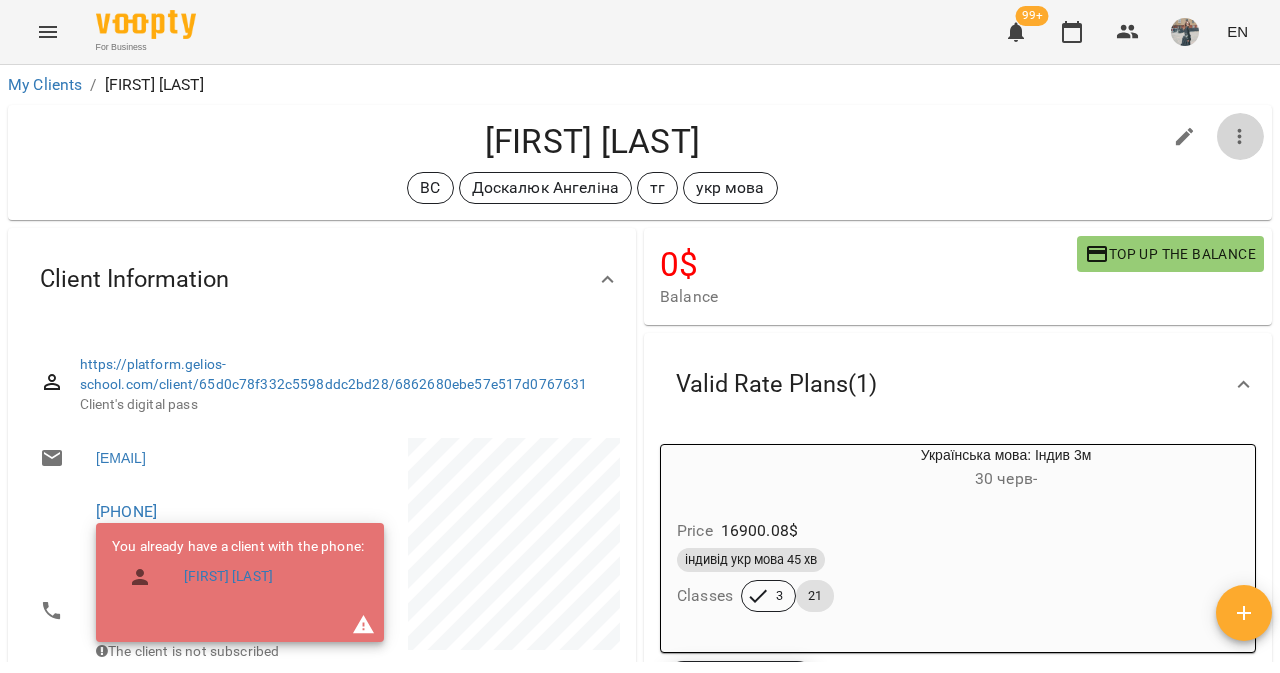 click at bounding box center [1240, 137] 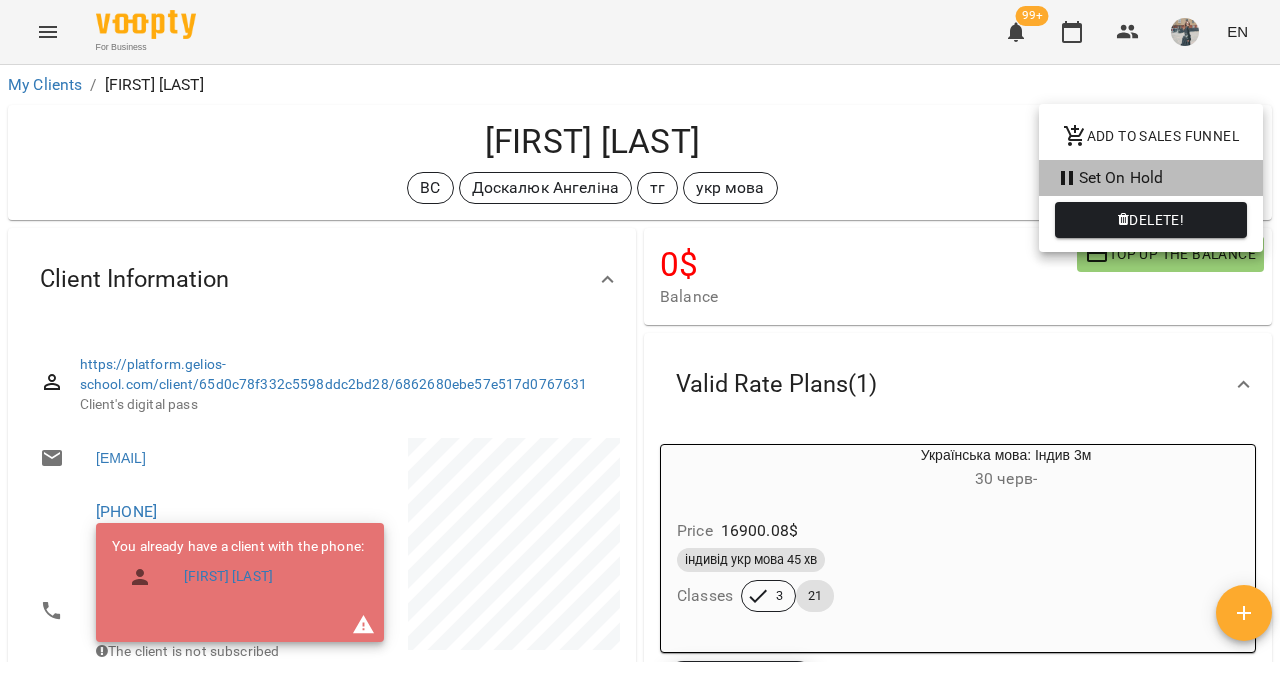 click on "Set On Hold" at bounding box center [1151, 178] 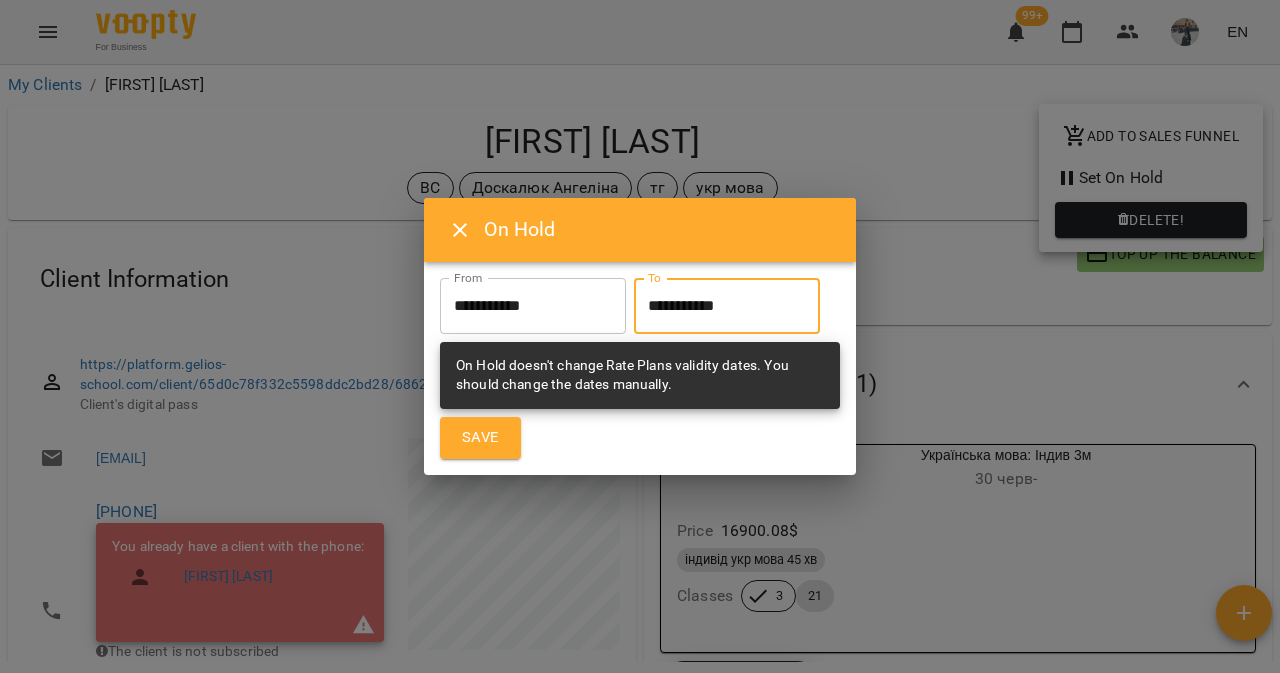 click on "**********" at bounding box center [727, 306] 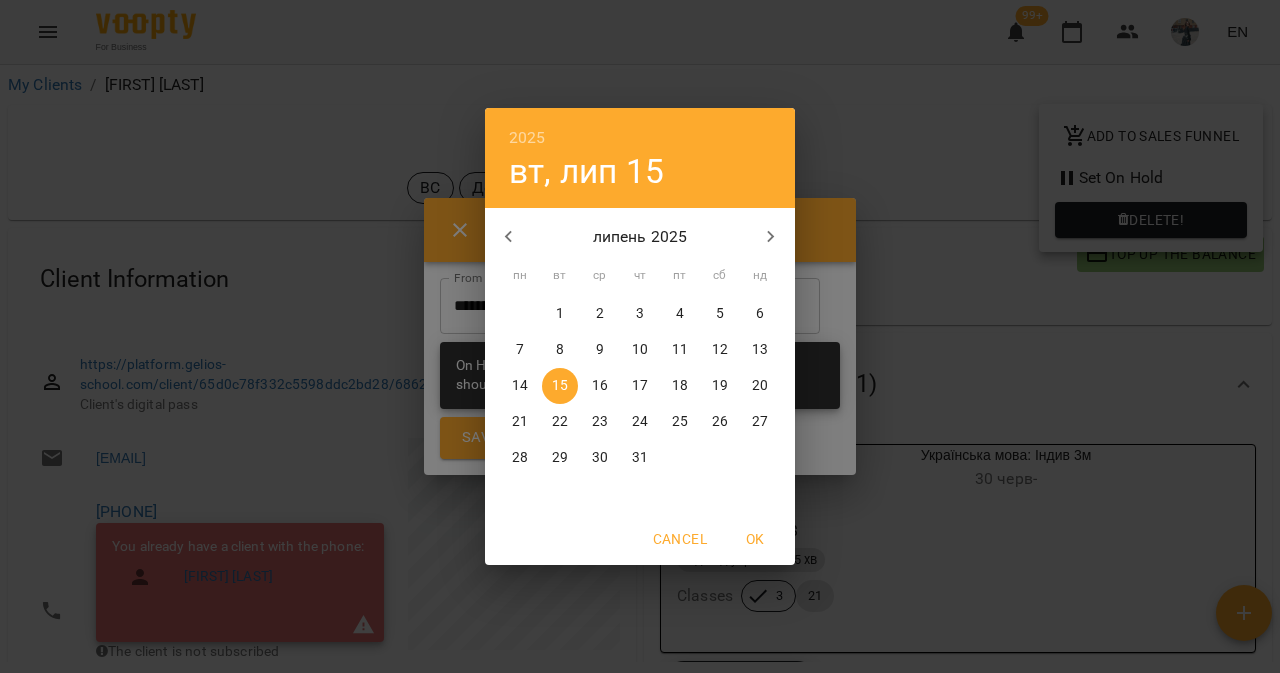 click on "21" at bounding box center (520, 422) 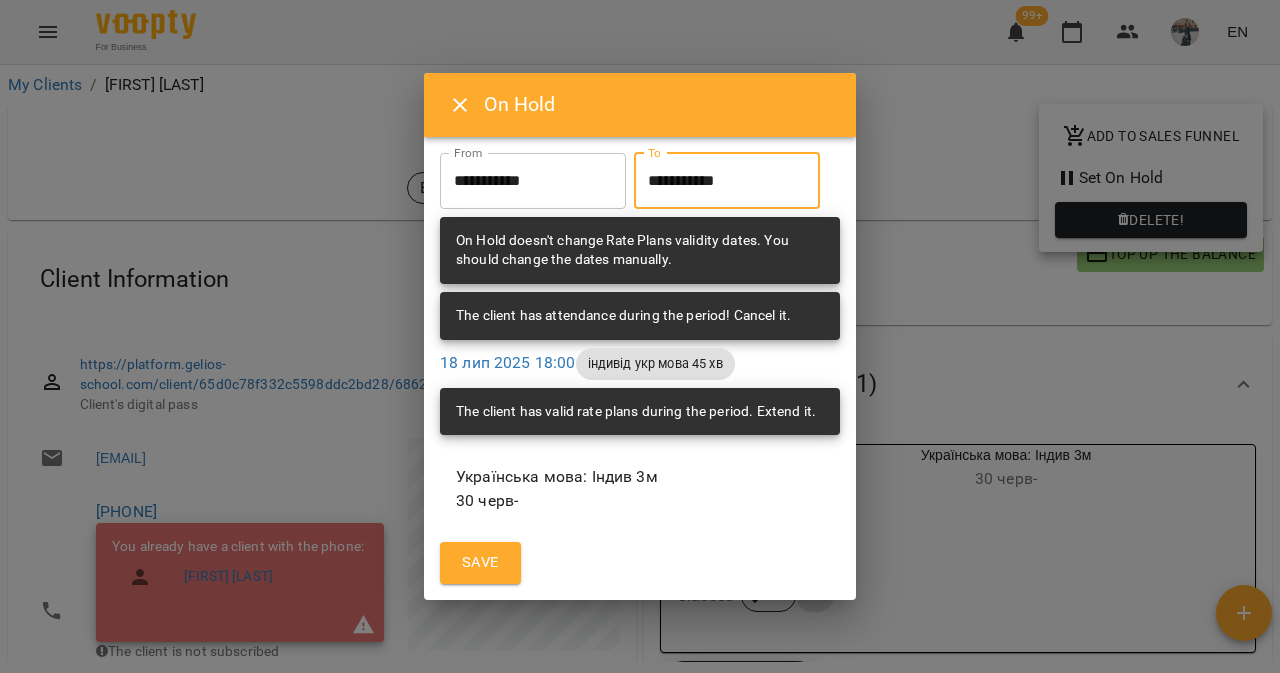 click on "Save" at bounding box center (480, 563) 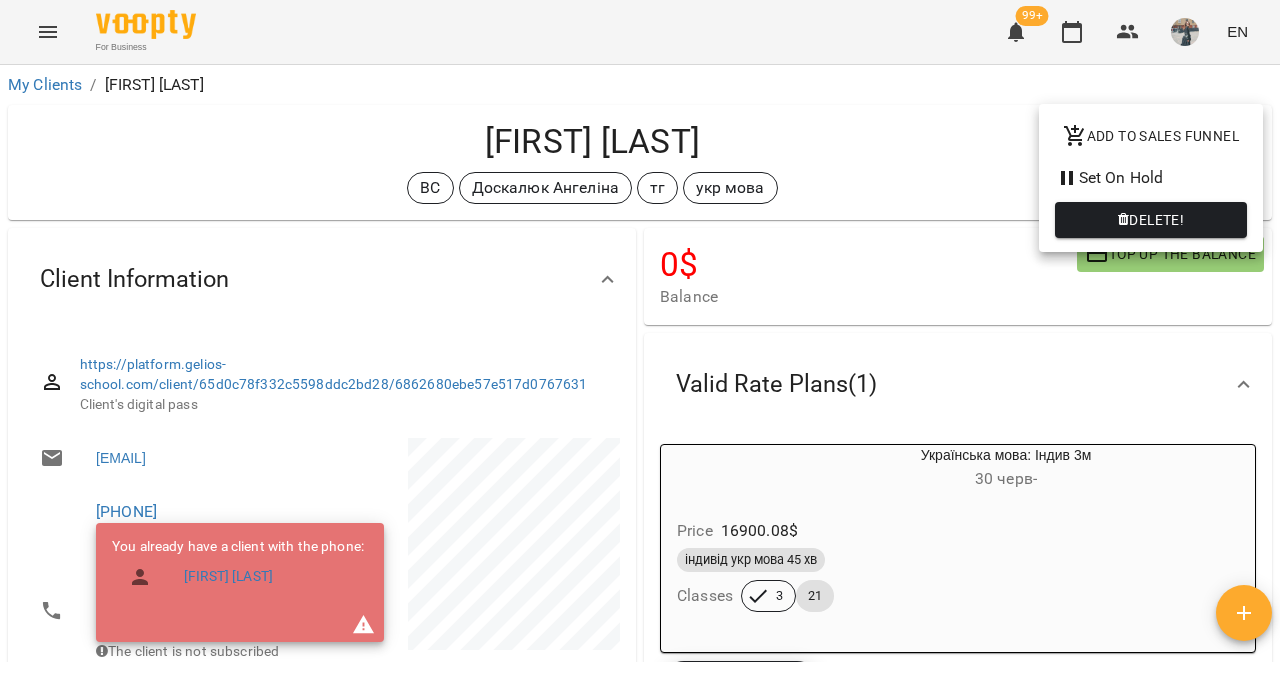 click at bounding box center (640, 336) 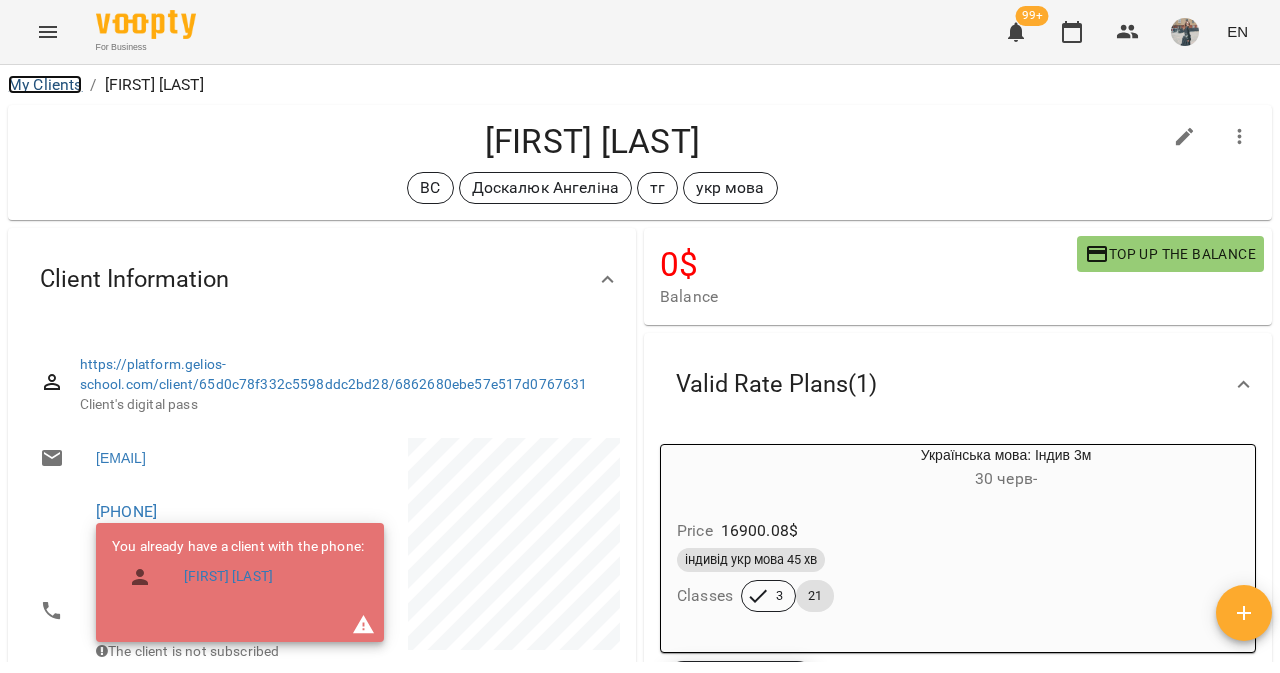 click on "My Clients" at bounding box center (45, 84) 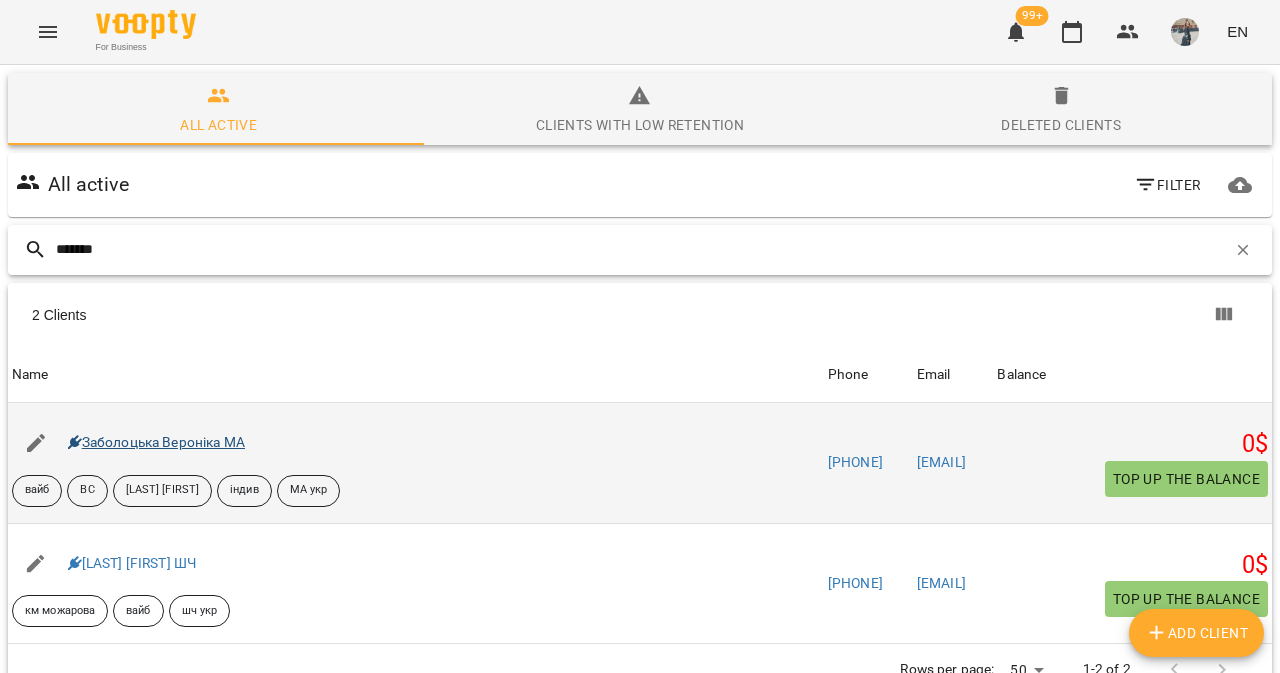 type on "*******" 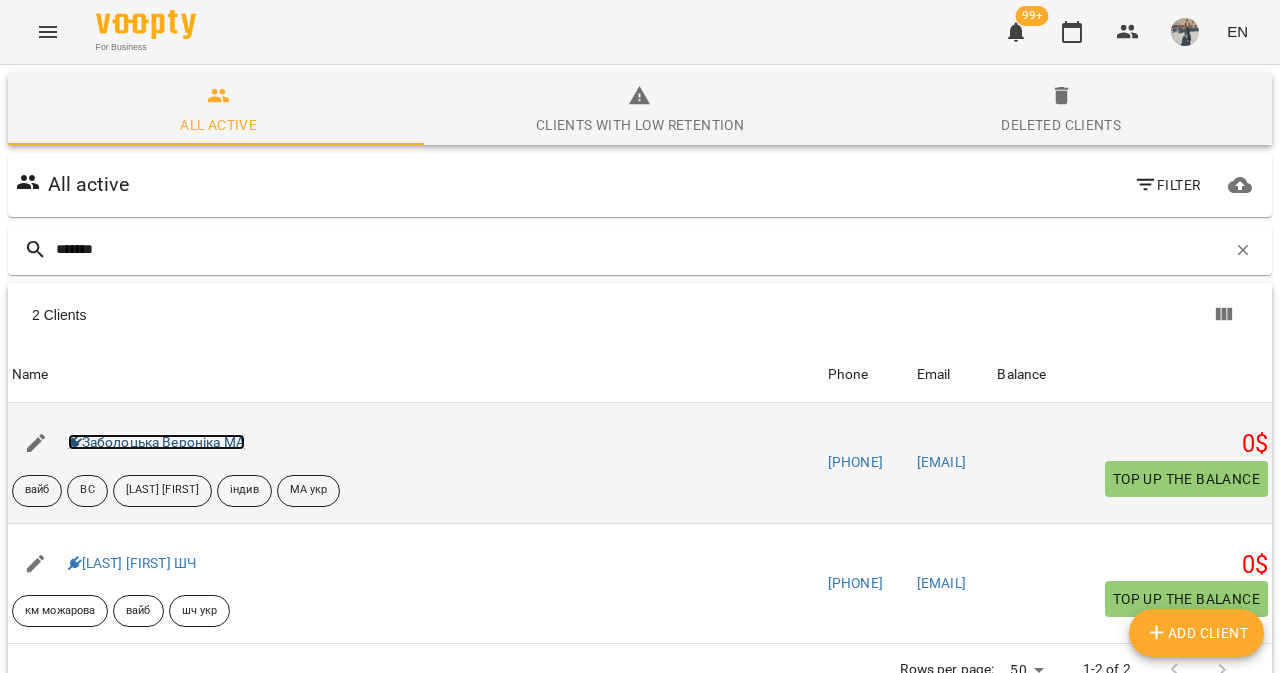 click on "Заболоцька Вероніка МА" at bounding box center (156, 442) 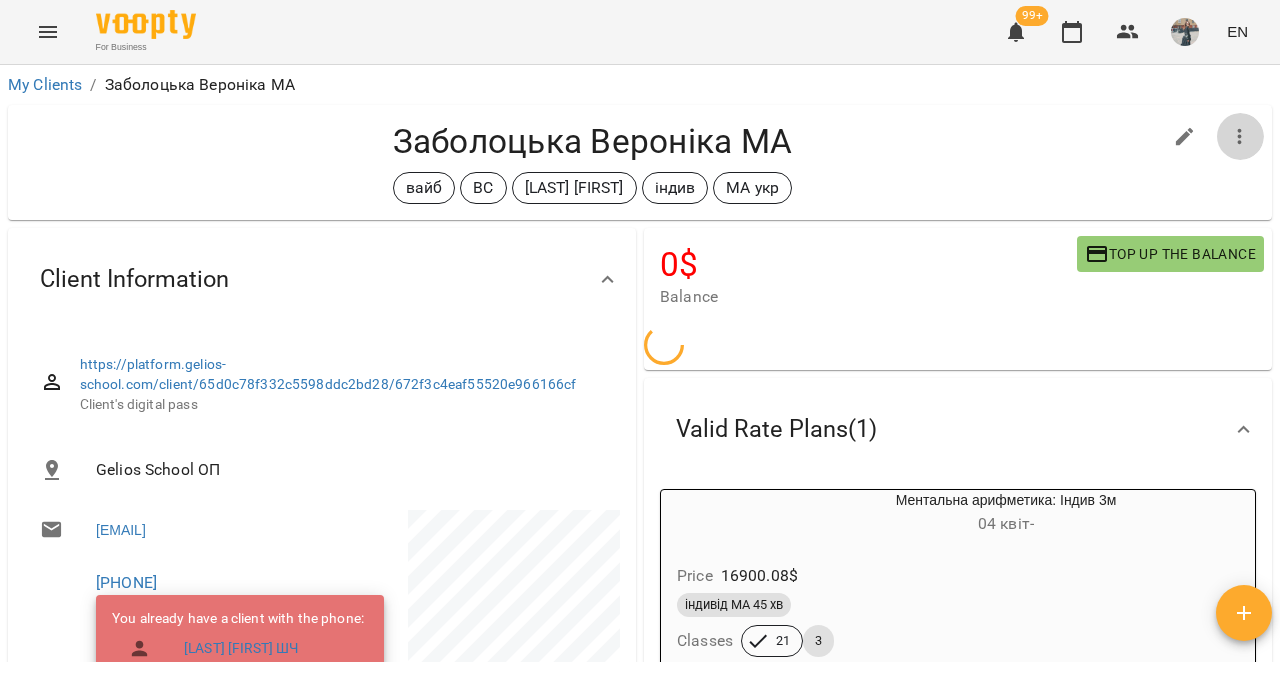 click at bounding box center [1240, 137] 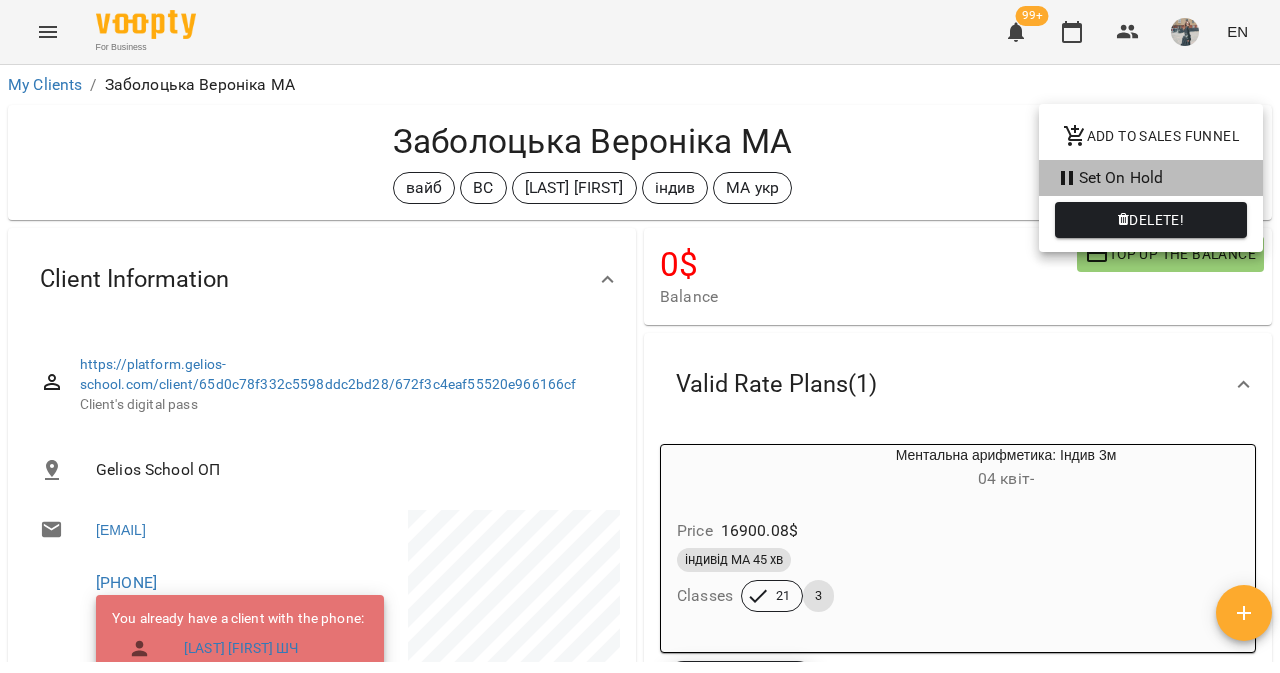 click on "Set On Hold" at bounding box center [1151, 178] 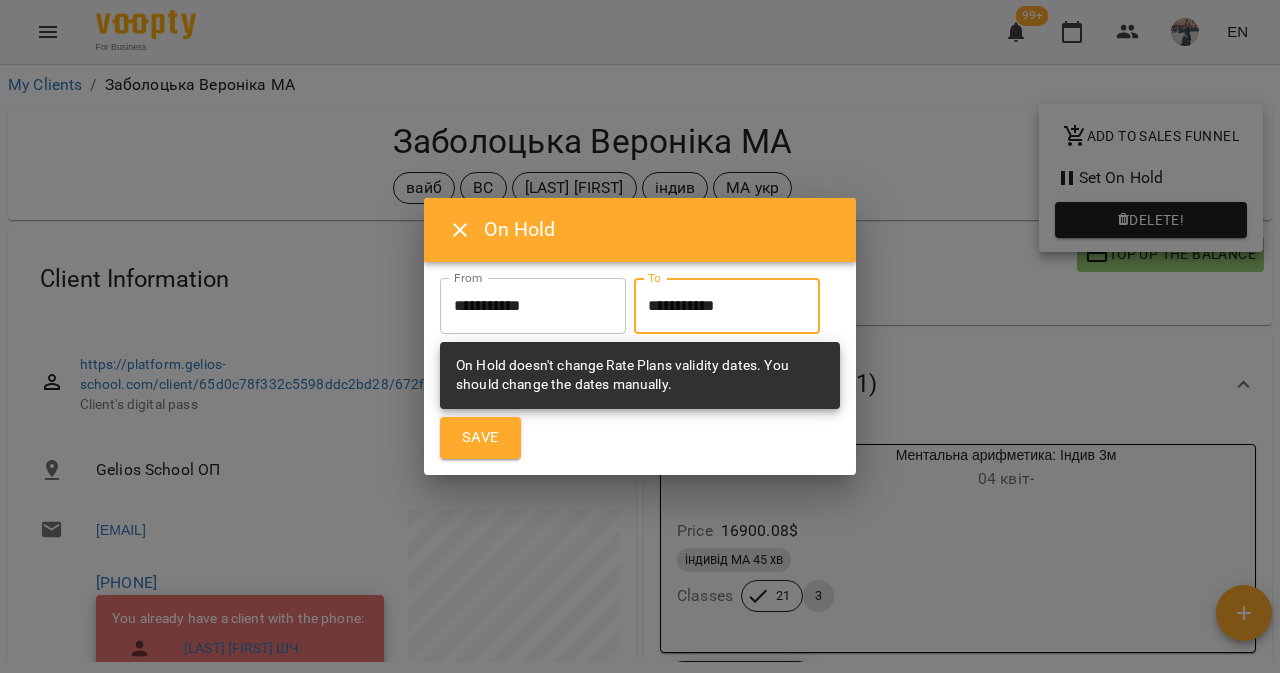click on "**********" at bounding box center (727, 306) 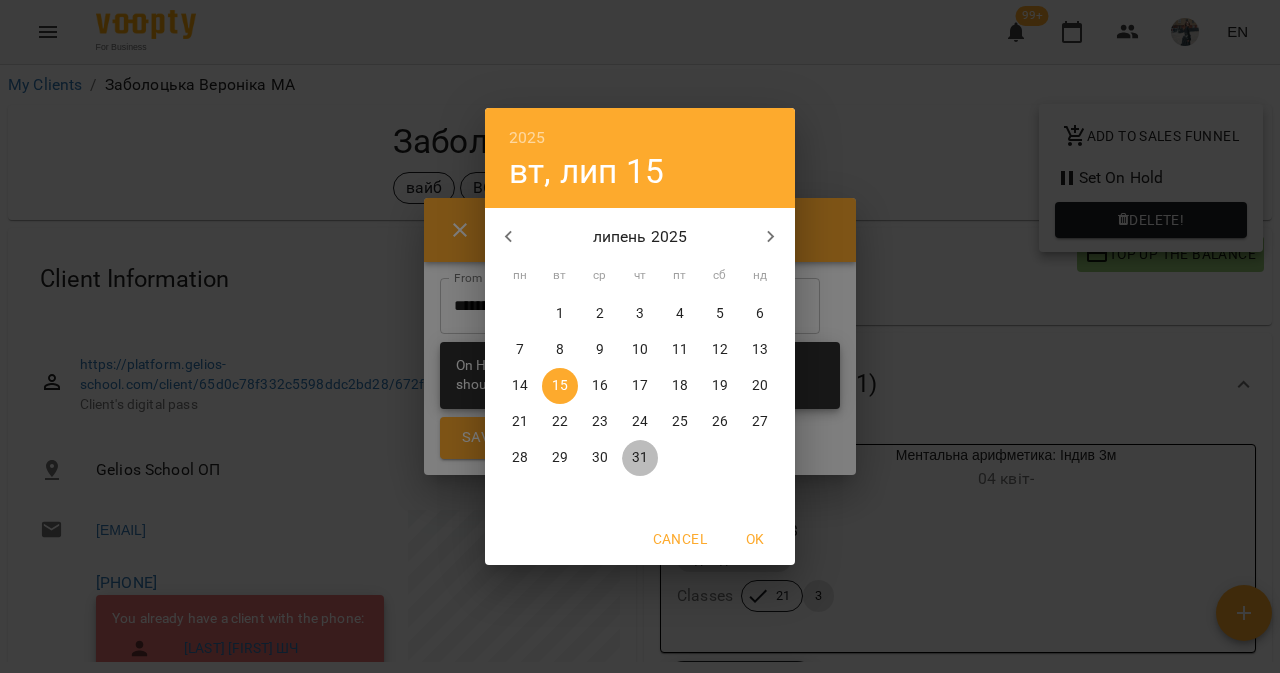 click on "31" at bounding box center (640, 458) 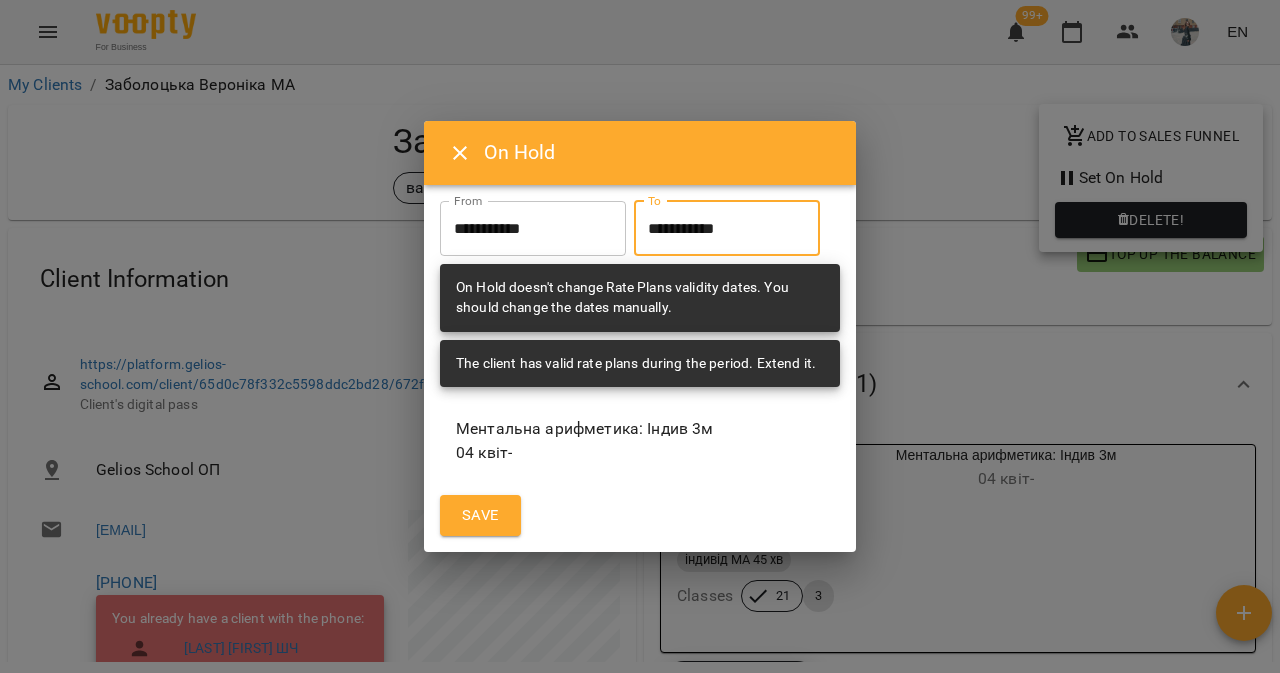 click on "Save" at bounding box center [480, 516] 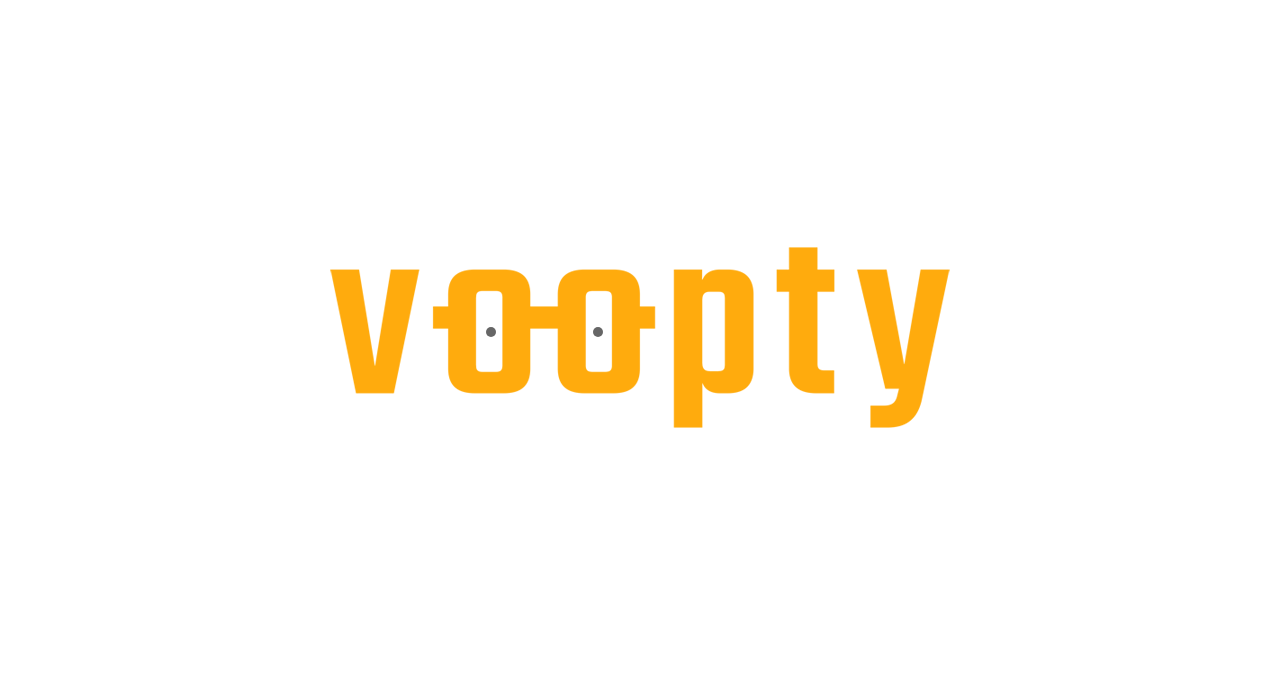 scroll, scrollTop: 0, scrollLeft: 0, axis: both 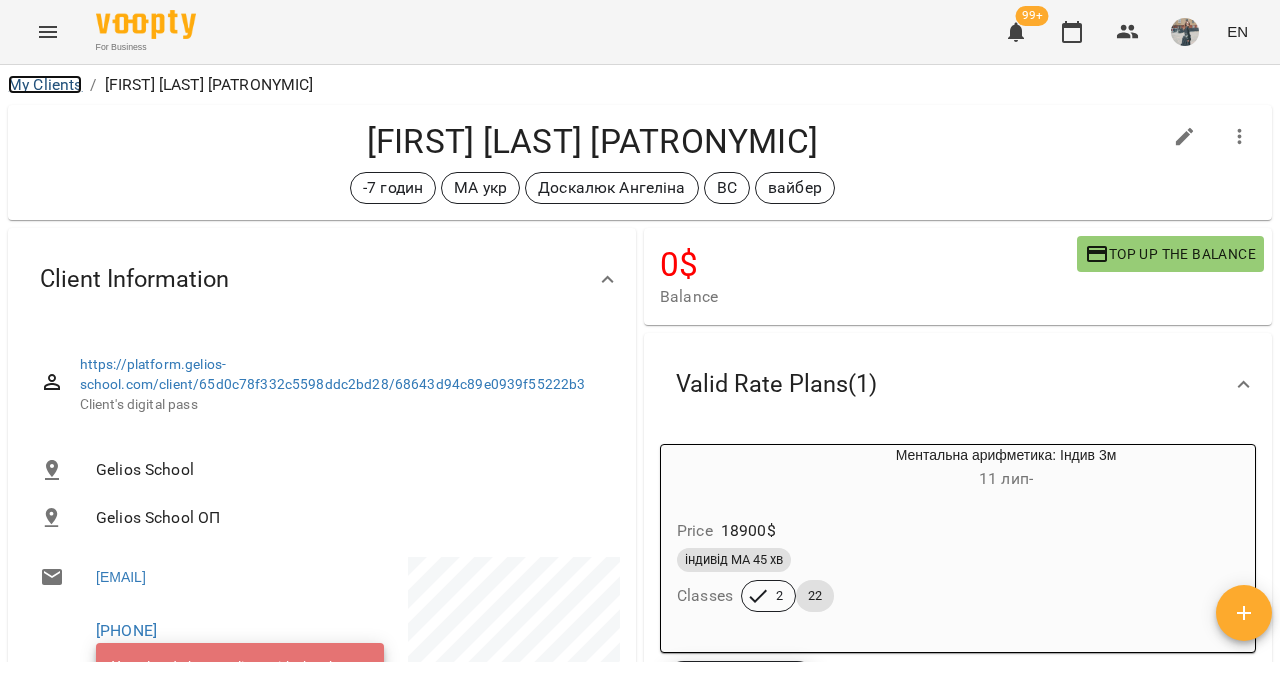 click on "My Clients" at bounding box center (45, 84) 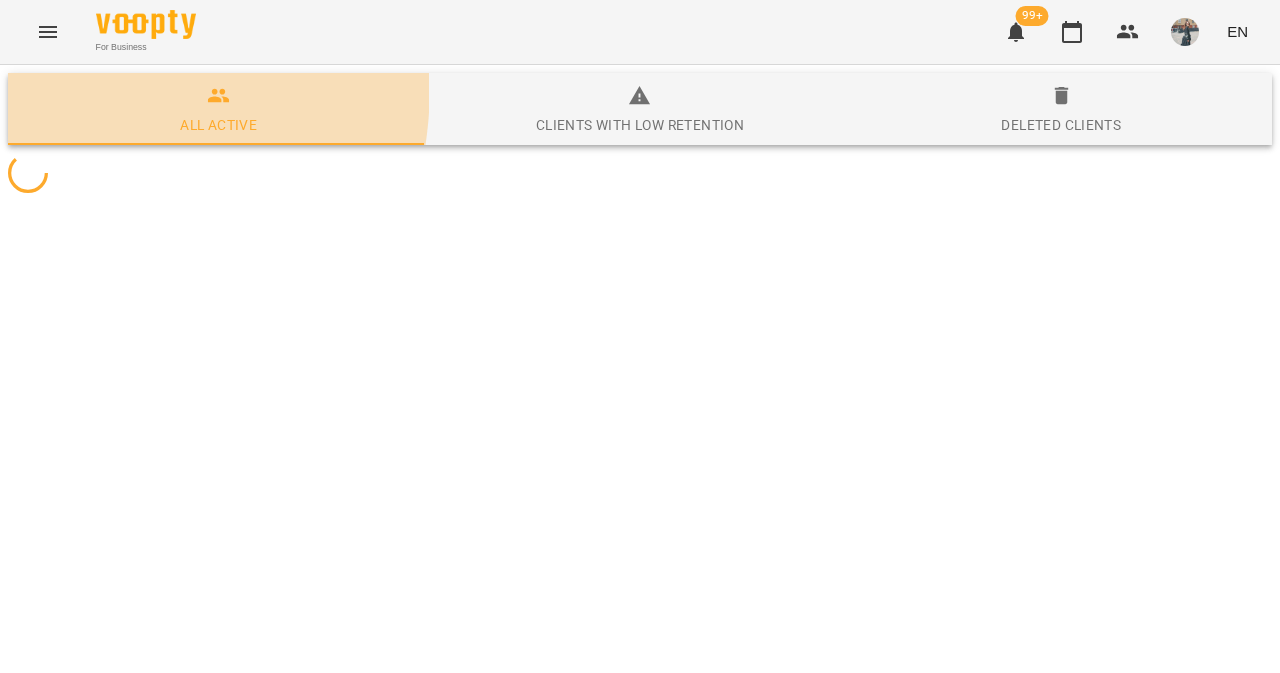 drag, startPoint x: 21, startPoint y: 84, endPoint x: 74, endPoint y: 109, distance: 58.60034 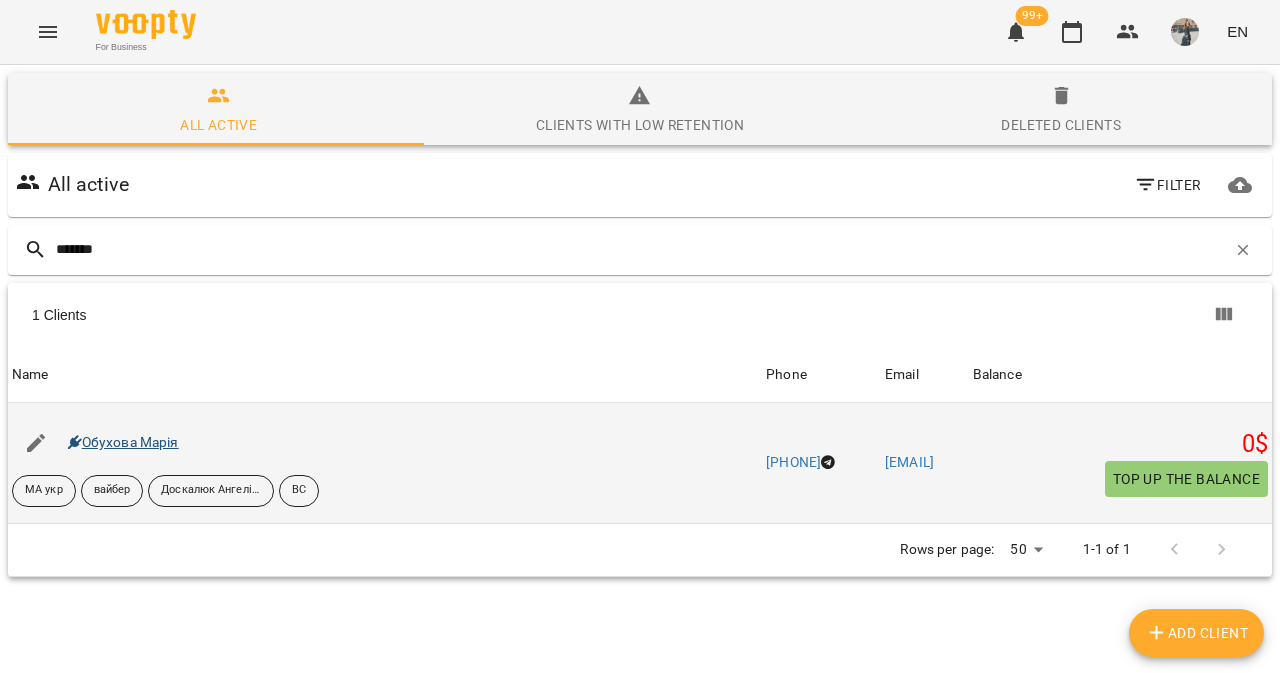 type on "*******" 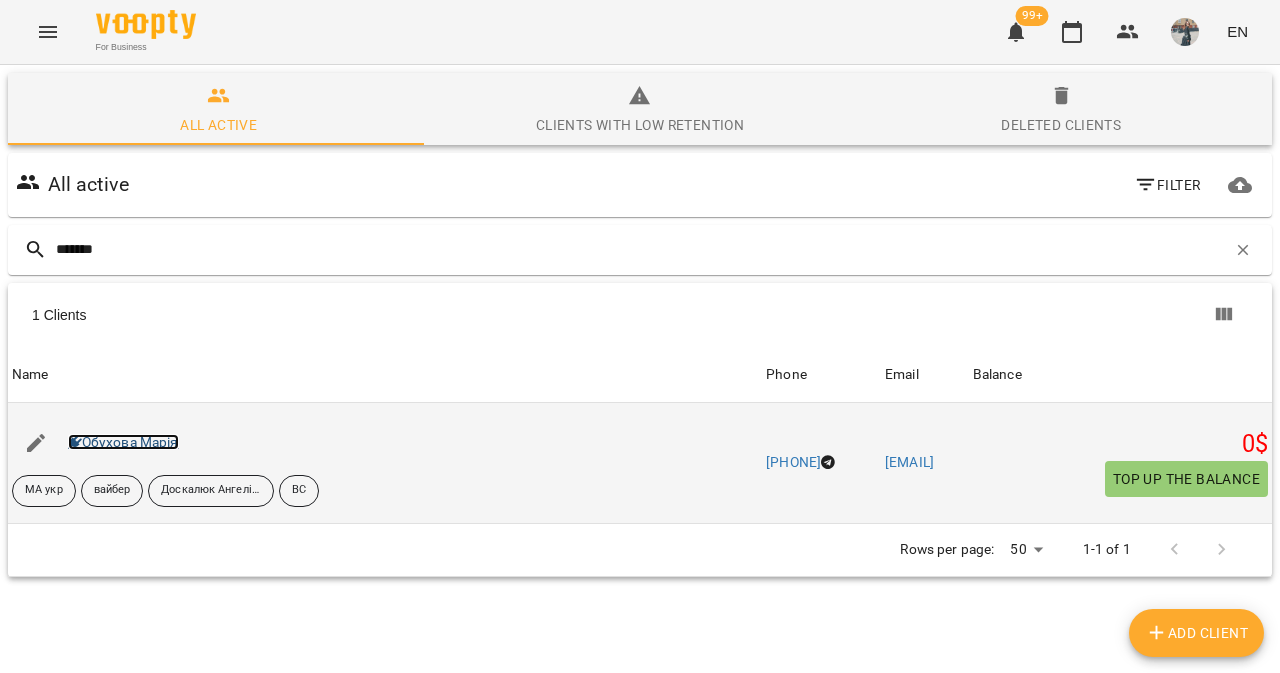 click on "Обухова Марія" at bounding box center [123, 442] 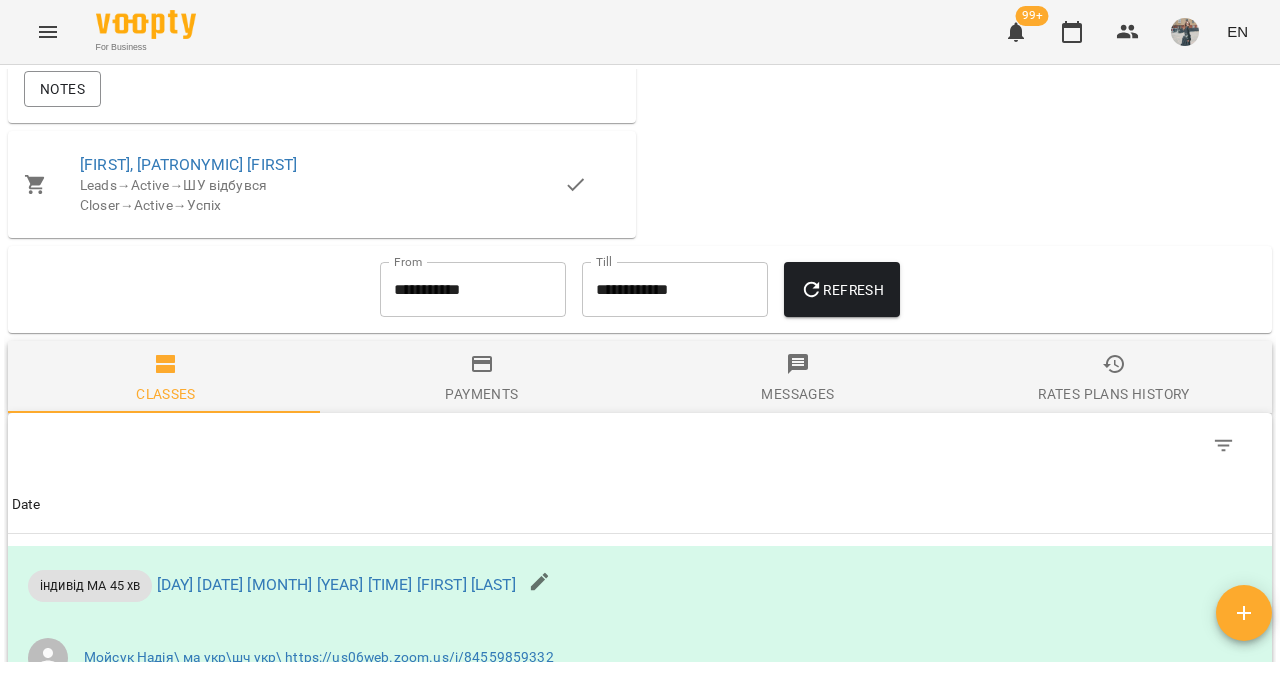 scroll, scrollTop: 1602, scrollLeft: 0, axis: vertical 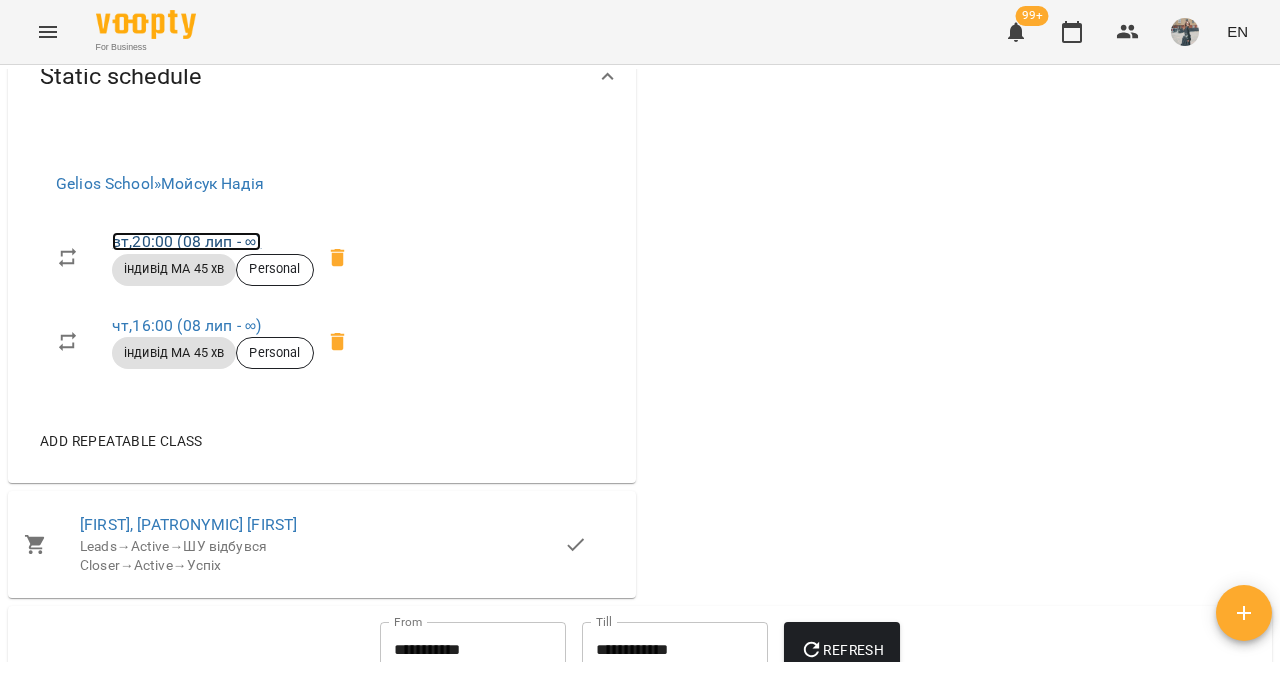 click on "вт ,  20:00   (08 лип - ∞)" at bounding box center (186, 241) 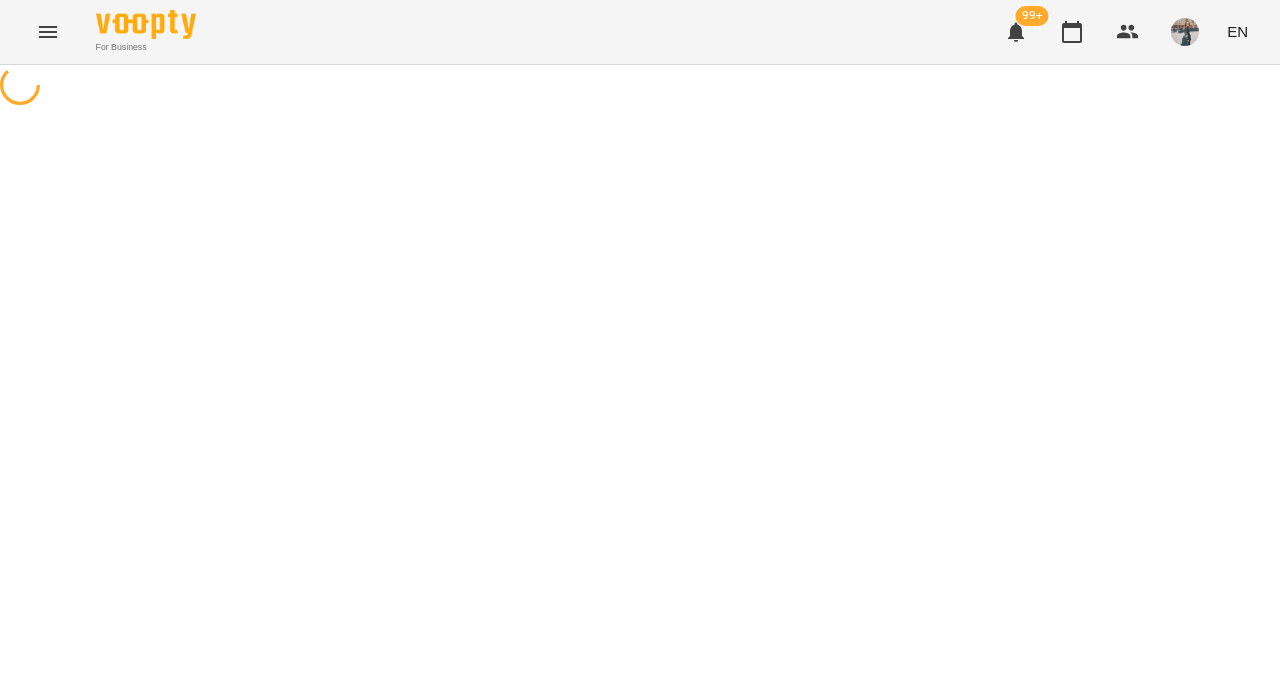 select on "*" 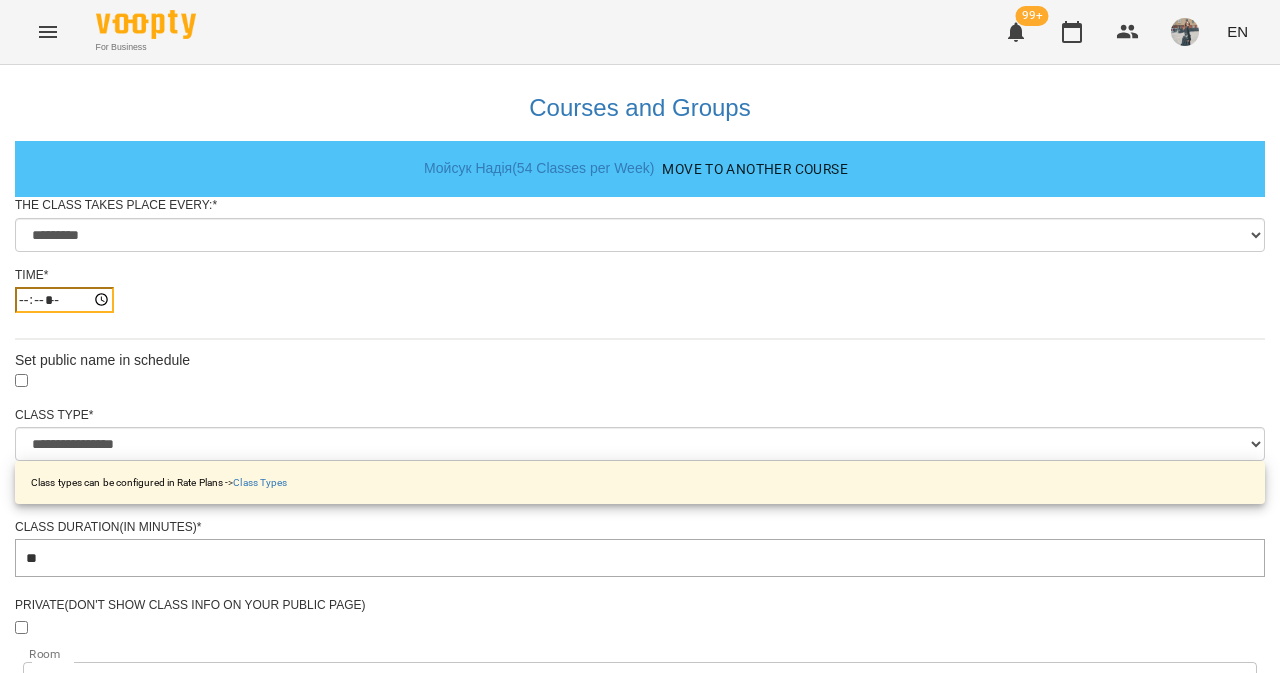 click on "*****" at bounding box center (64, 300) 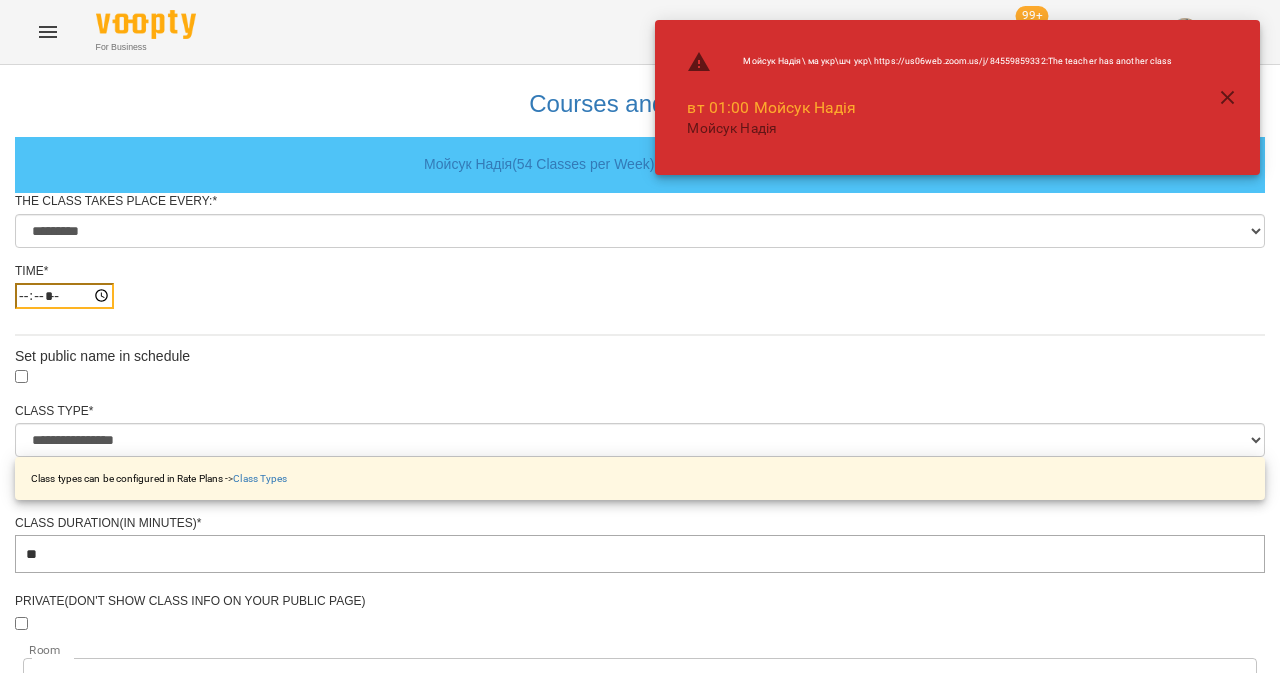 scroll, scrollTop: 924, scrollLeft: 0, axis: vertical 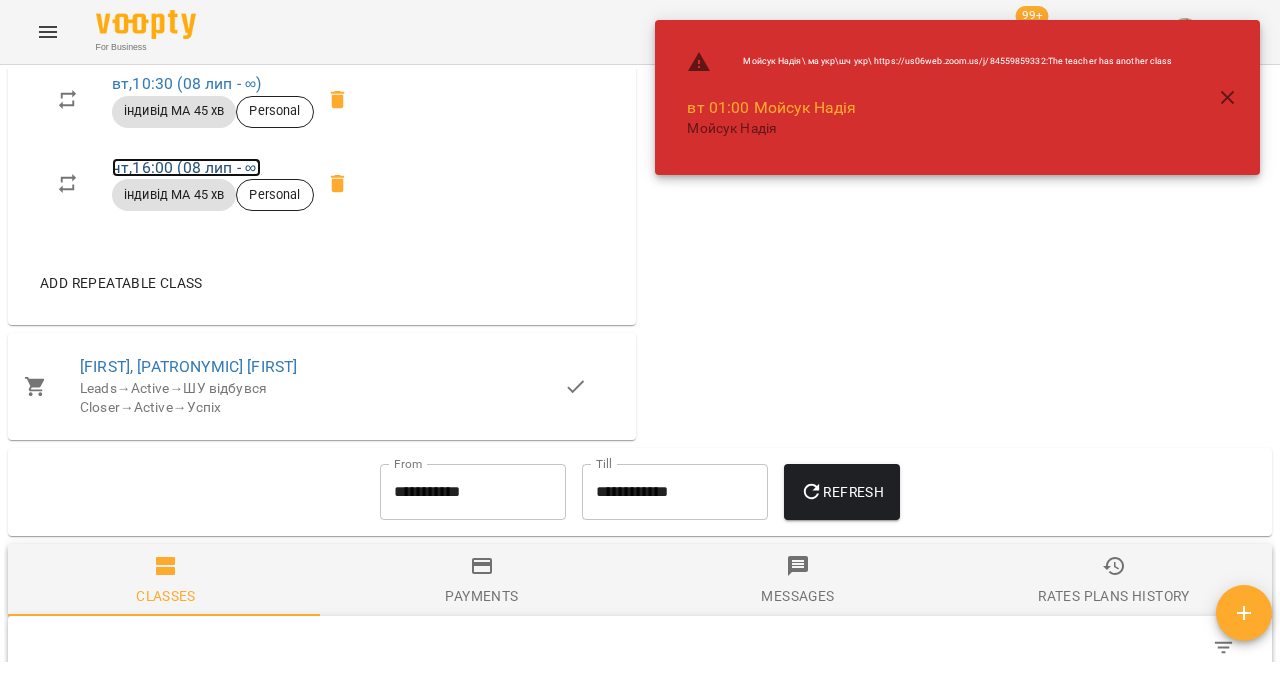 click on "чт ,  16:00   (08 лип - ∞)" at bounding box center [186, 167] 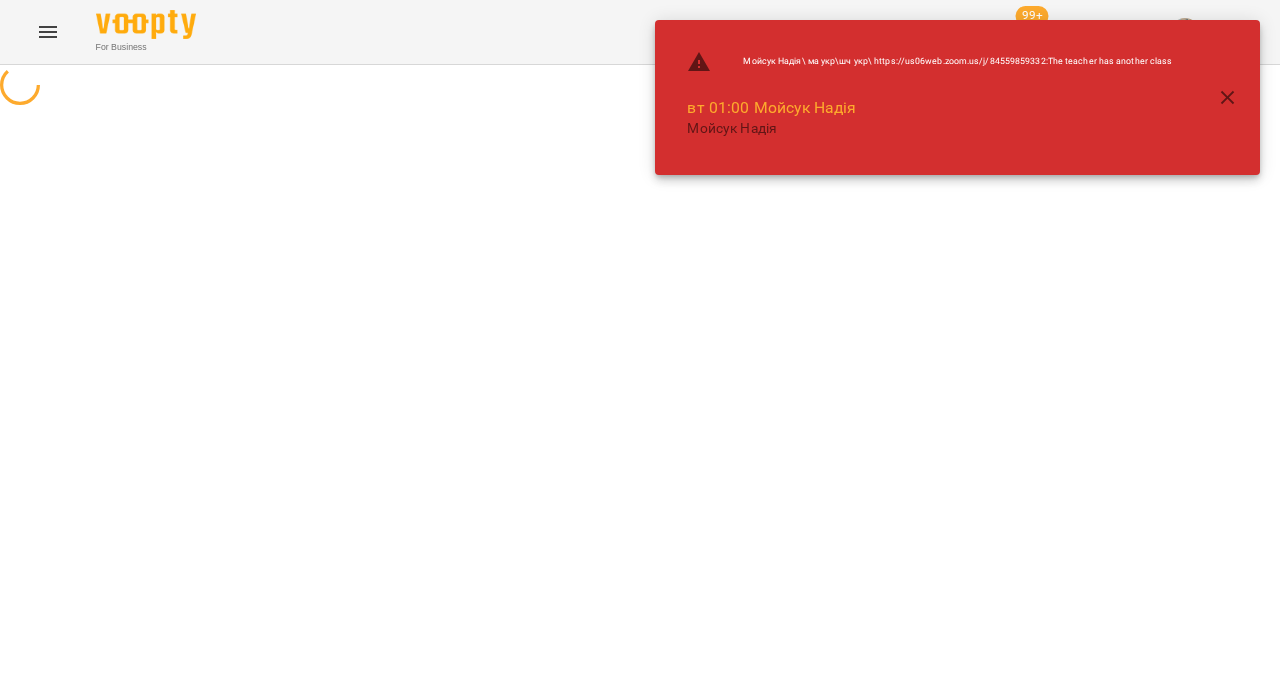 scroll, scrollTop: 0, scrollLeft: 0, axis: both 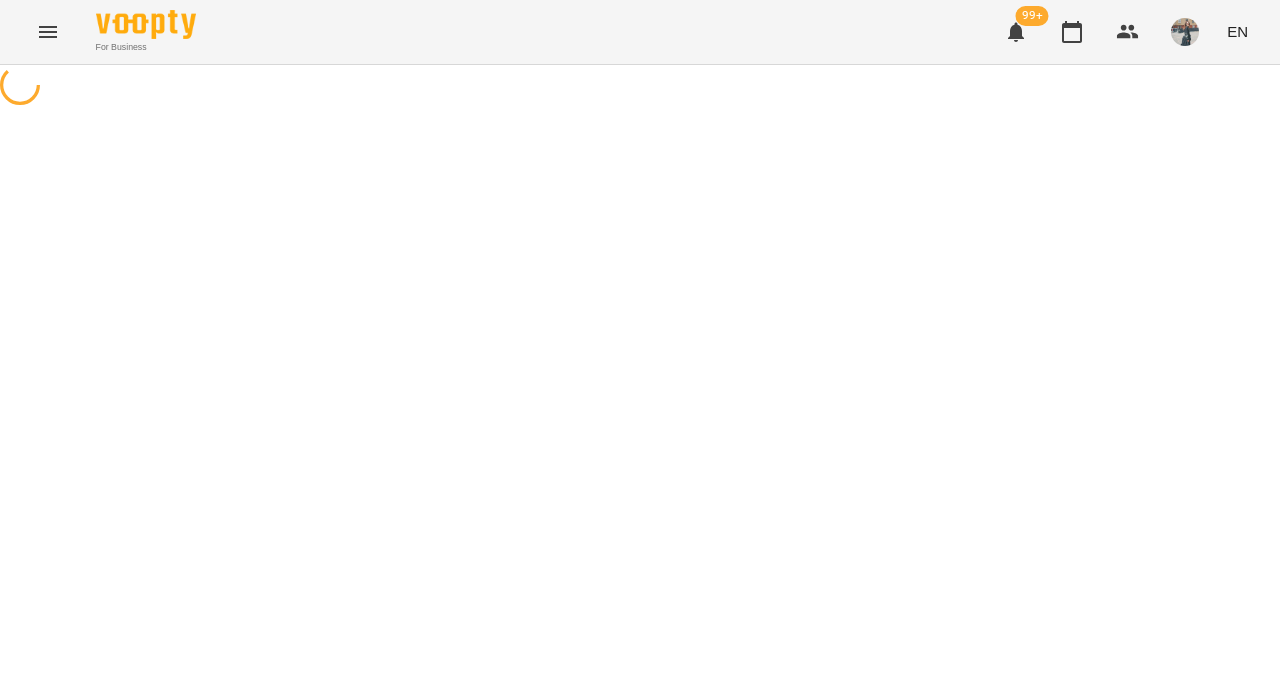 select on "*" 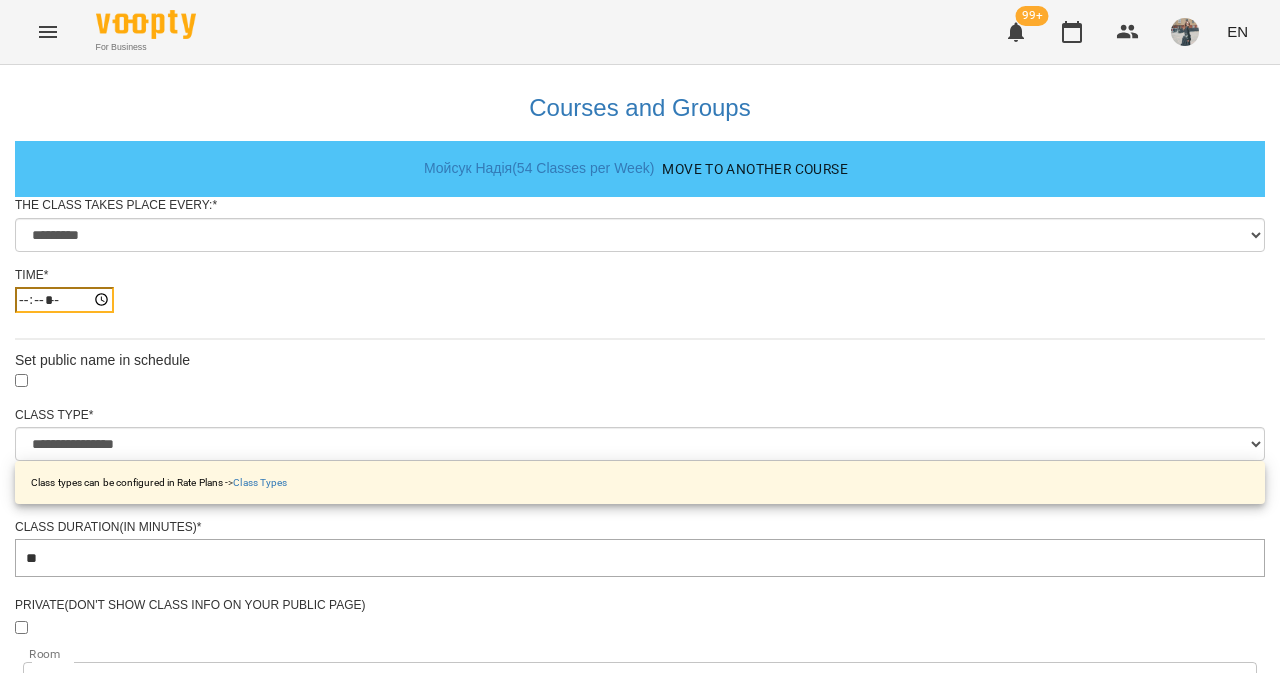 click on "*****" at bounding box center (64, 300) 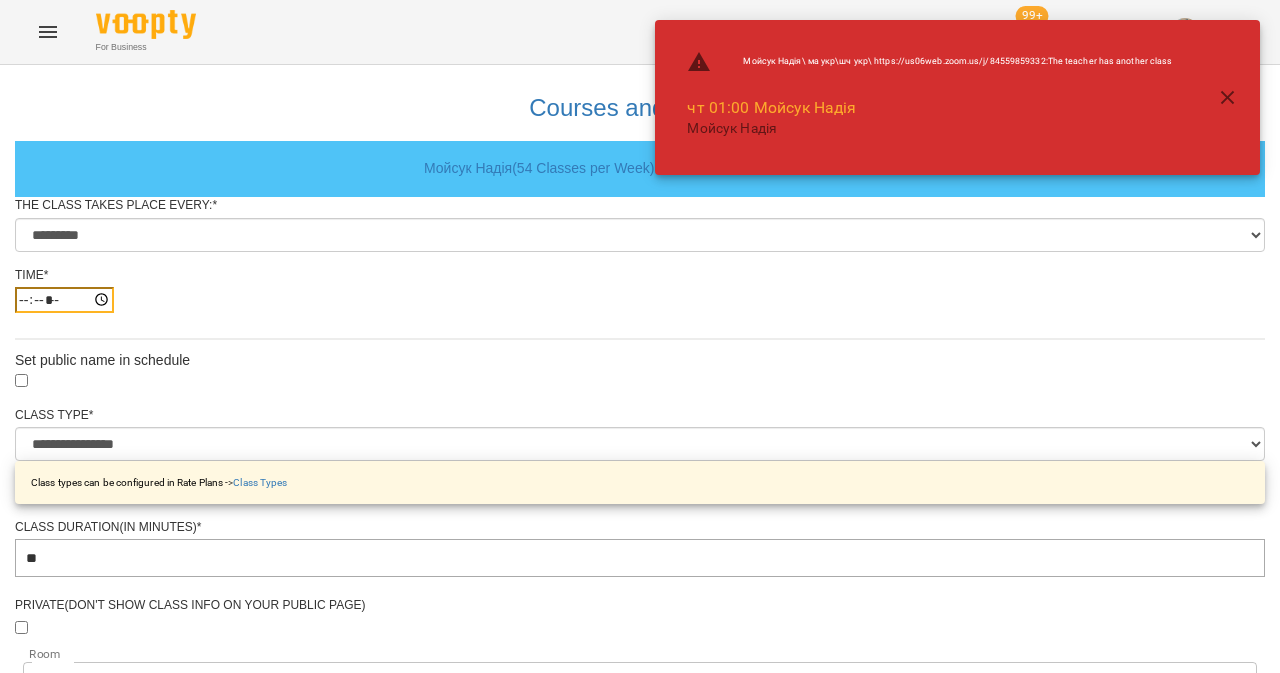 scroll, scrollTop: 908, scrollLeft: 0, axis: vertical 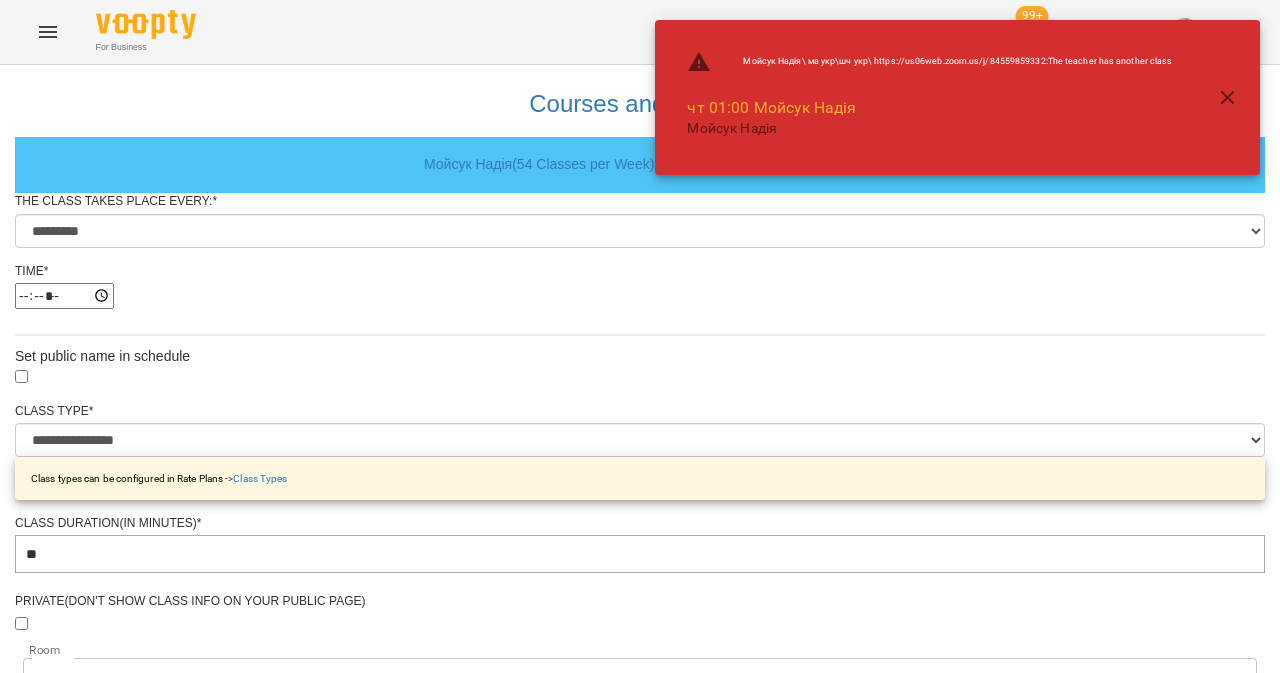 click on "Update Class's Schedule" at bounding box center [640, 1372] 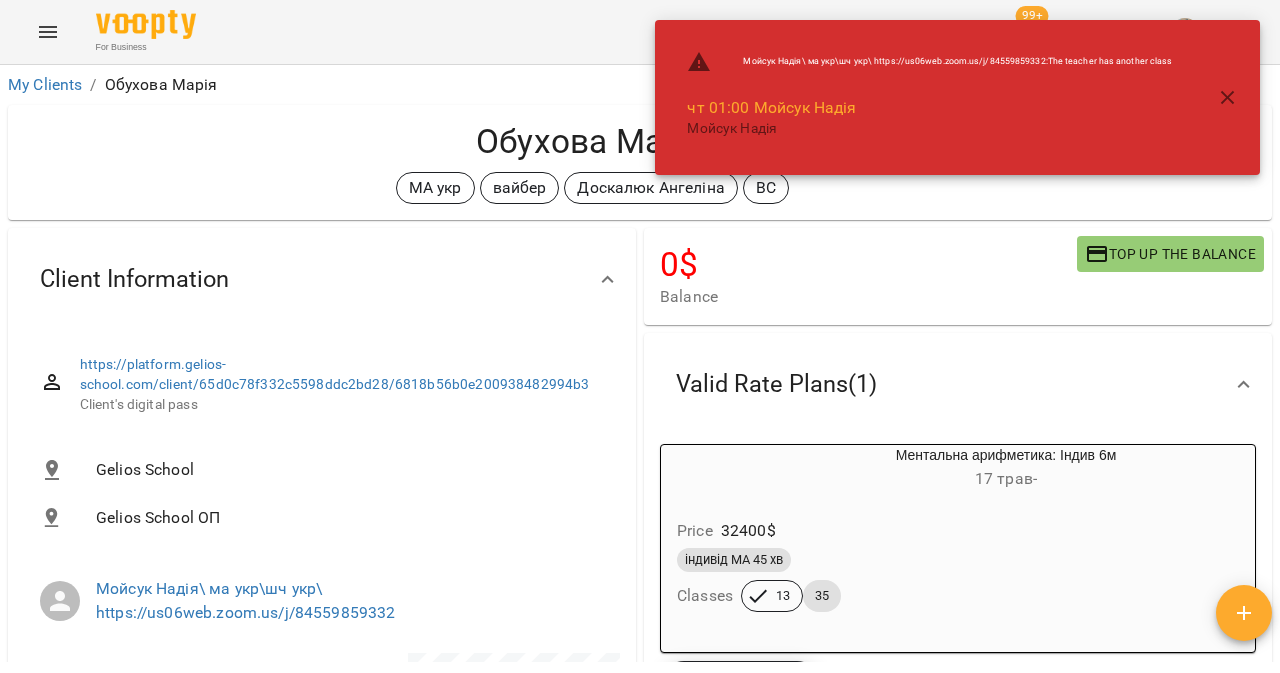 click on "For Business 99+ EN" at bounding box center (640, 32) 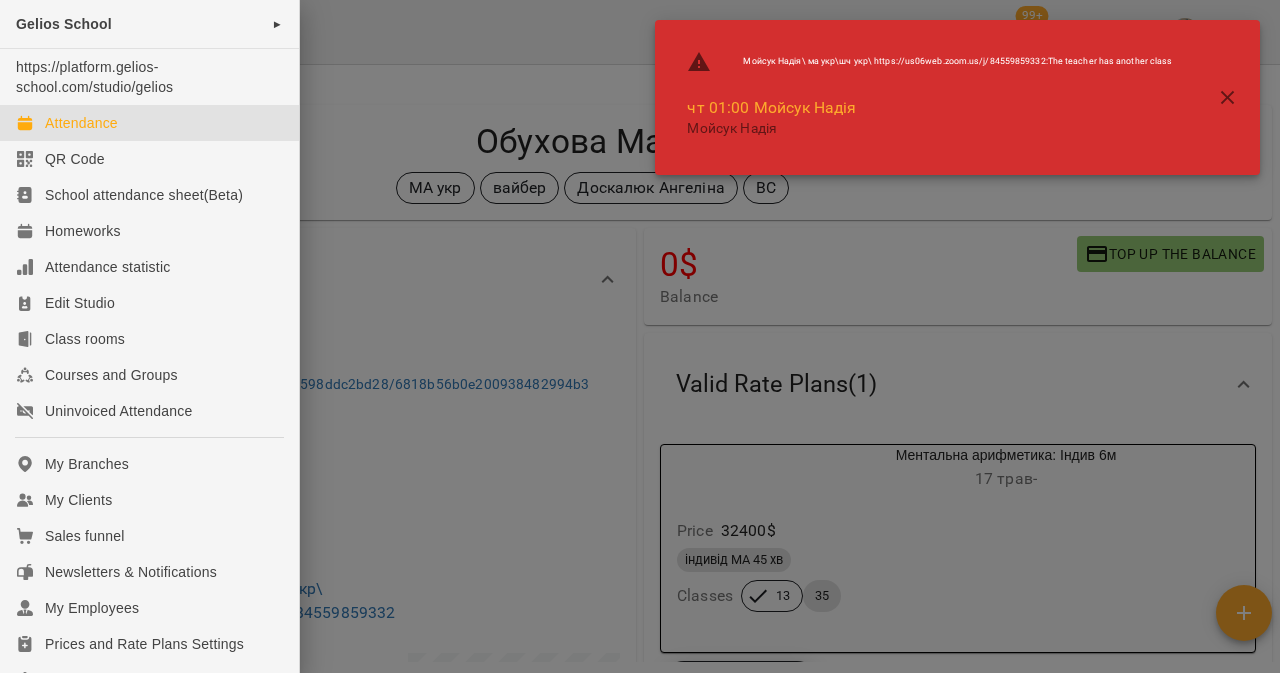 click on "Attendance" at bounding box center [149, 123] 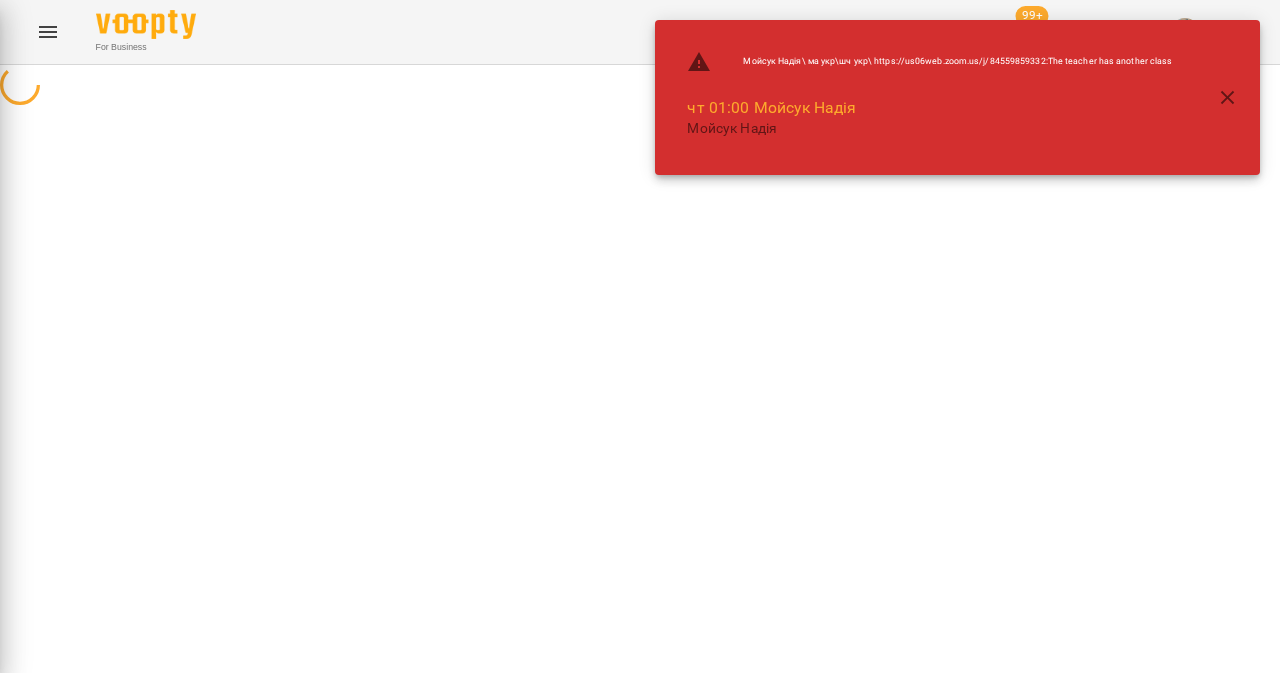 scroll, scrollTop: 0, scrollLeft: 0, axis: both 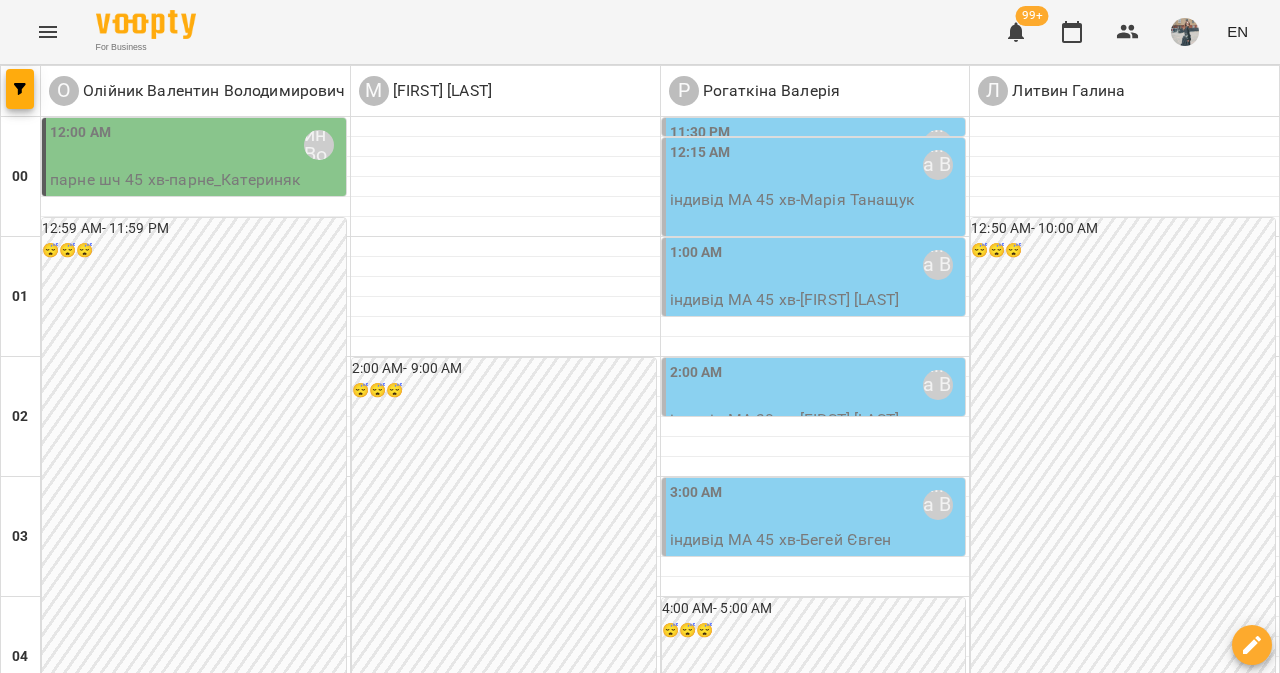 click at bounding box center [21, 91] 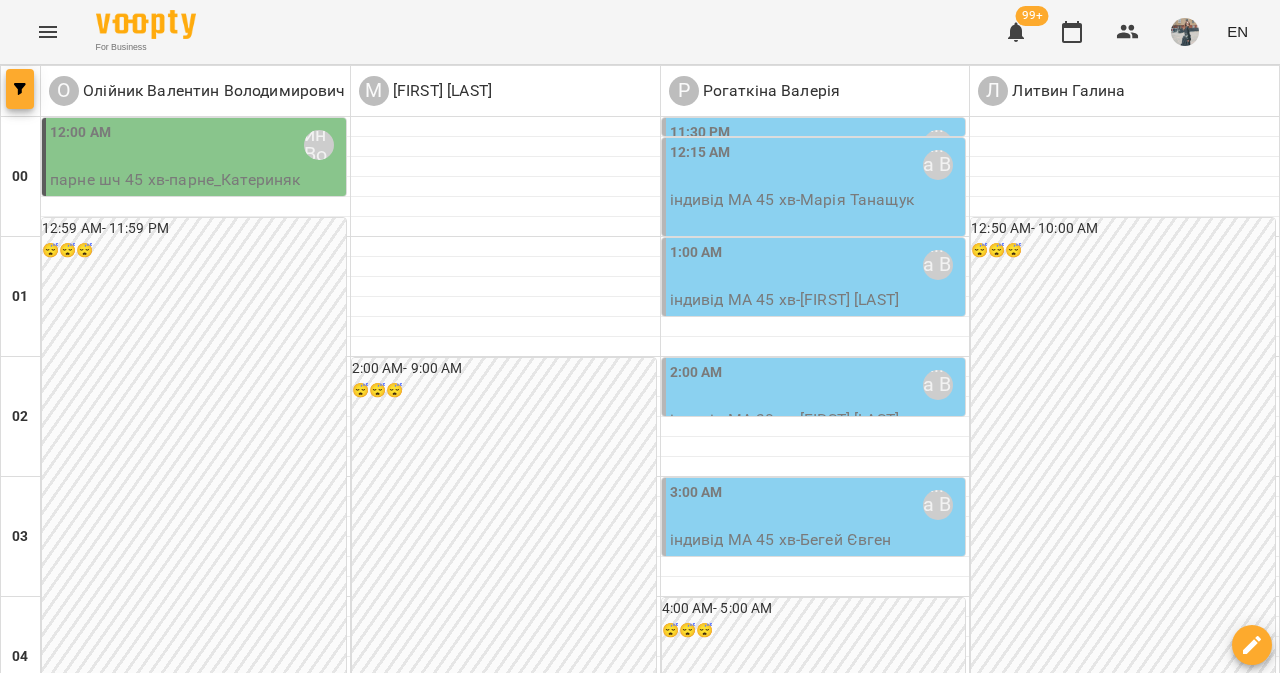 click 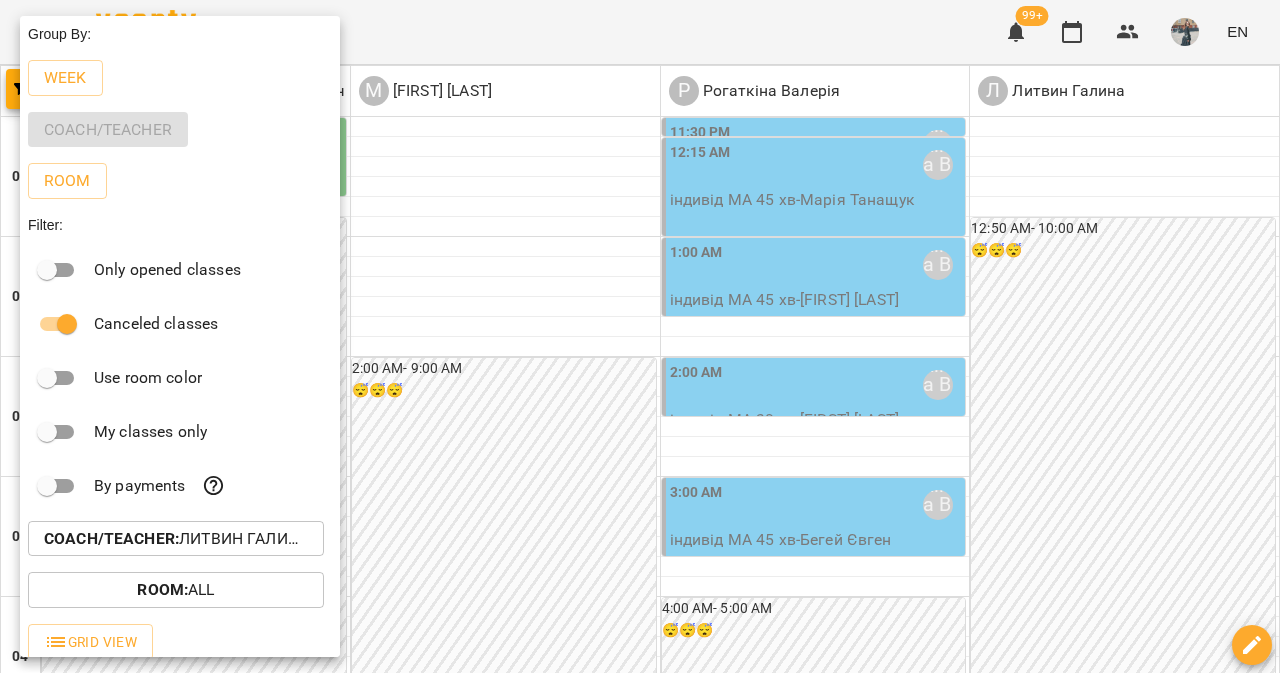 click on "Coach/Teacher :  Литвин Галина,Матвійчук Богдана,Олійник Валентин Володимирович ,Рогаткіна Валерія" at bounding box center [176, 539] 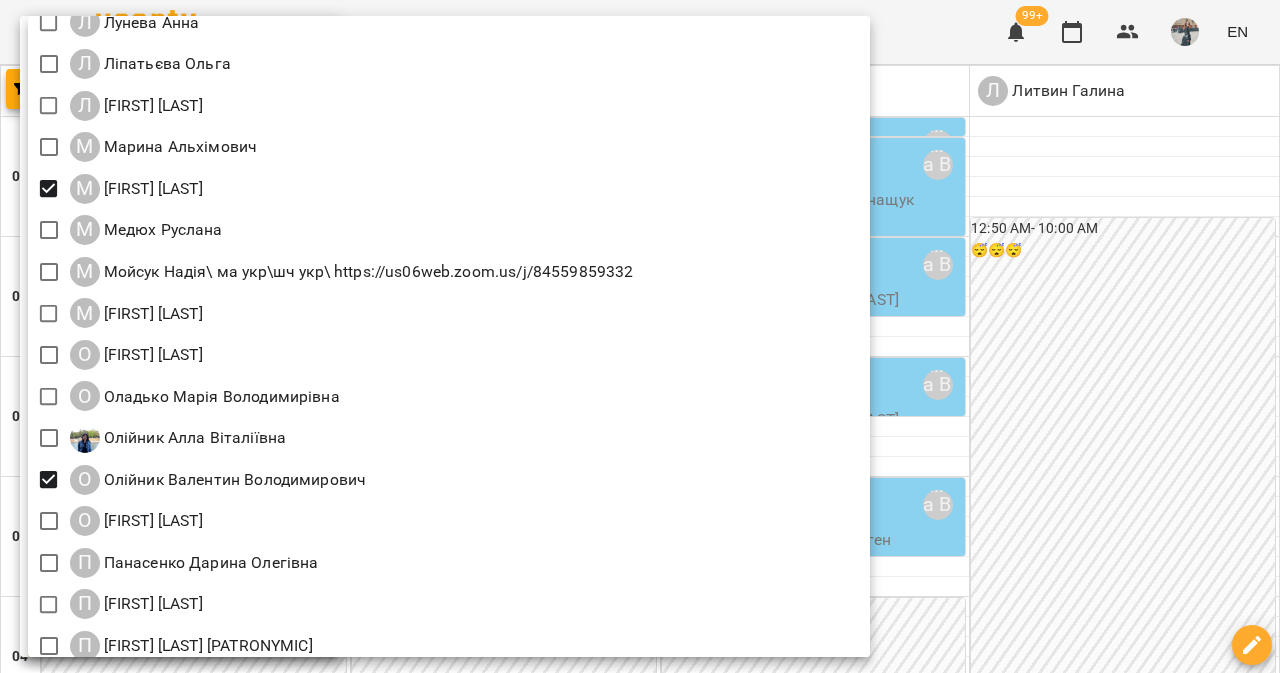 scroll, scrollTop: 1530, scrollLeft: 0, axis: vertical 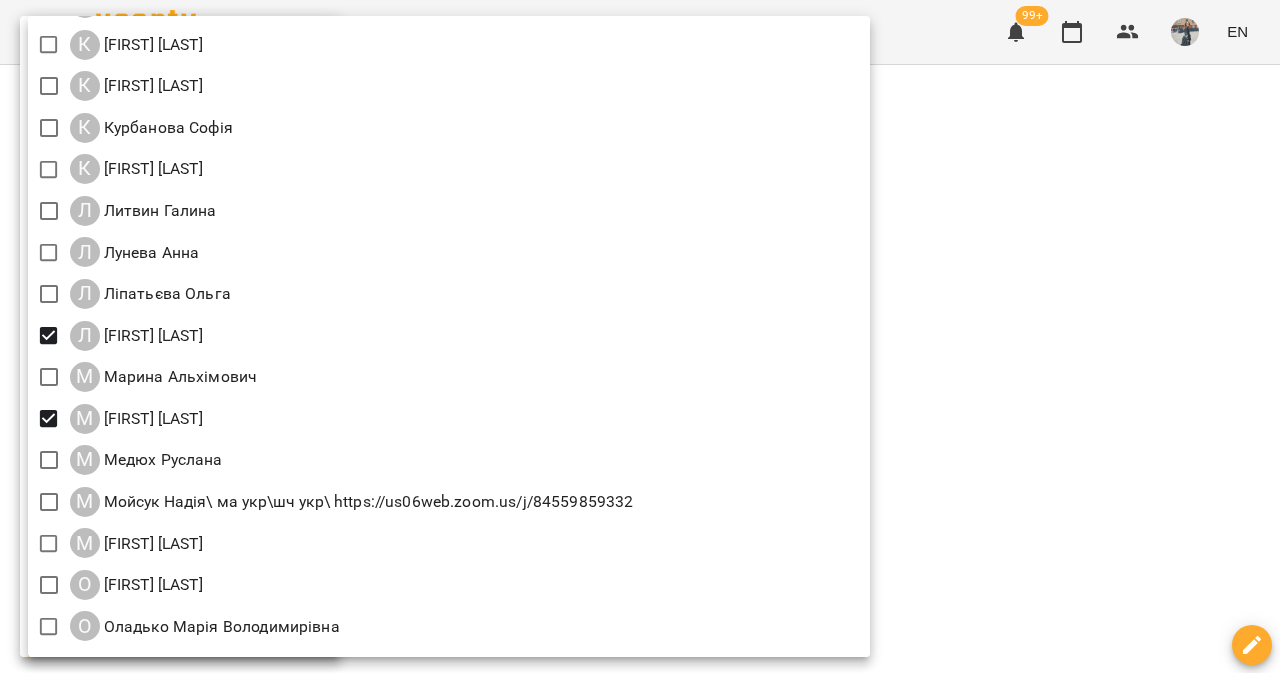 click at bounding box center (640, 336) 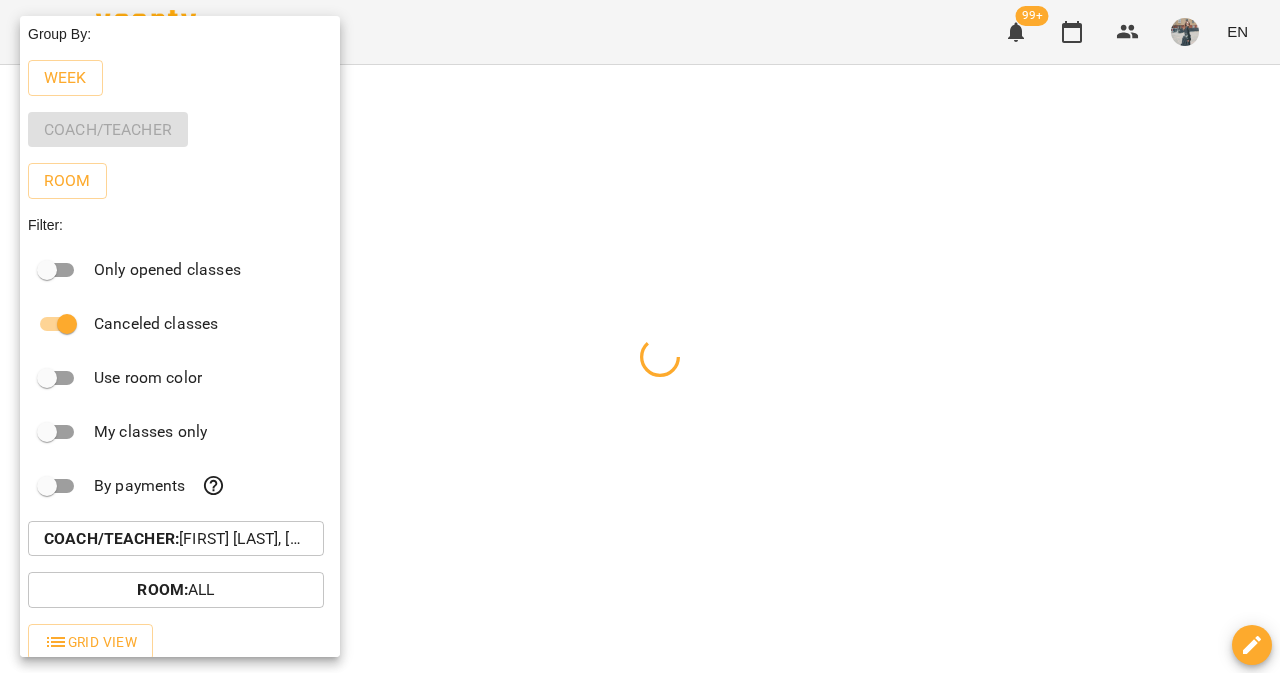 click at bounding box center (640, 336) 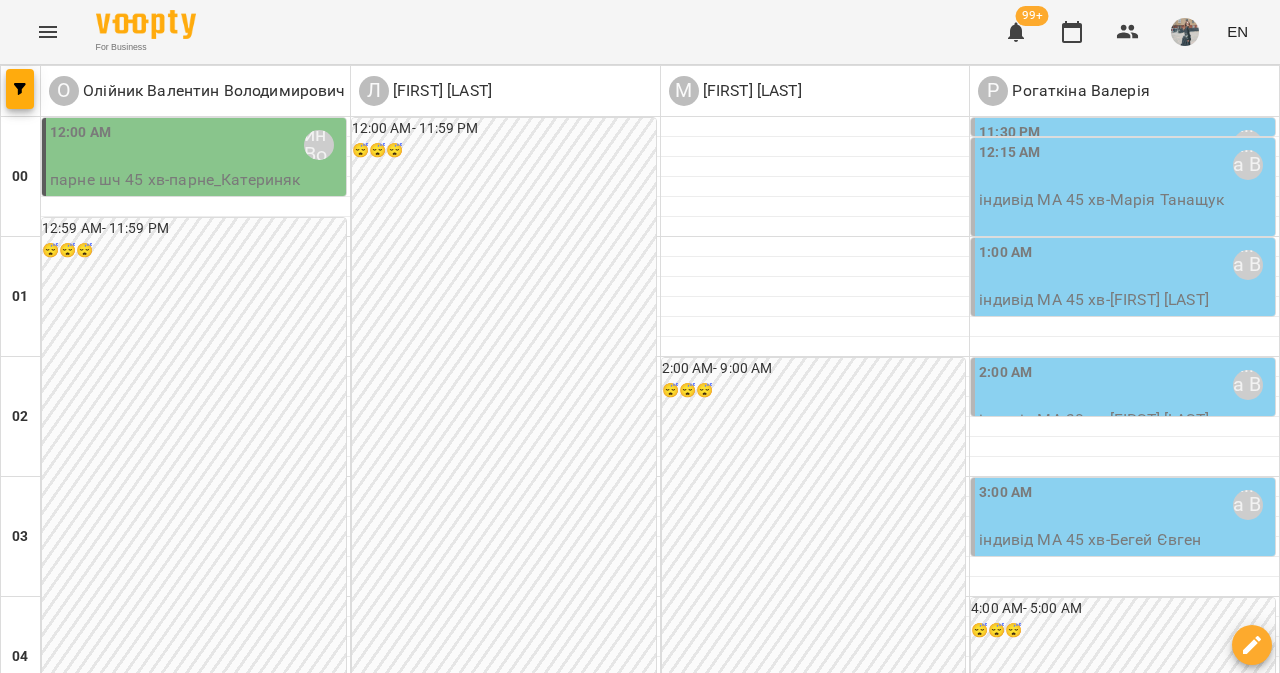 scroll, scrollTop: 2456, scrollLeft: 0, axis: vertical 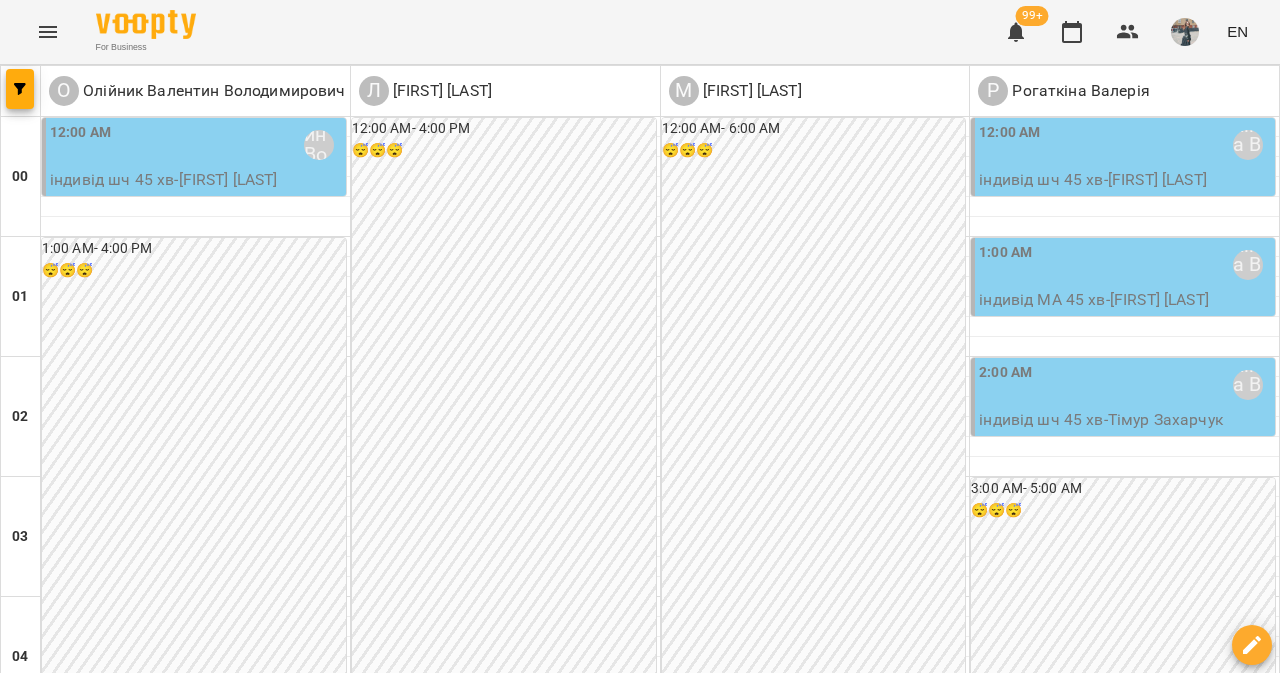 click on "7:00 PM Лісняк Оксана" at bounding box center (506, 2425) 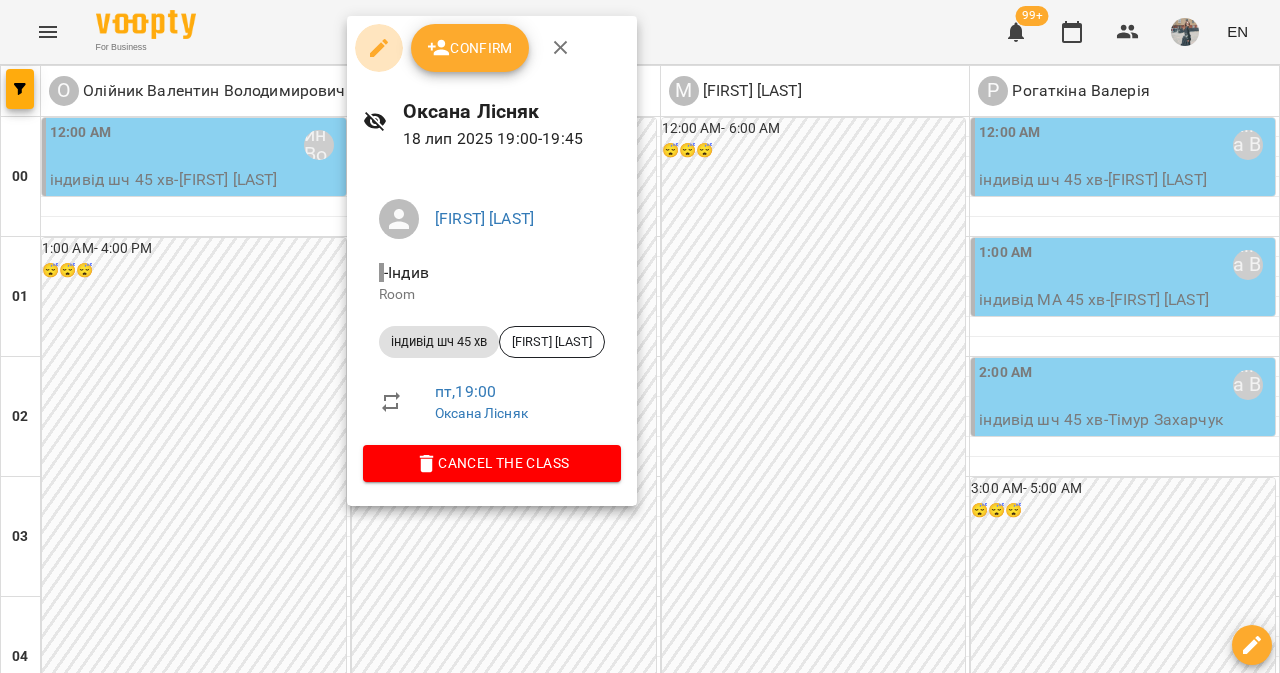 click 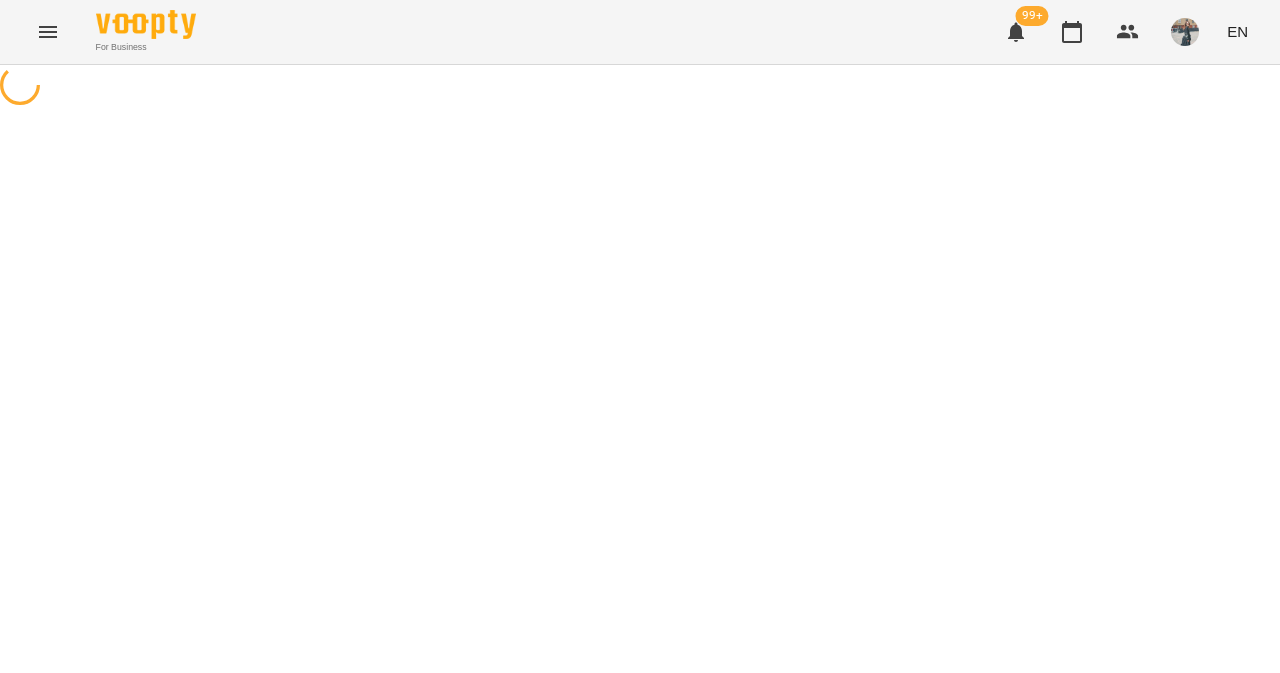 select on "**********" 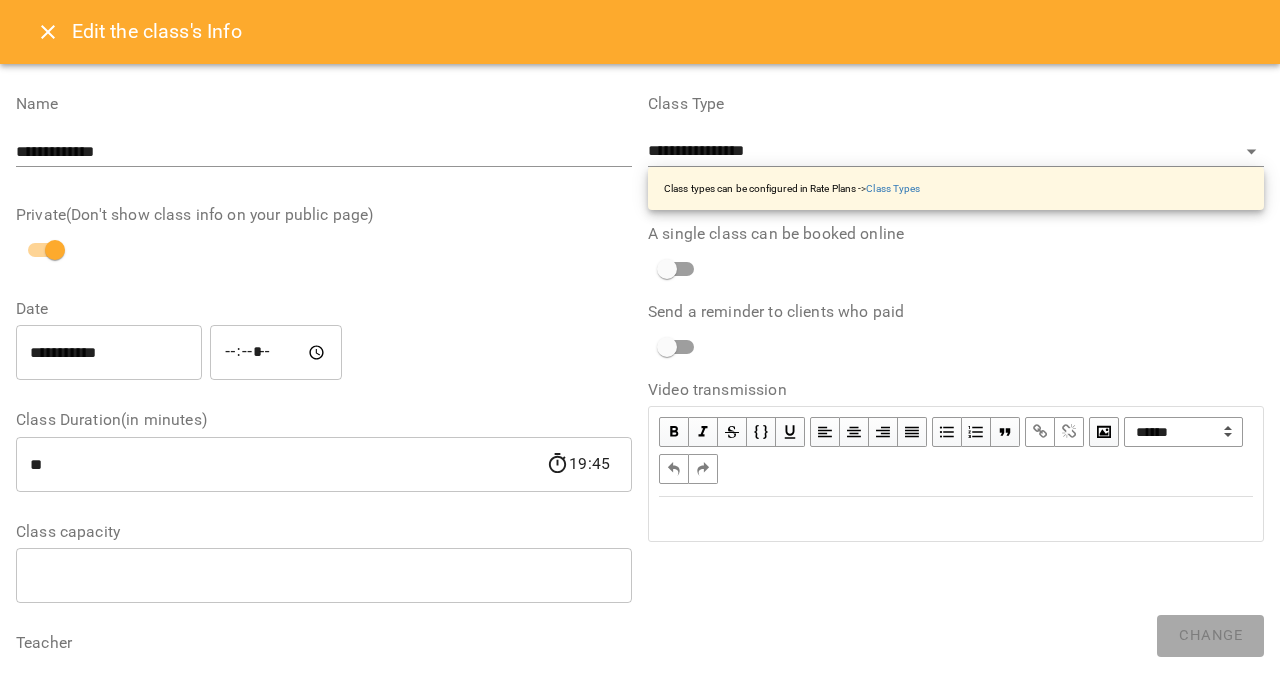 click on "**********" at bounding box center (109, 353) 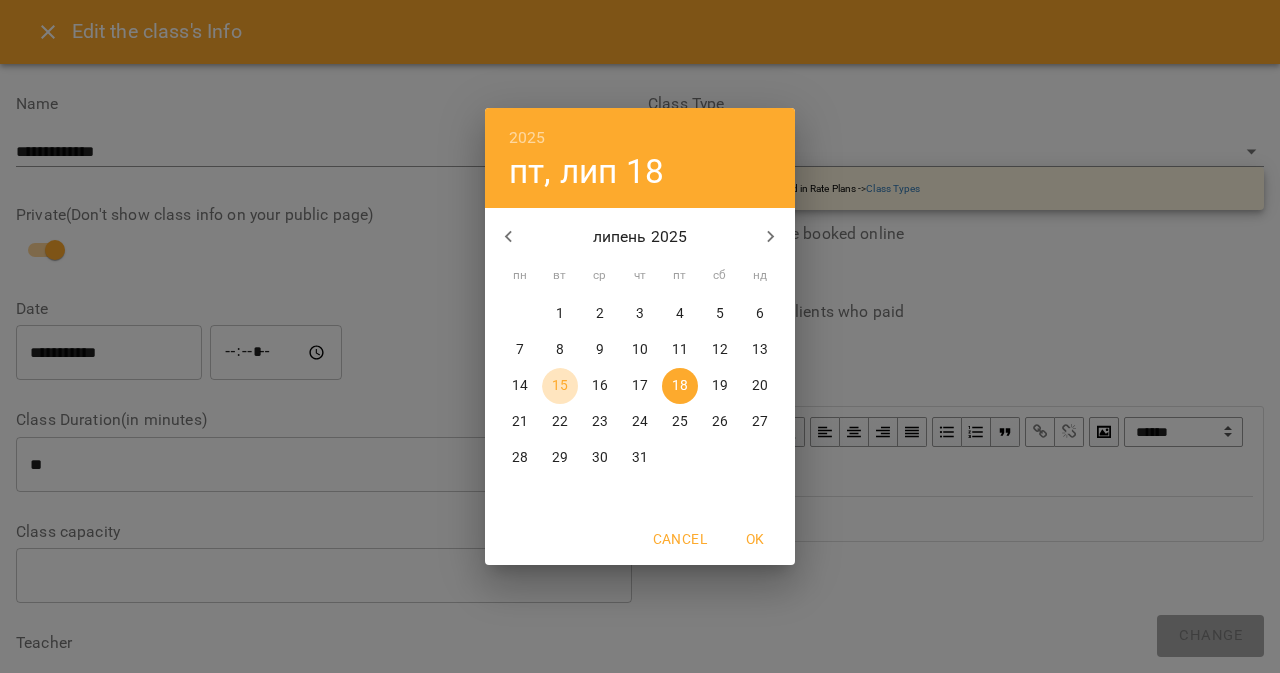 drag, startPoint x: 530, startPoint y: 387, endPoint x: 552, endPoint y: 388, distance: 22.022715 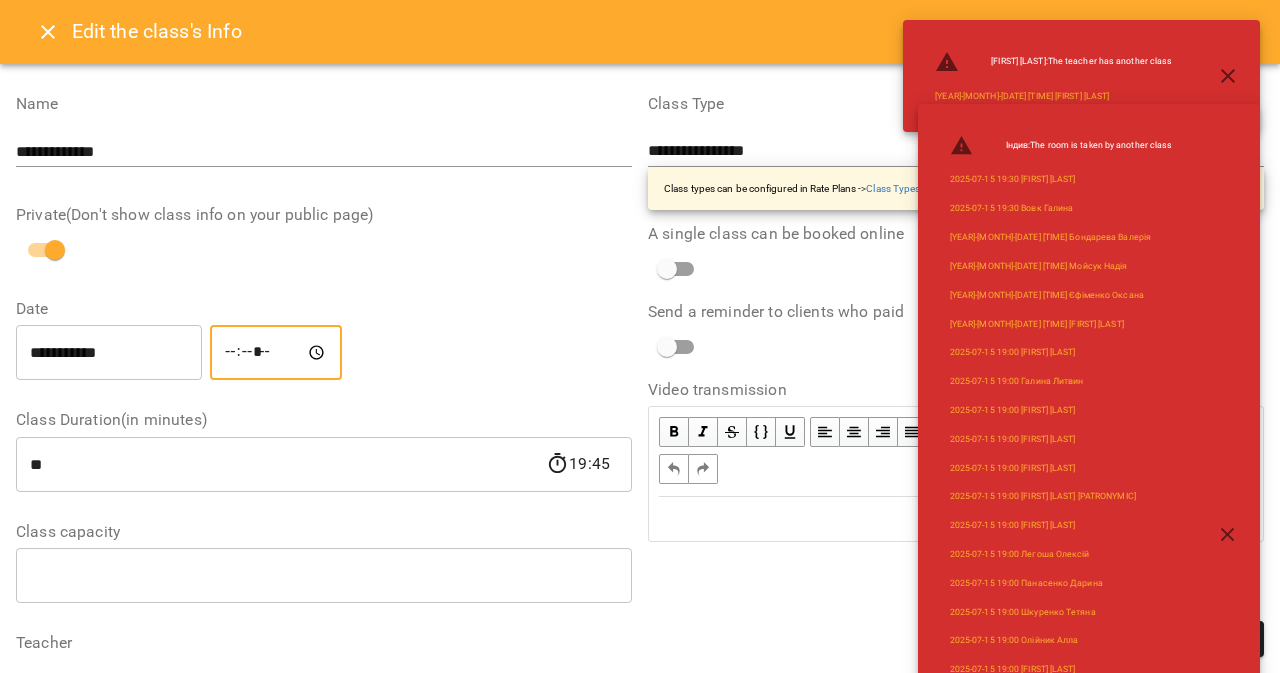 click on "*****" at bounding box center [276, 353] 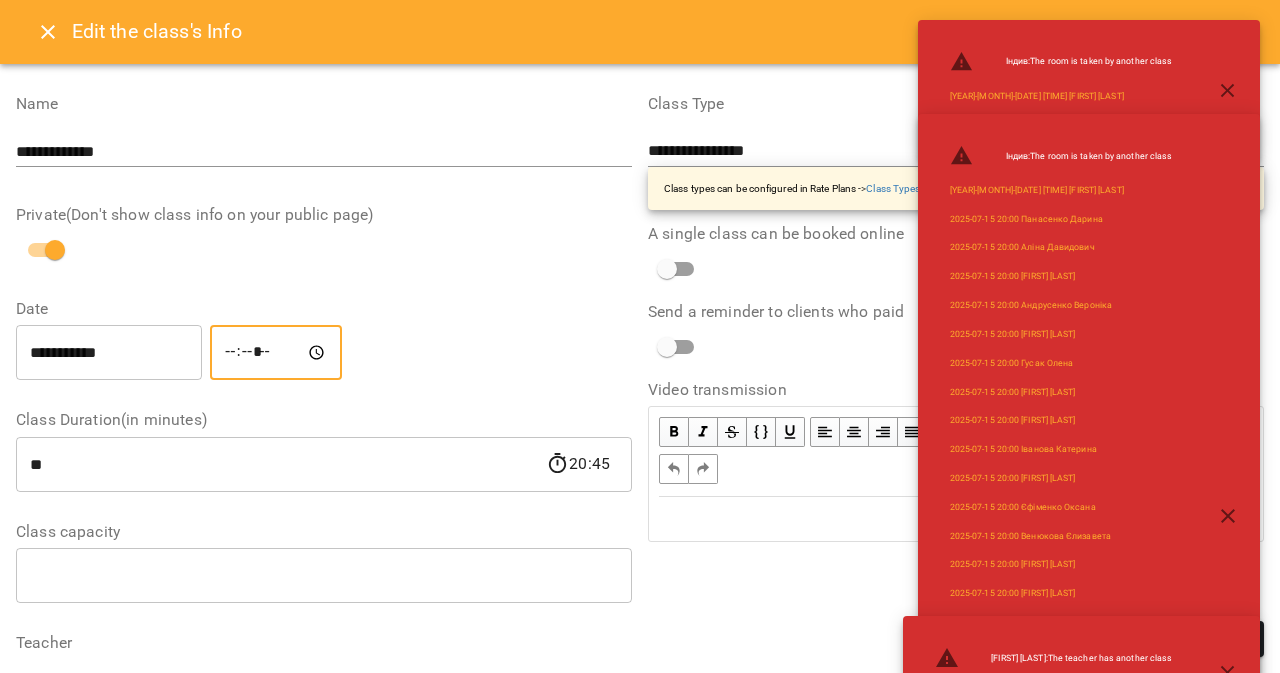 click at bounding box center [1228, 516] 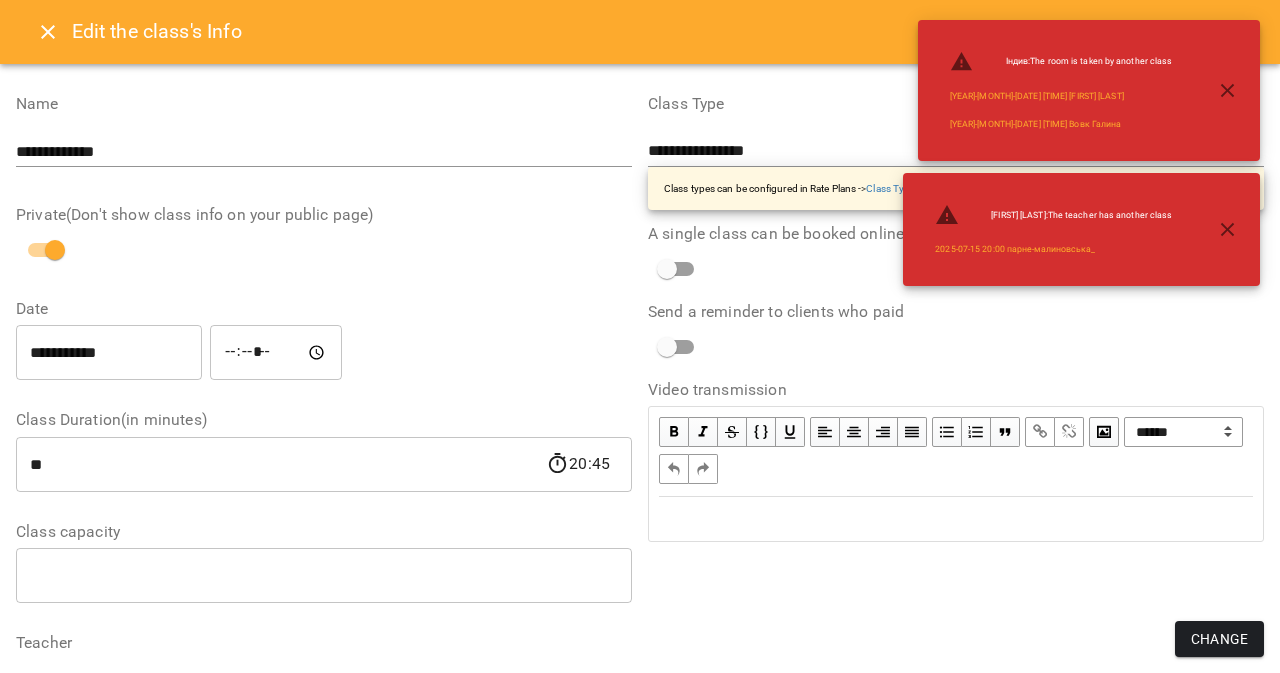click on "Change" at bounding box center [1219, 639] 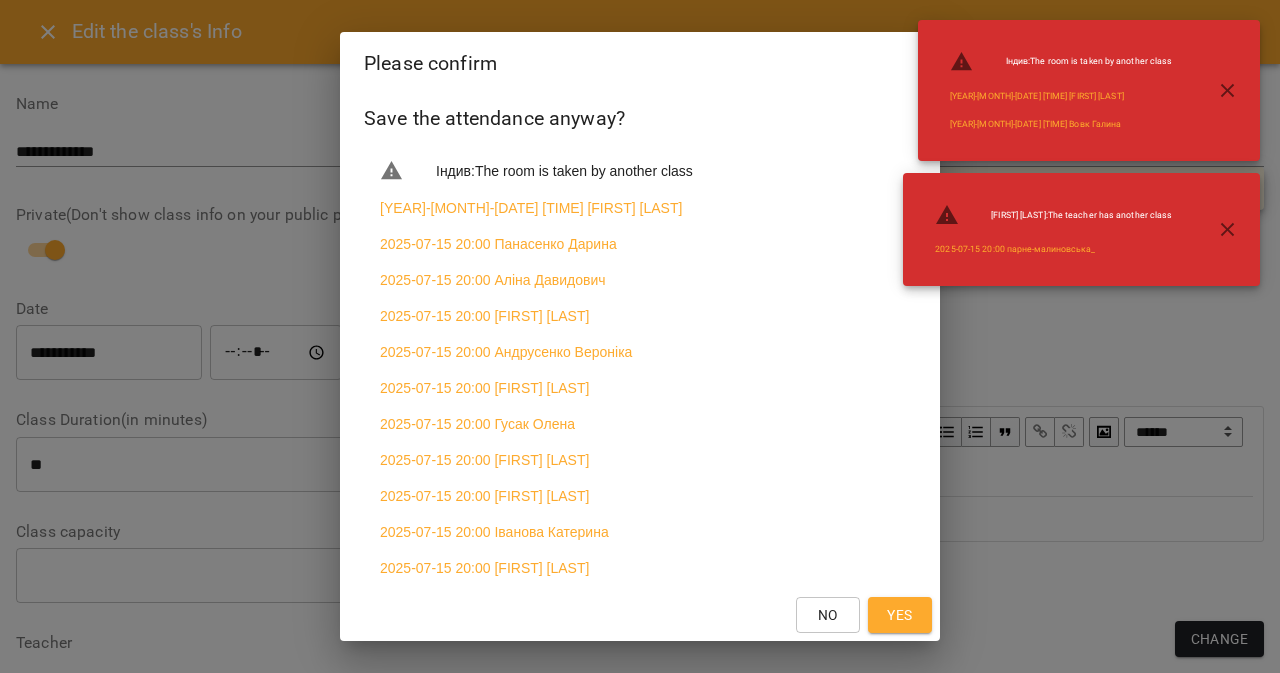 click on "Yes" at bounding box center [900, 615] 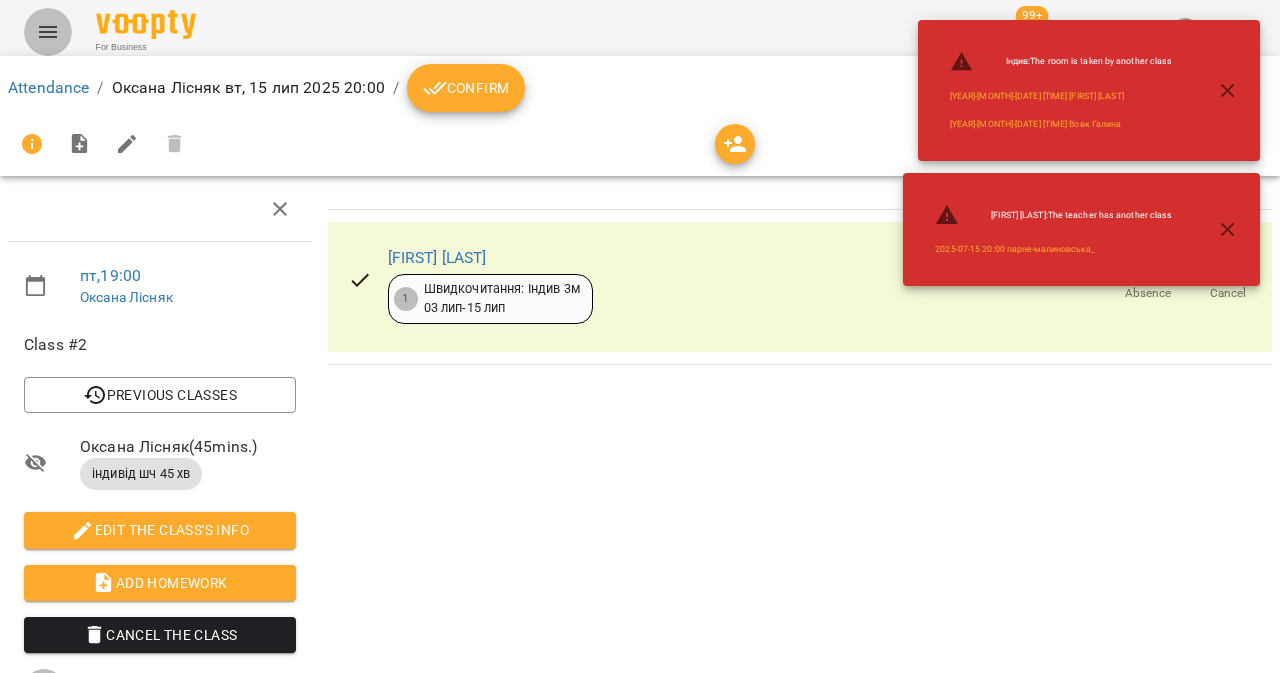 click 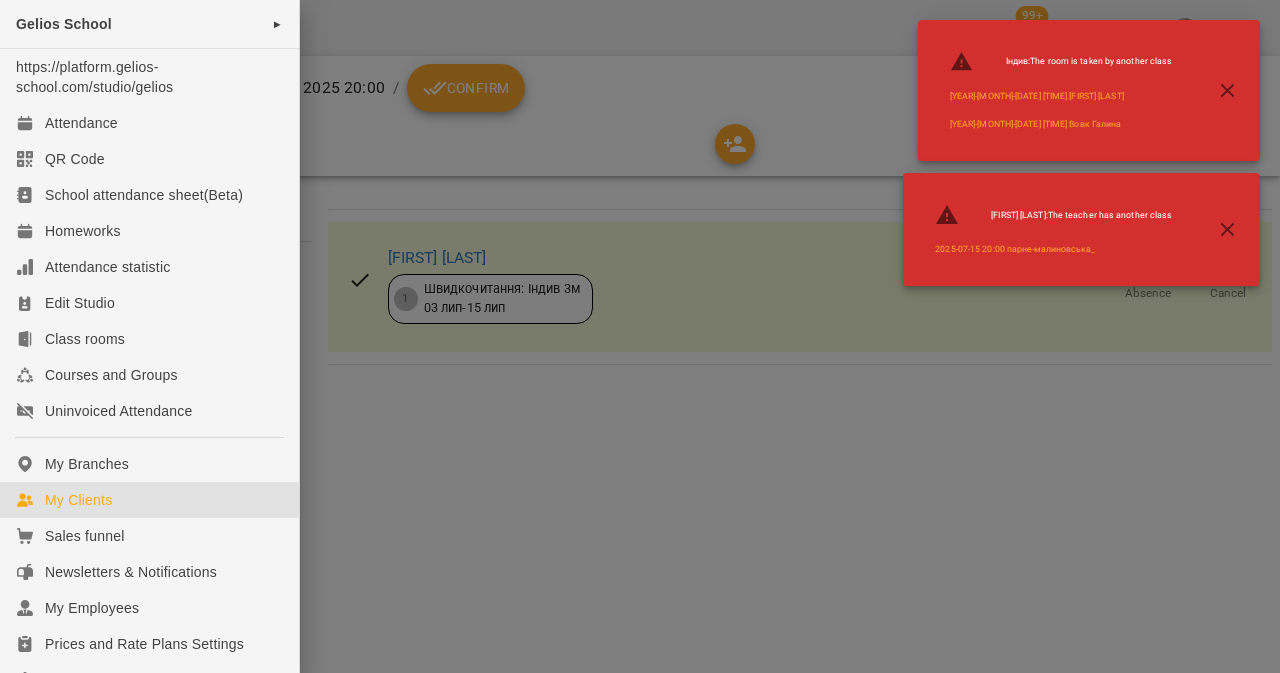 click on "My Clients" at bounding box center [149, 500] 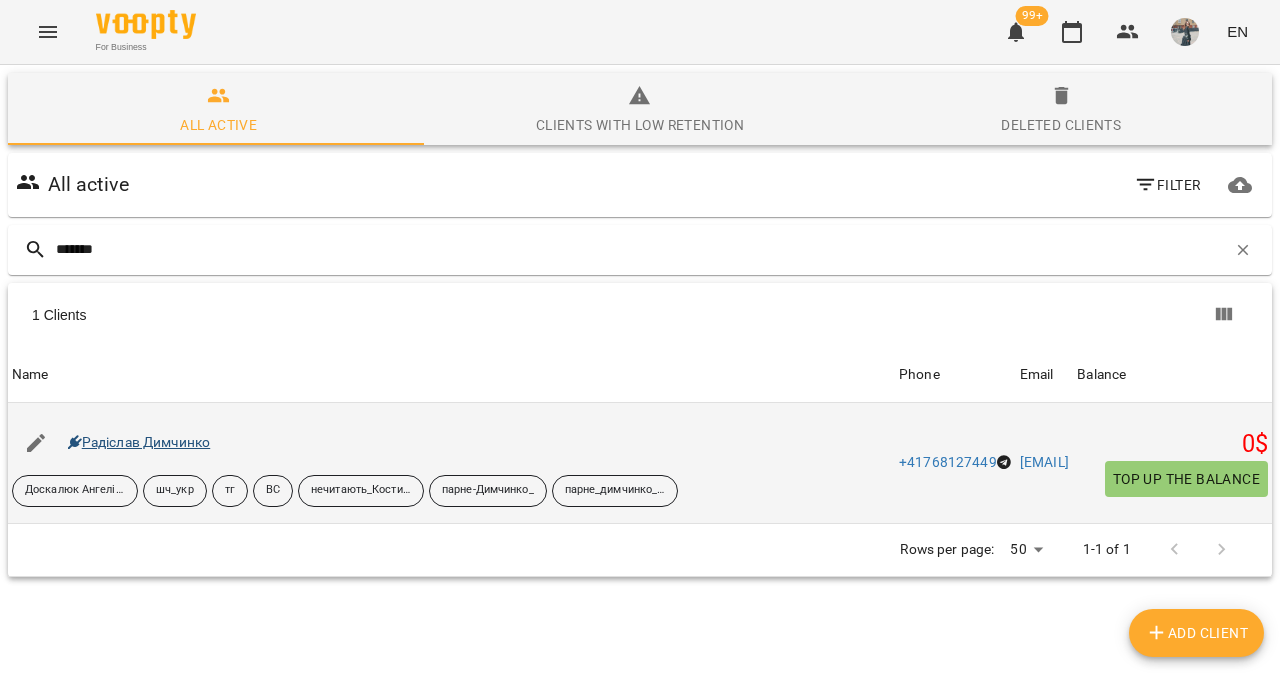 type on "*******" 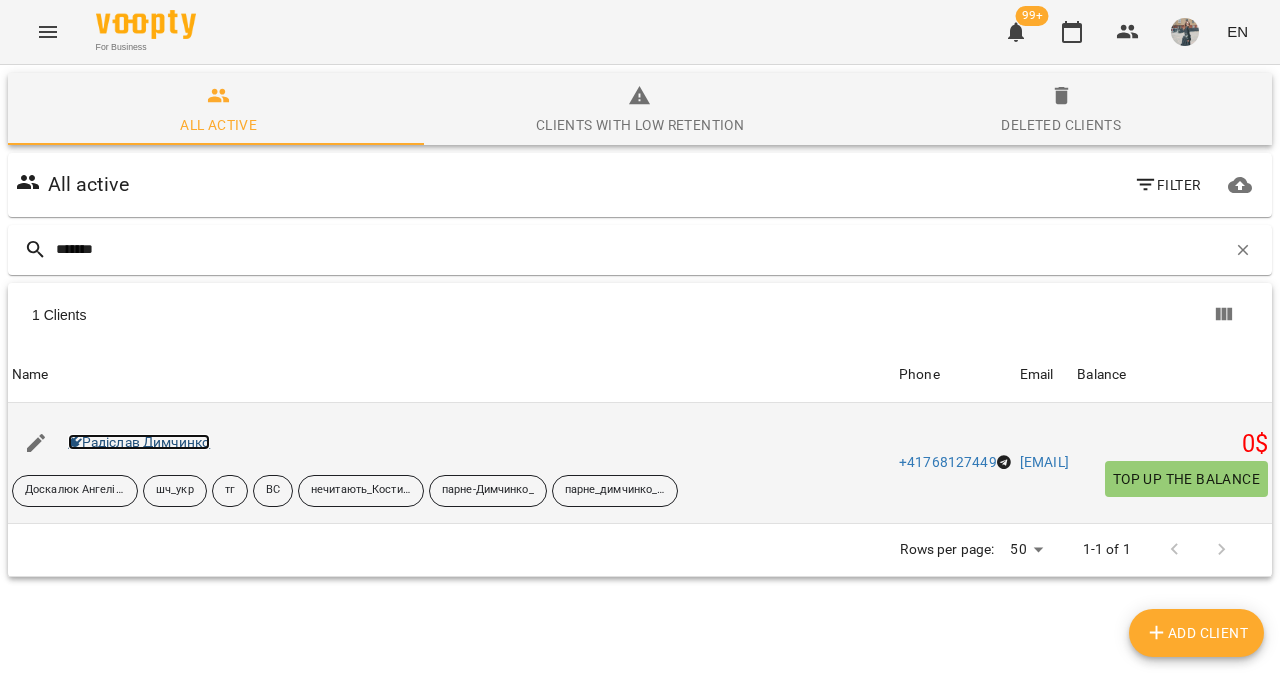 click on "Радіслав Димчинко" at bounding box center [139, 442] 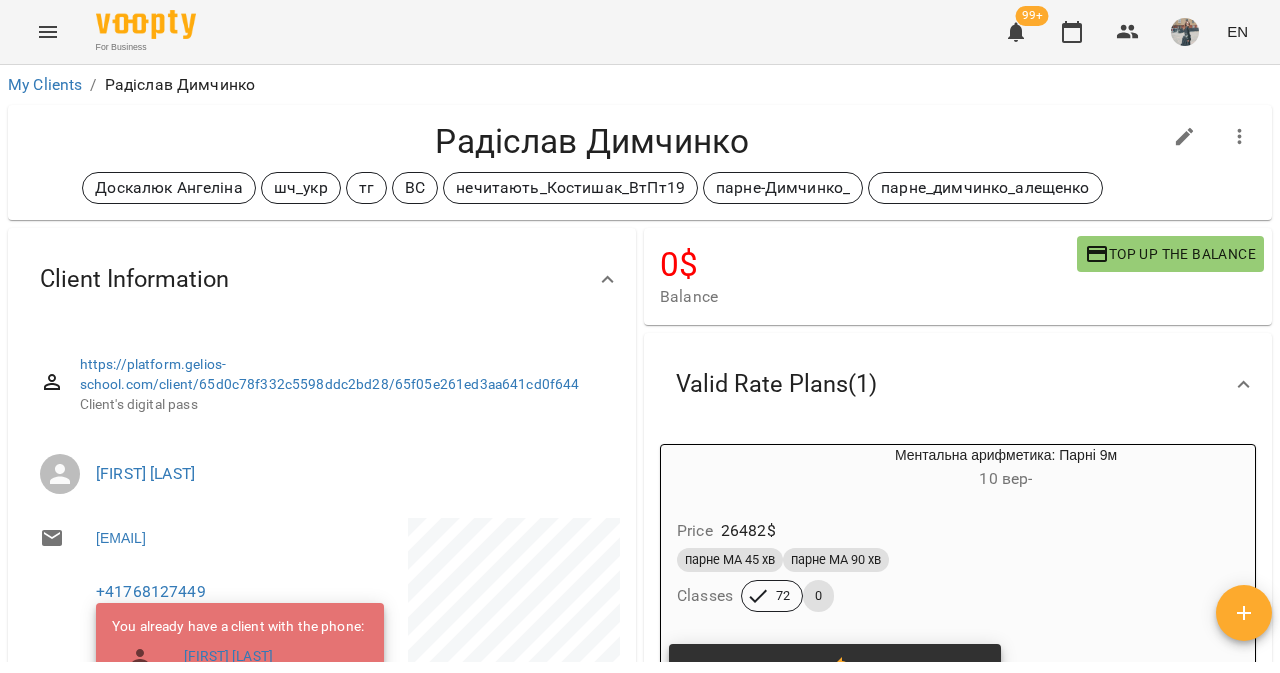 click at bounding box center [1240, 137] 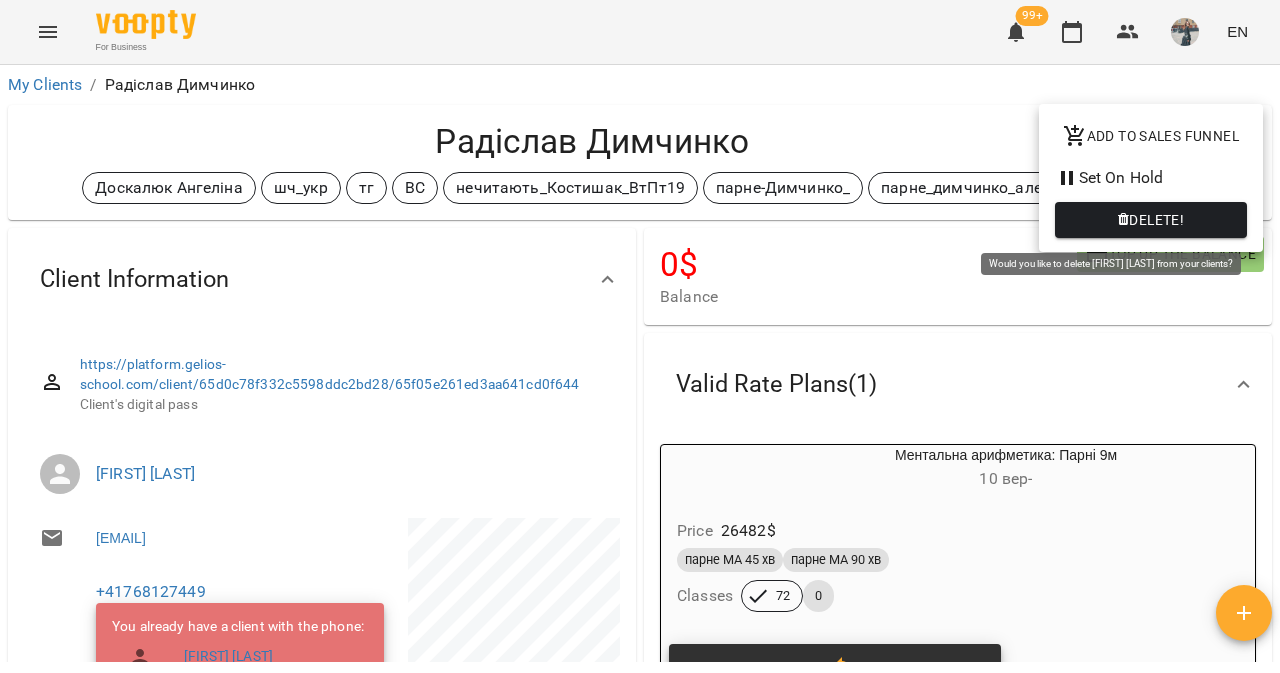 click on "Delete!" at bounding box center [1156, 220] 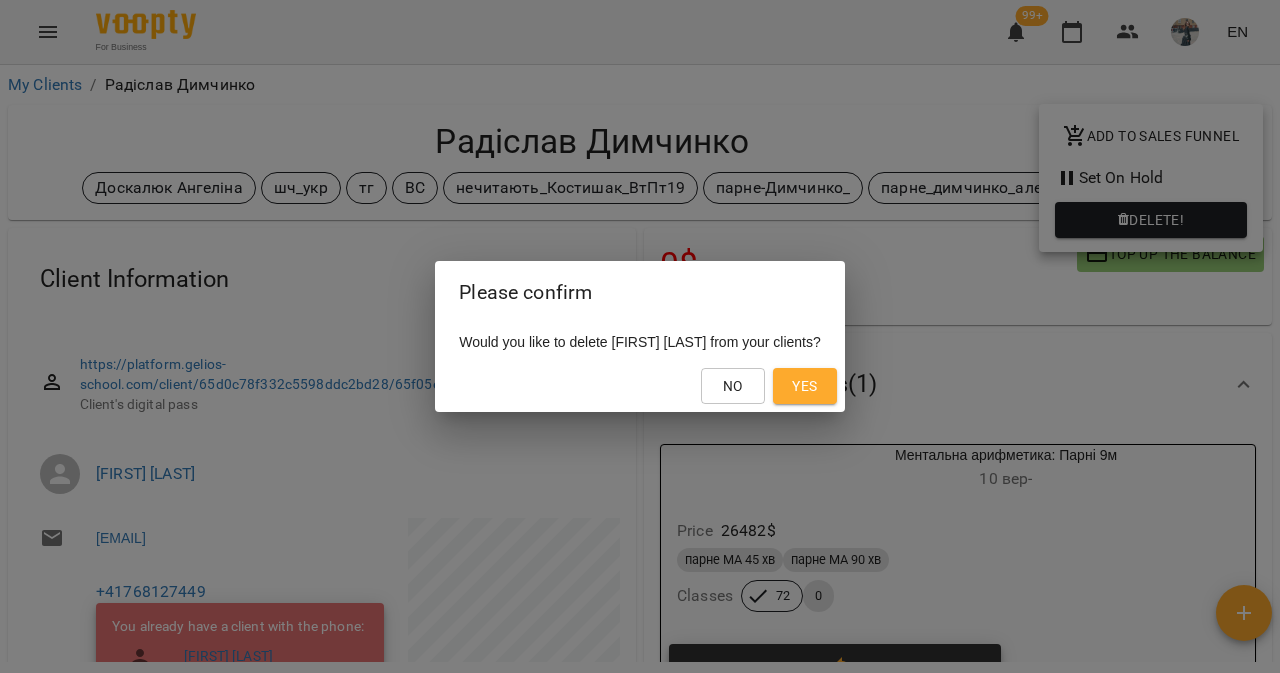 click on "Yes" at bounding box center (805, 386) 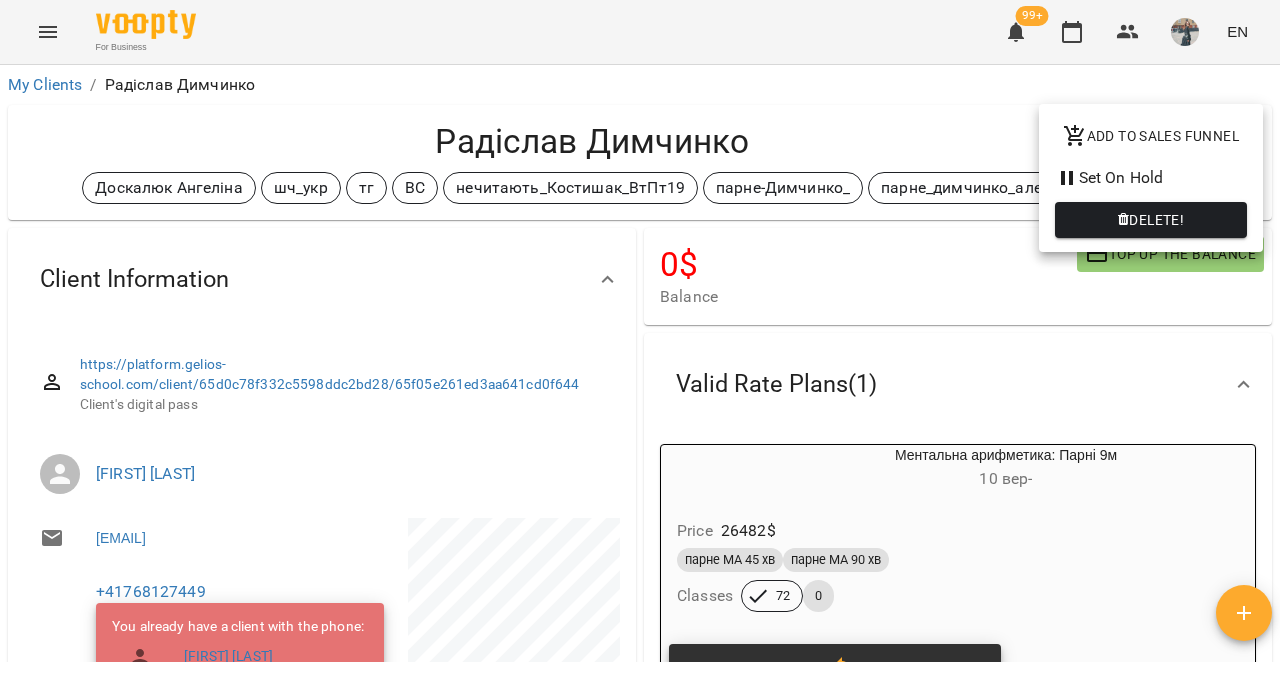 click at bounding box center (640, 336) 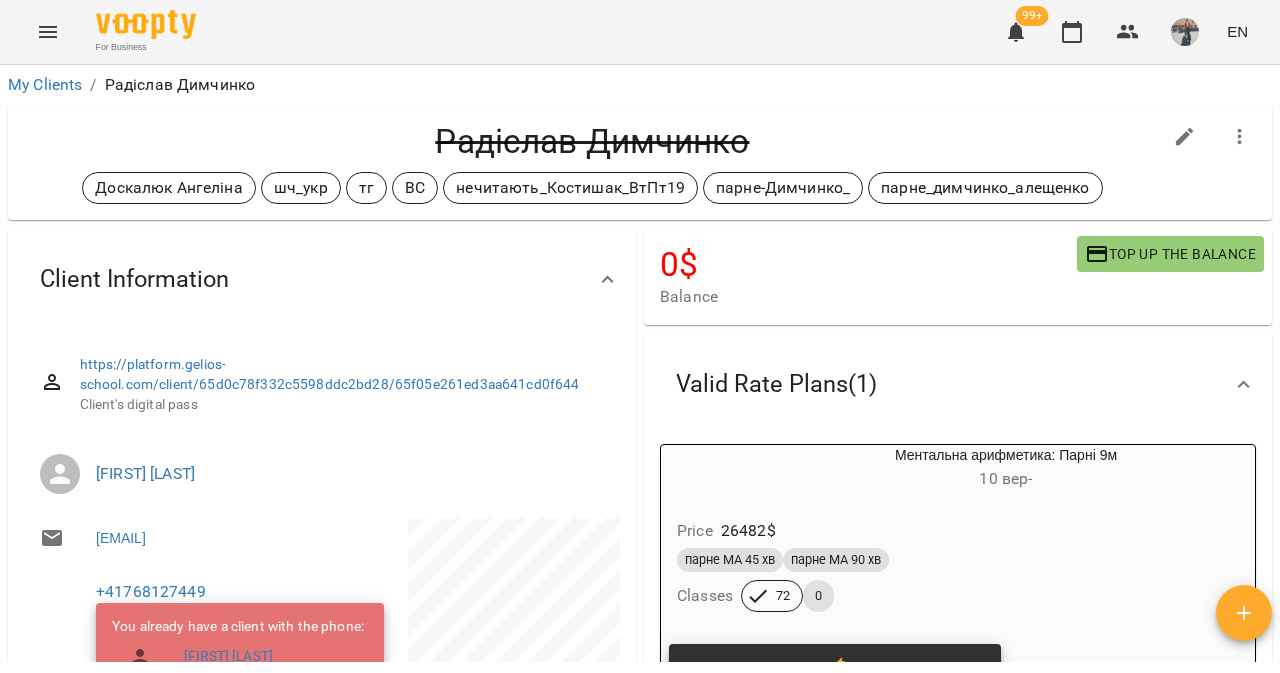 click on "Price 26482 $ парне МА 45 хв парне МА 90 хв Classes 72 0" at bounding box center (958, 569) 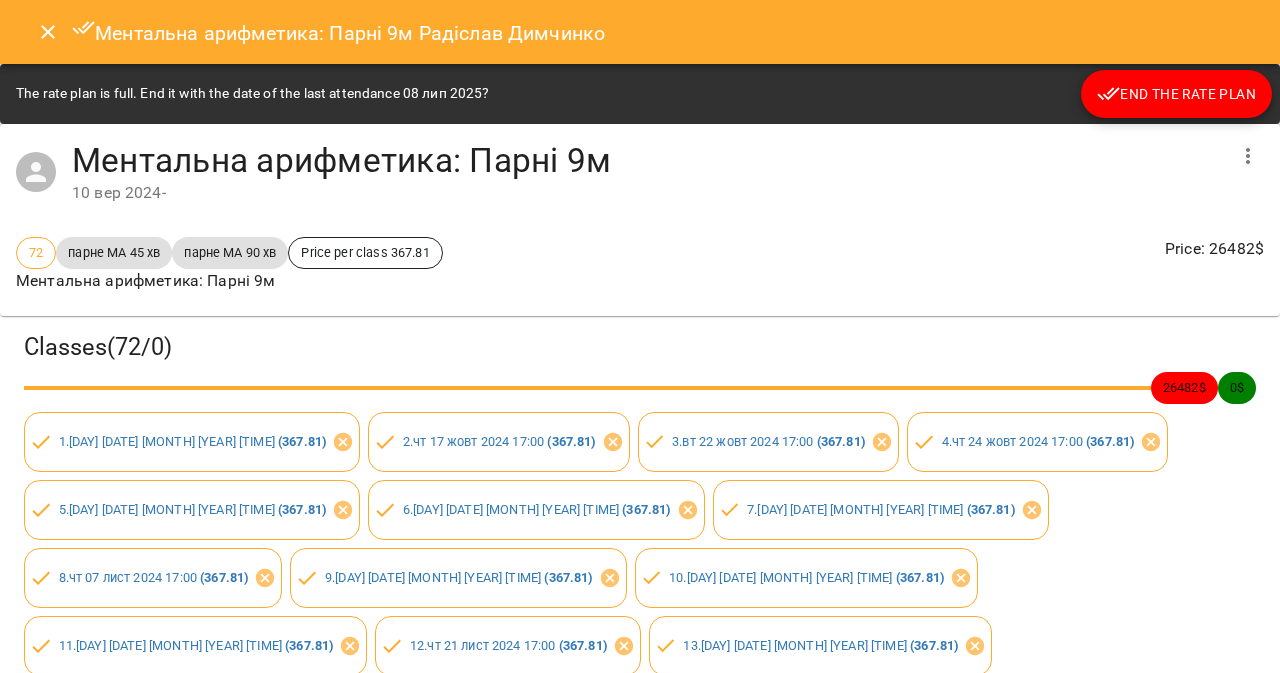 click on "End the rate plan" at bounding box center (1176, 94) 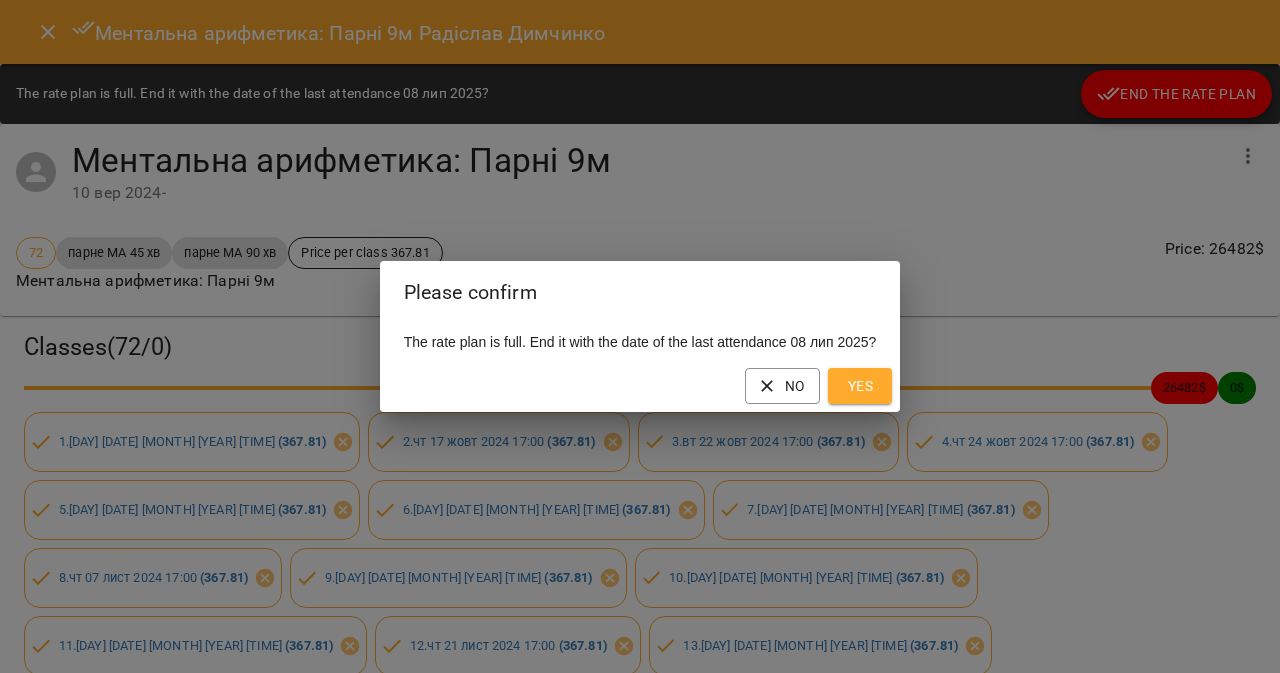 click on "Yes" at bounding box center [860, 386] 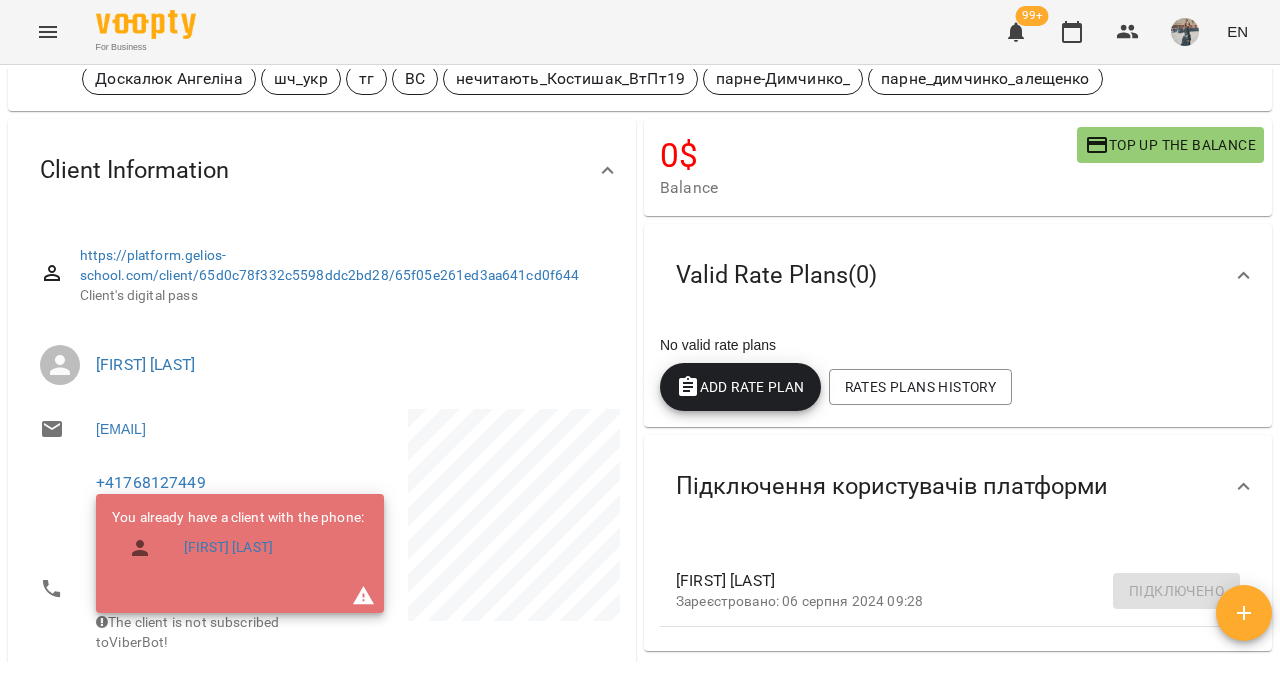 scroll, scrollTop: 0, scrollLeft: 0, axis: both 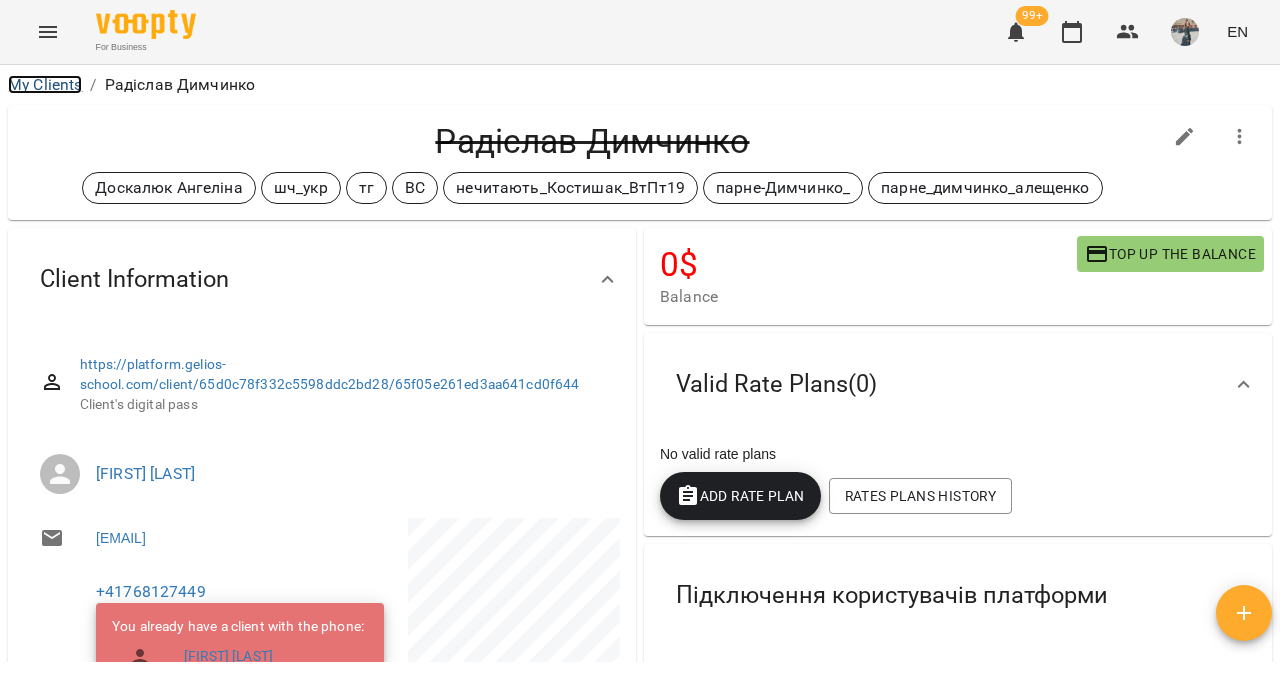 click on "My Clients" at bounding box center [45, 84] 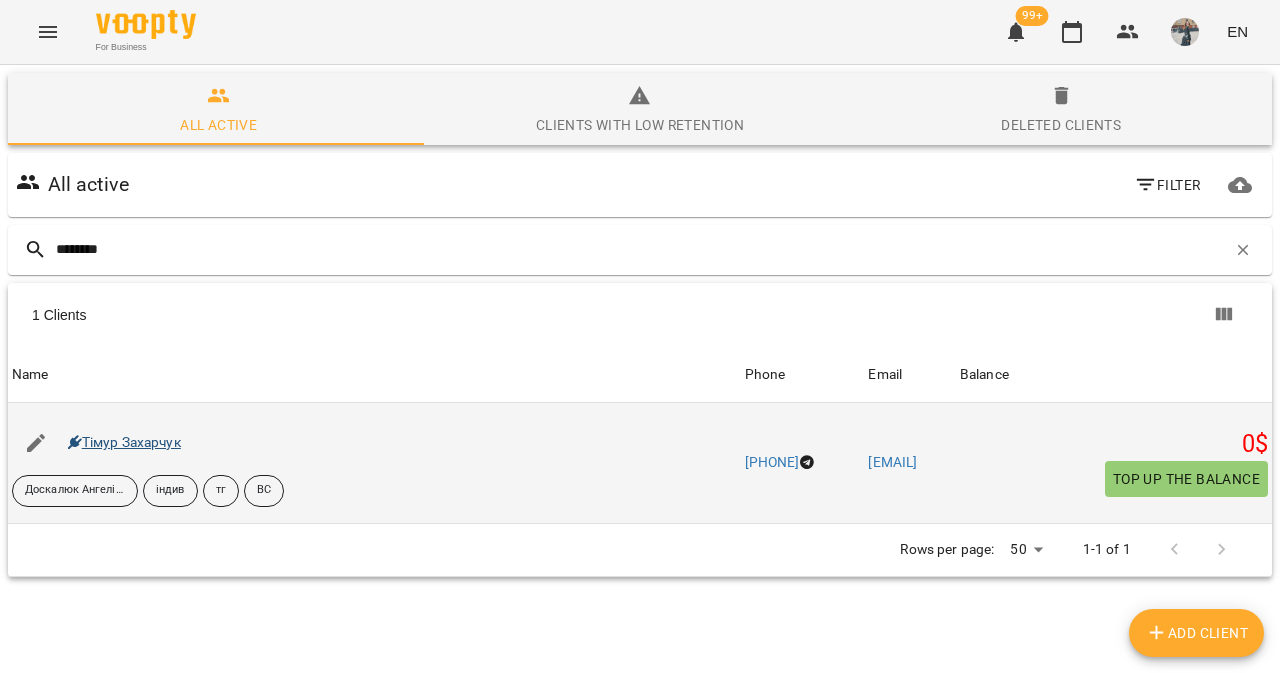 type on "********" 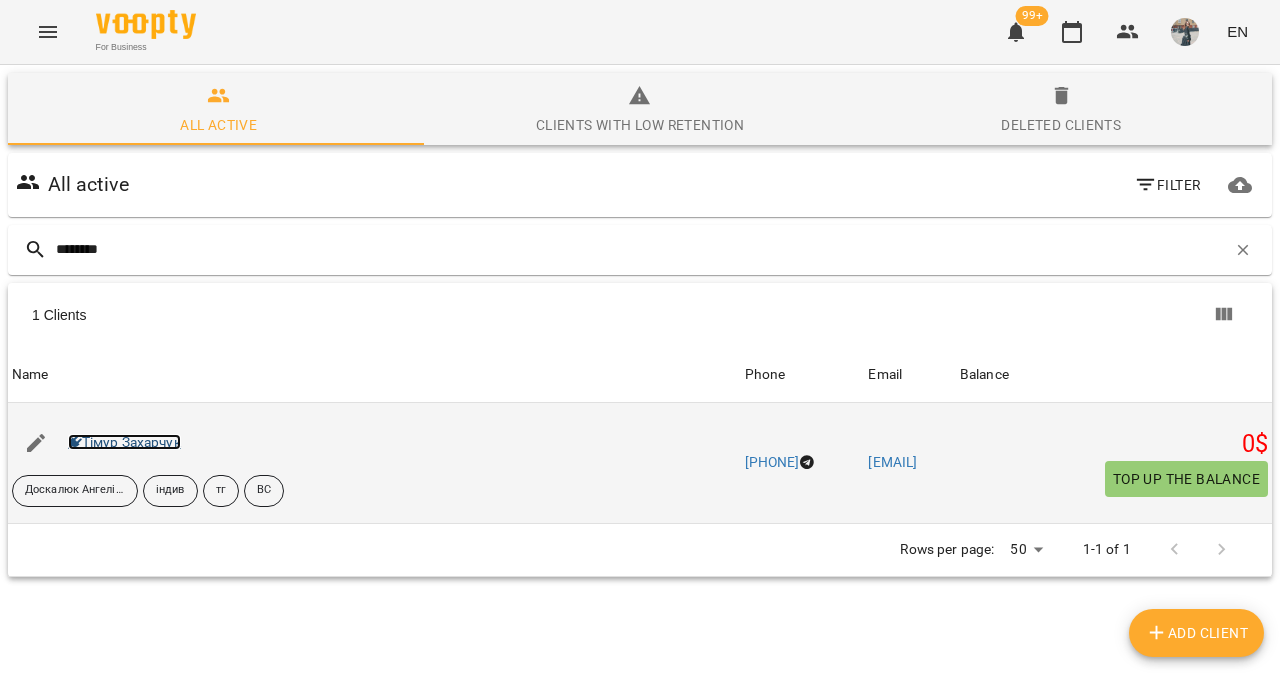 click on "[FIRST] [LAST]" at bounding box center [124, 442] 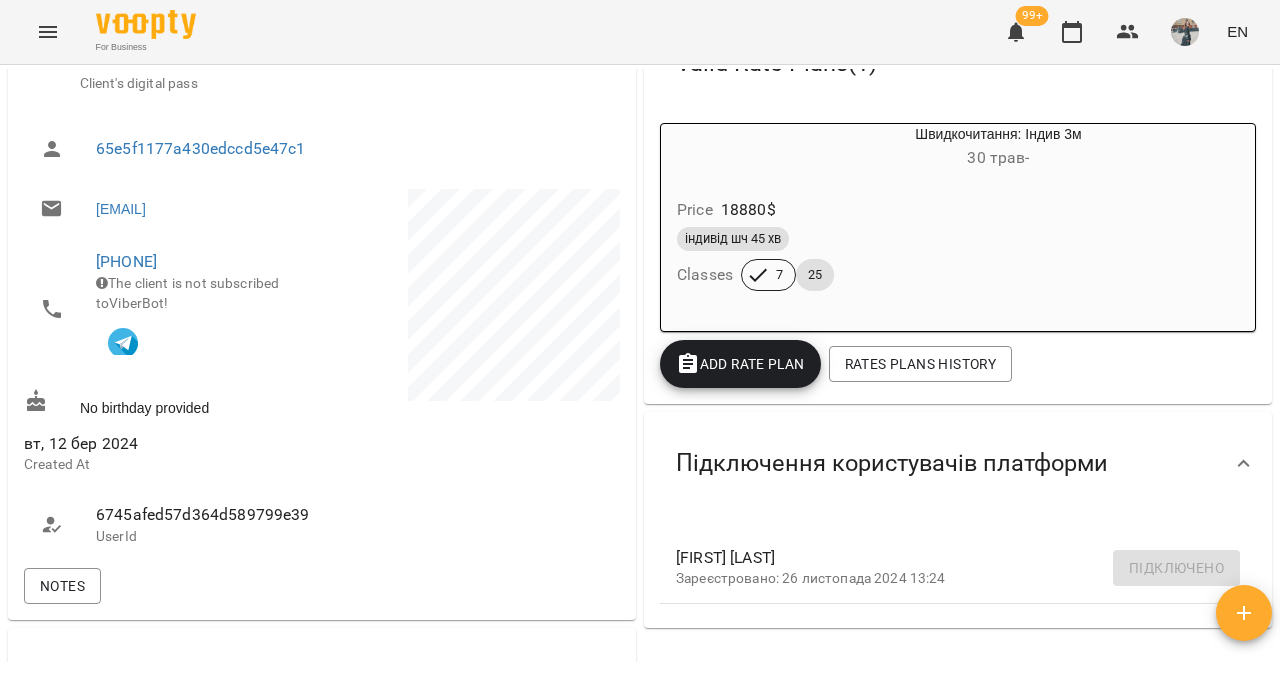 scroll, scrollTop: 704, scrollLeft: 0, axis: vertical 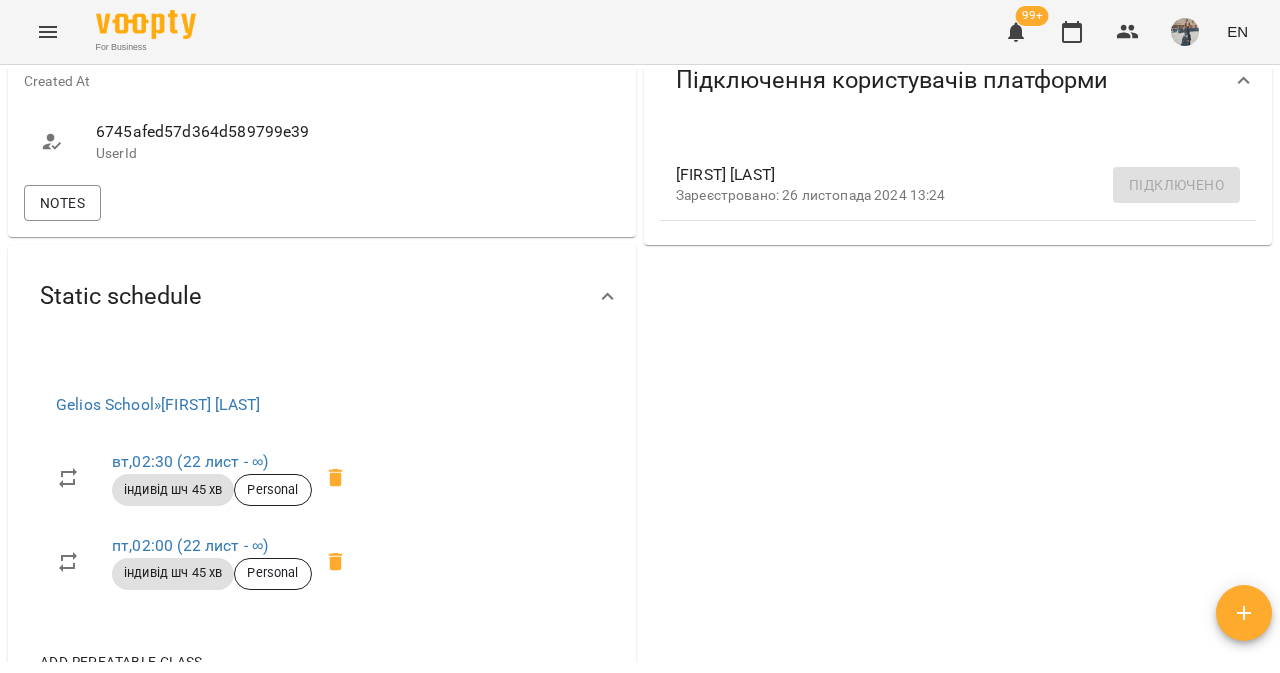 click on "вт ,  02:30   (22 лист - ∞)" at bounding box center [212, 462] 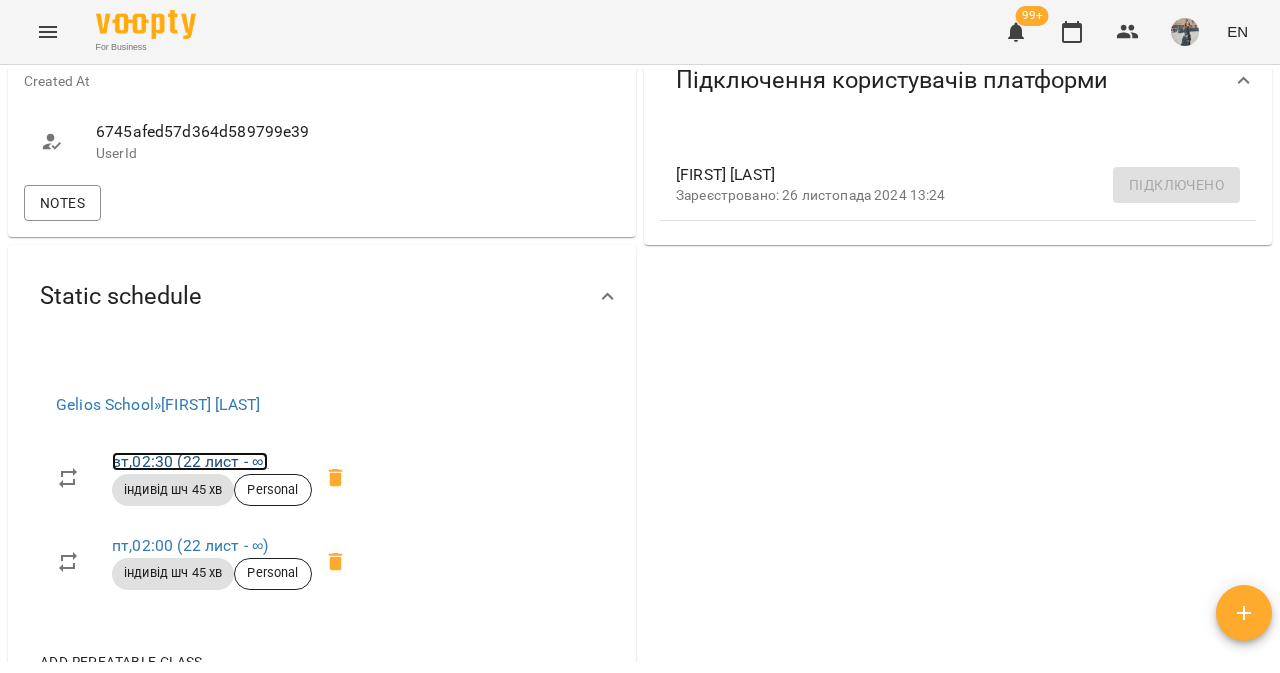 click on "вт ,  02:30   (22 лист - ∞)" at bounding box center [190, 461] 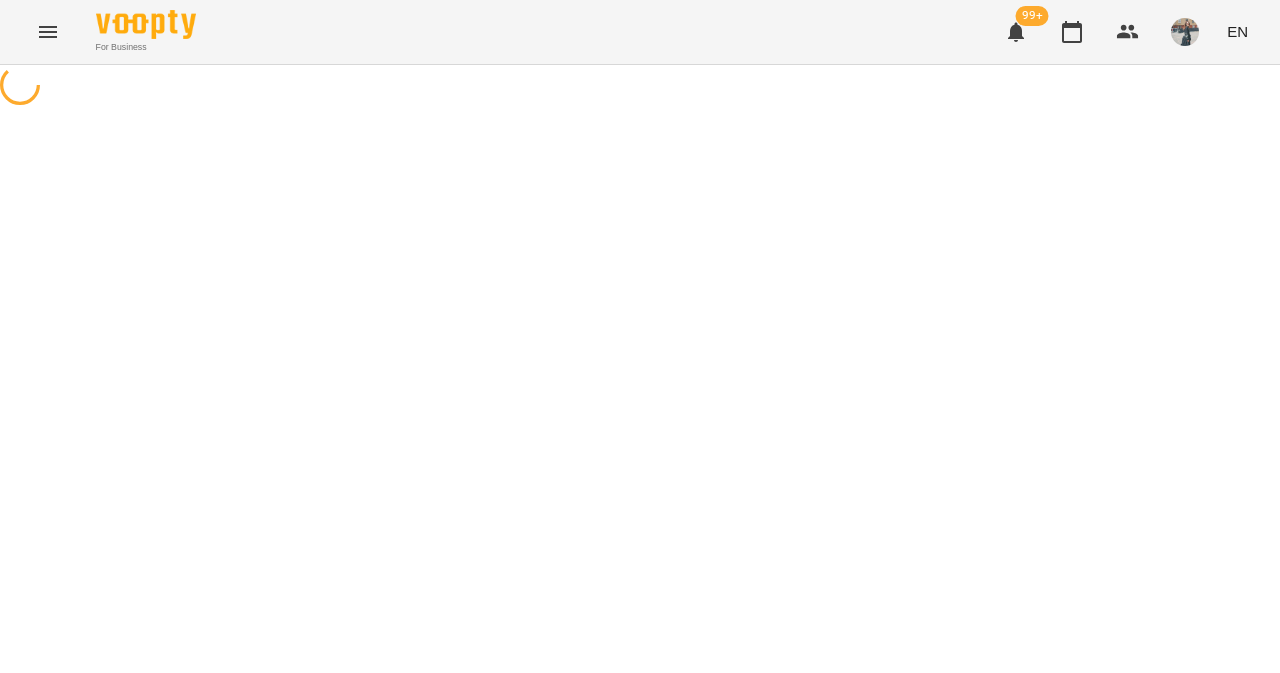 select on "*" 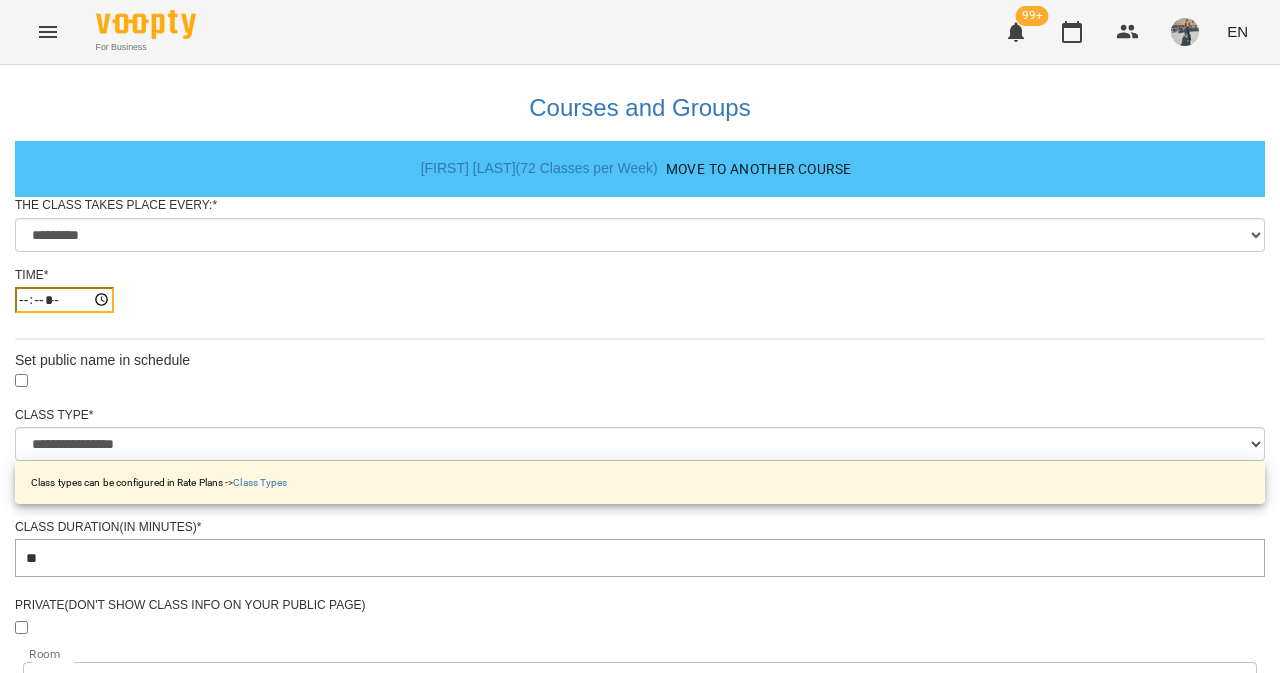 click on "*****" at bounding box center [64, 300] 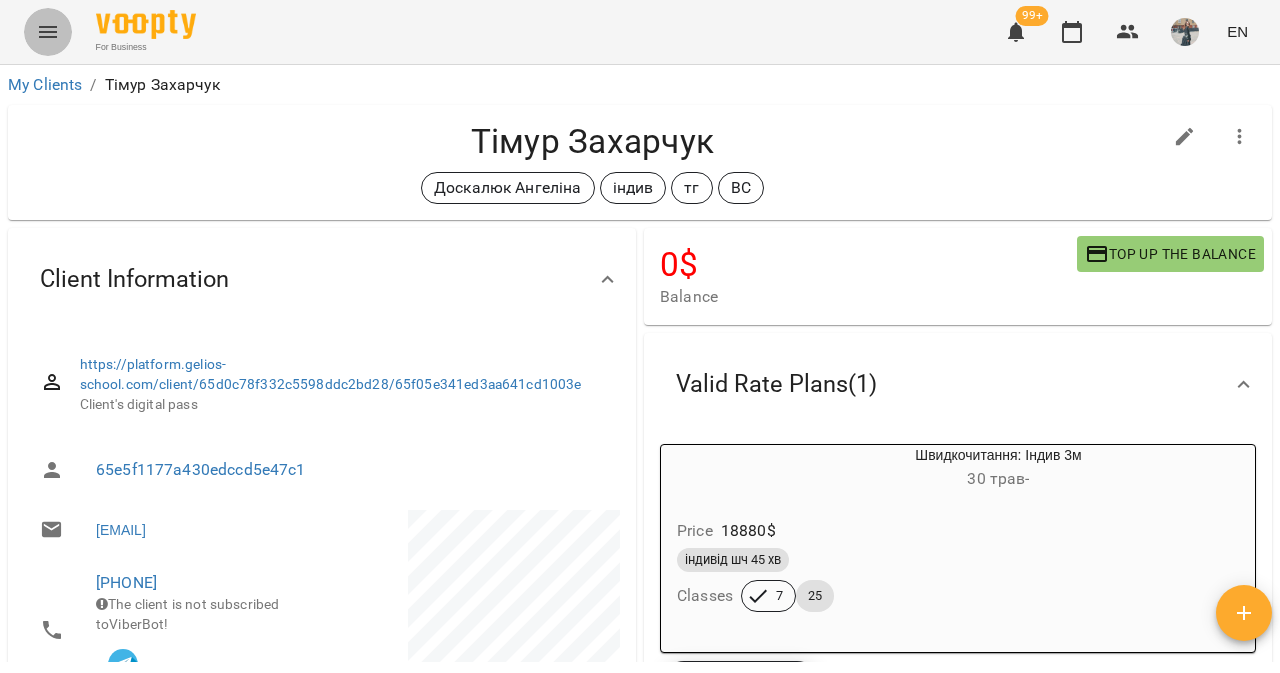 click at bounding box center (48, 32) 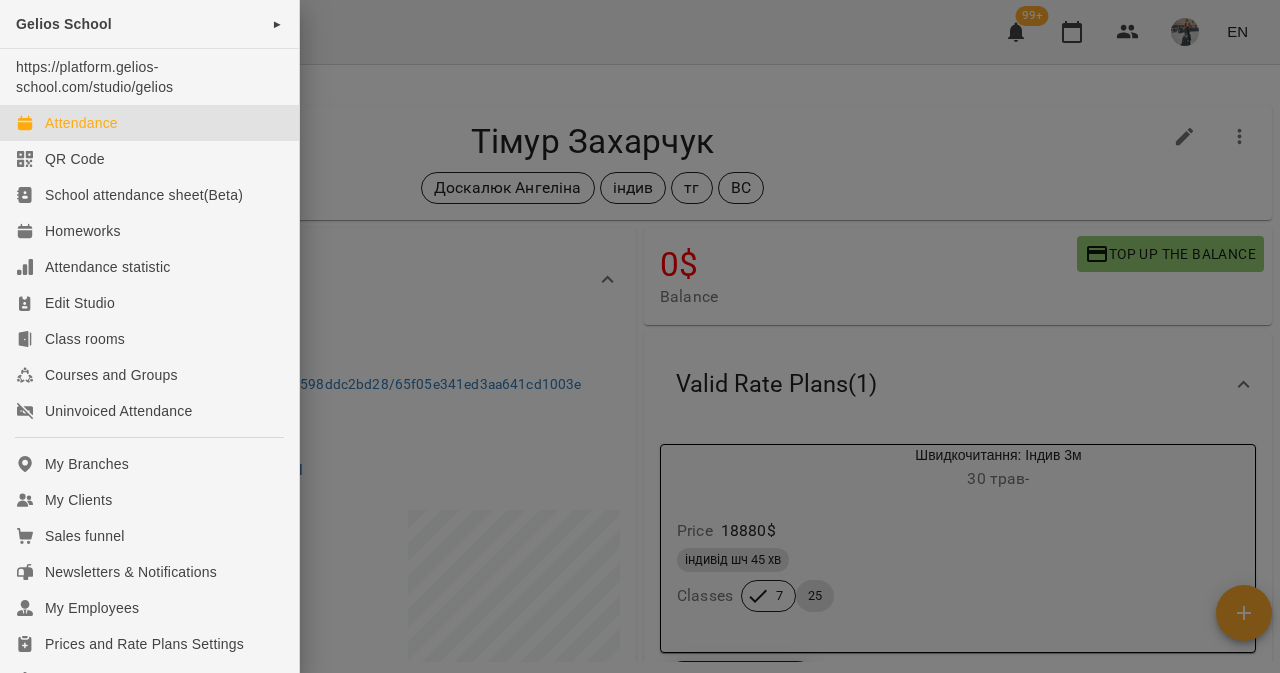 click on "Attendance" at bounding box center [81, 123] 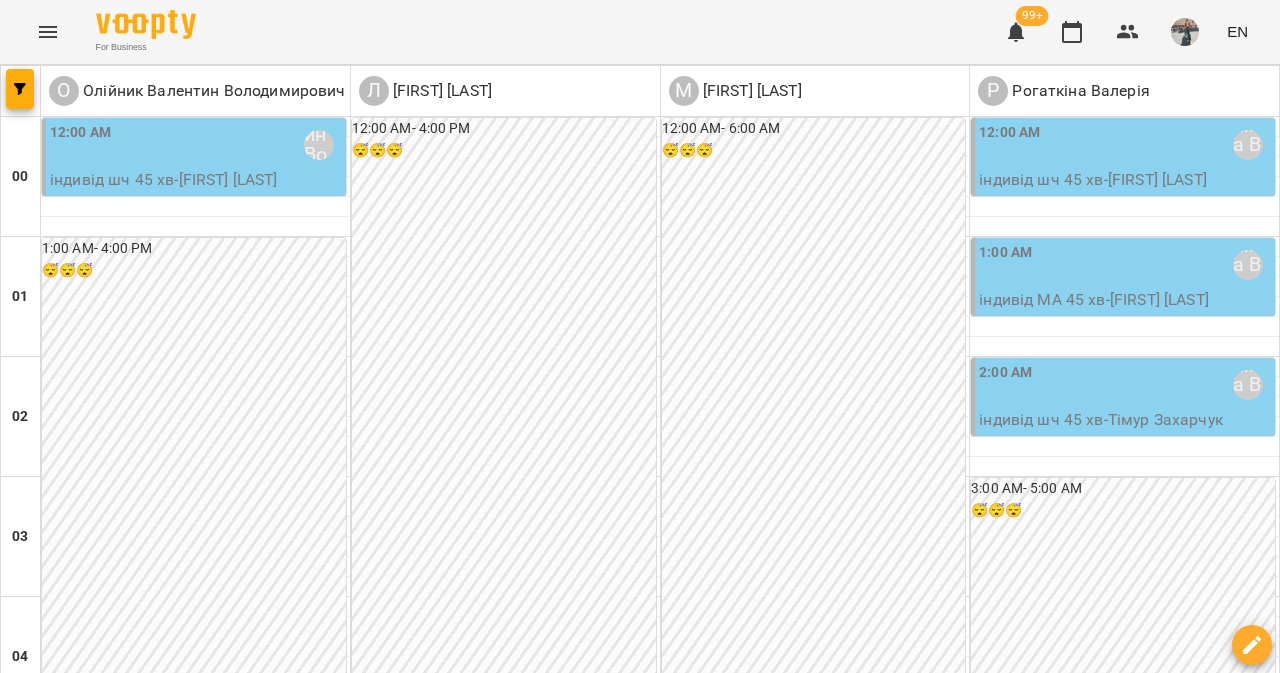 scroll, scrollTop: 1836, scrollLeft: 0, axis: vertical 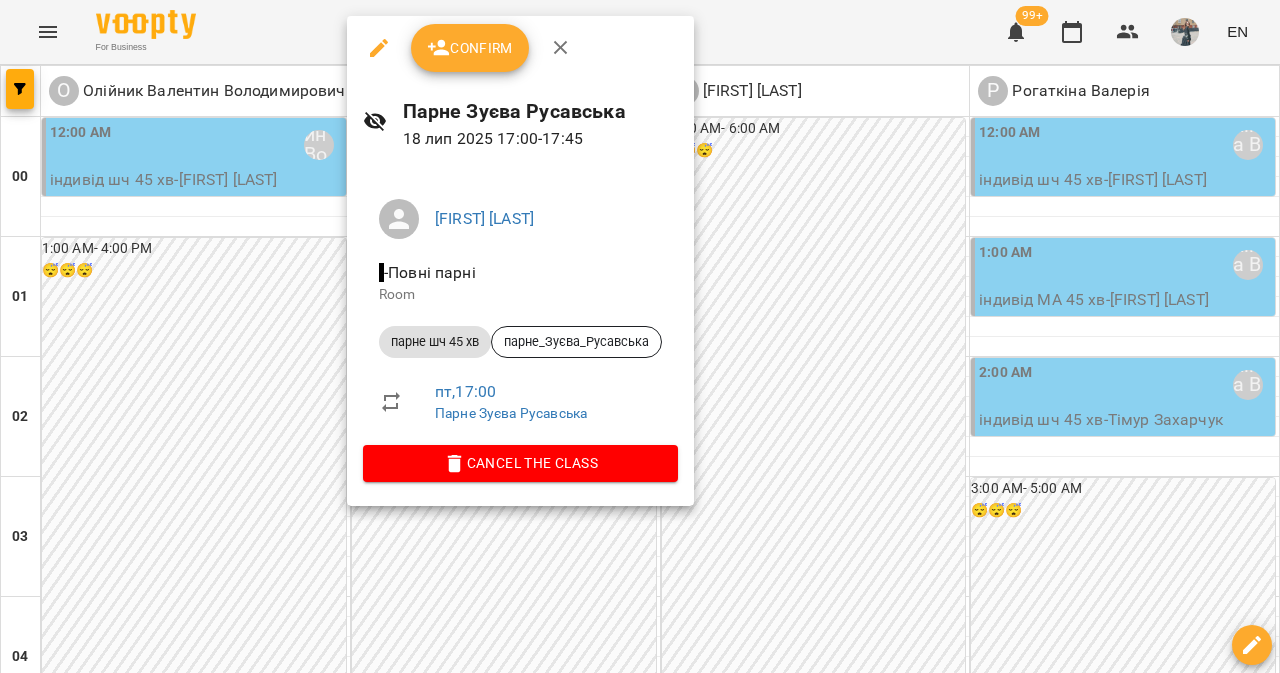 click 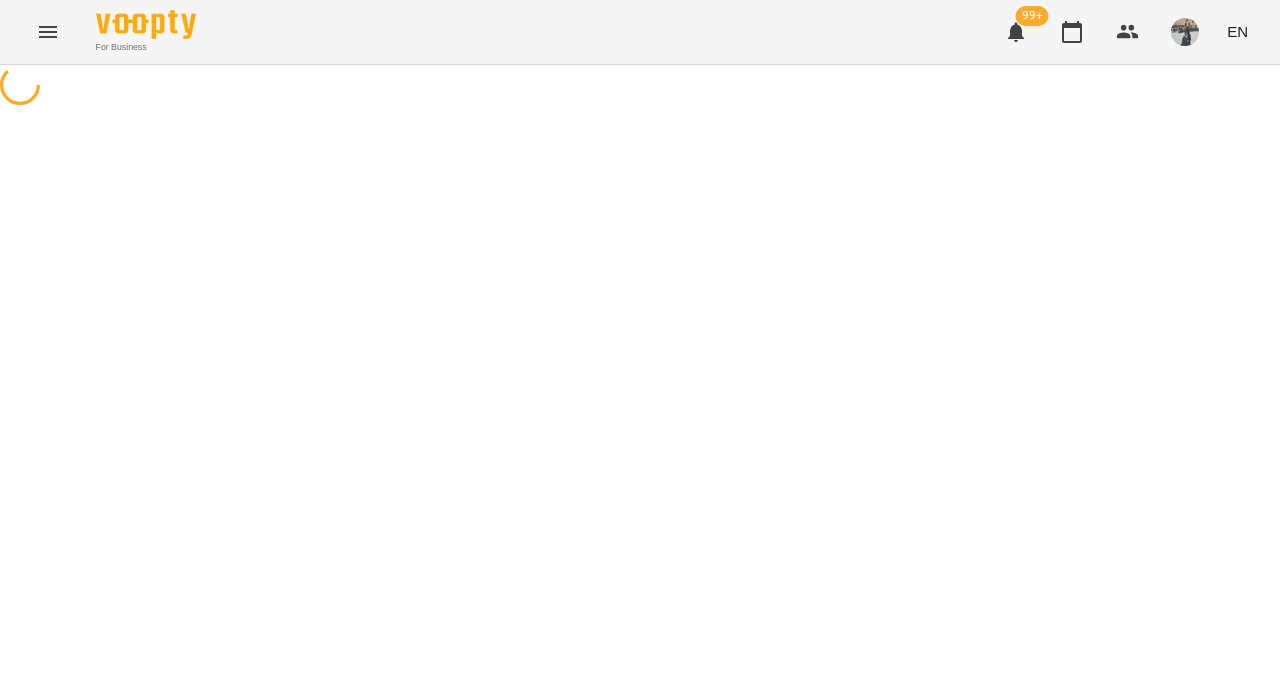 select on "**********" 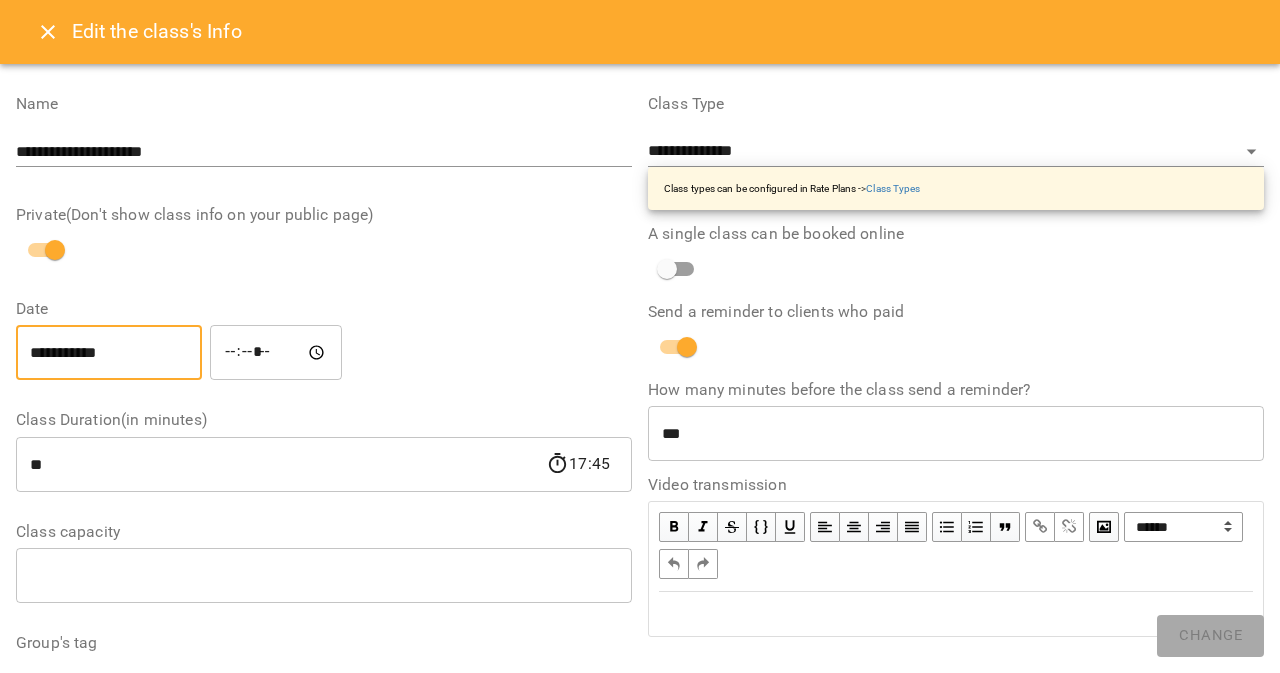 click on "**********" at bounding box center [109, 353] 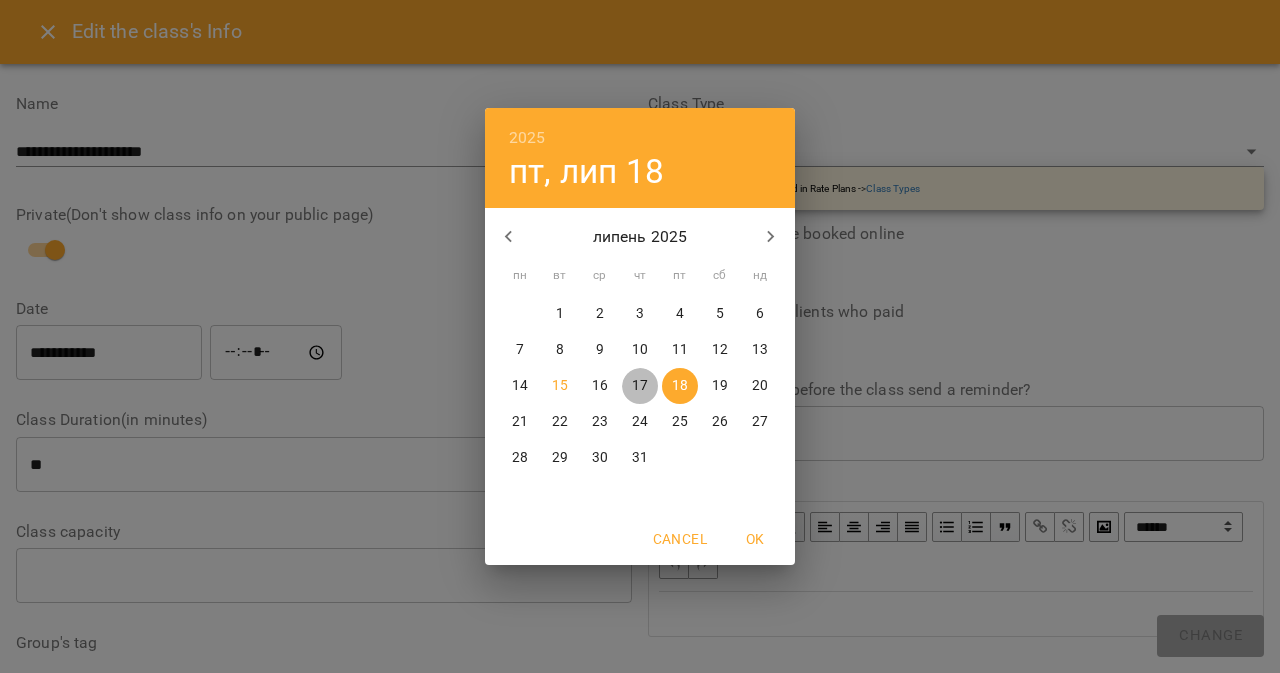 click on "17" at bounding box center (640, 386) 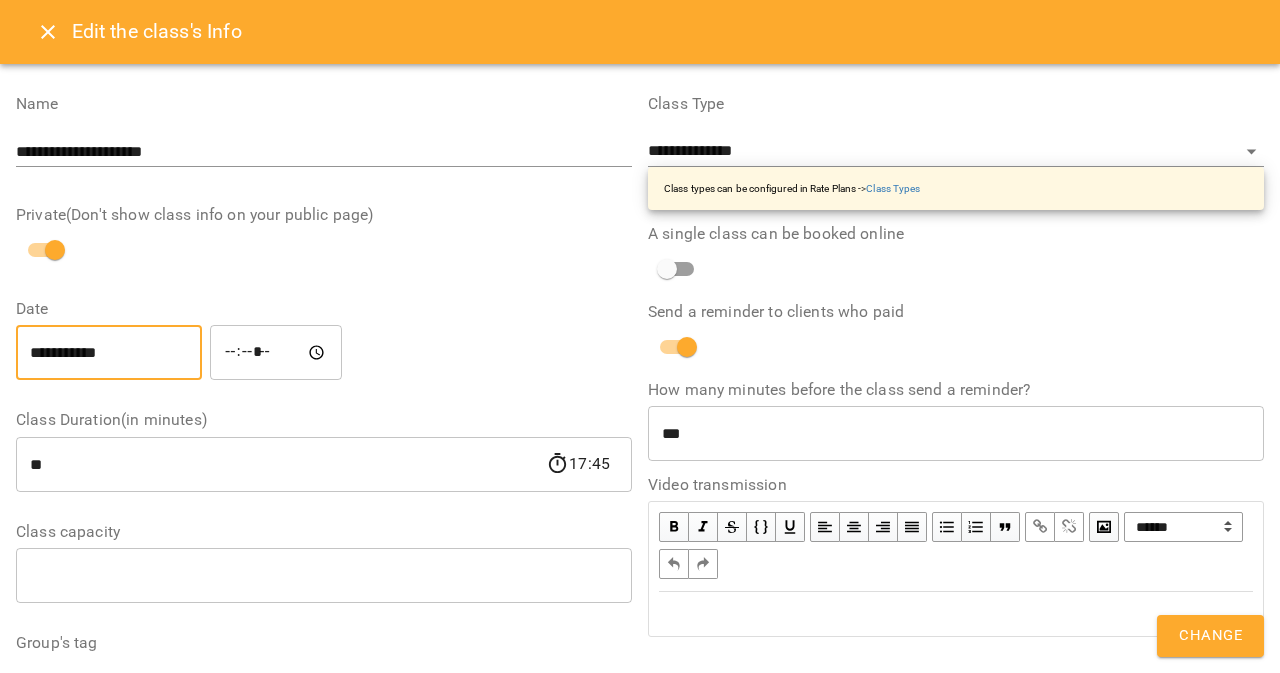 click on "**********" at bounding box center (640, 704) 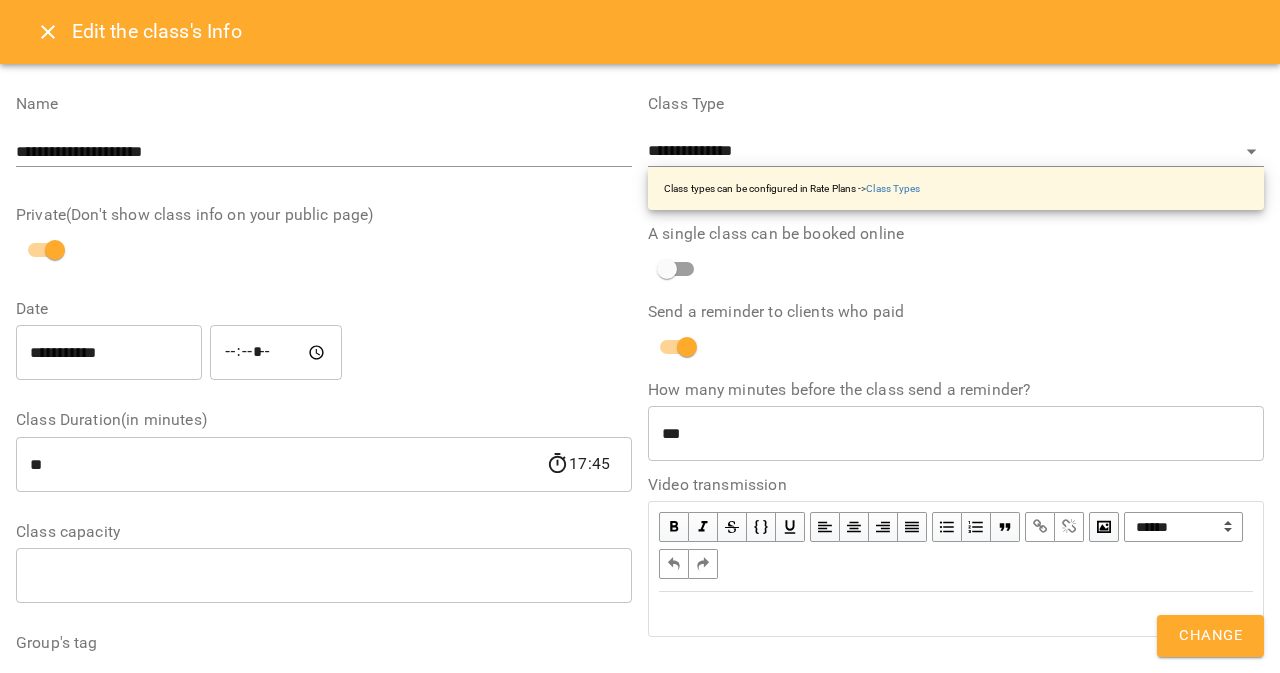 click on "Change" at bounding box center (1210, 636) 